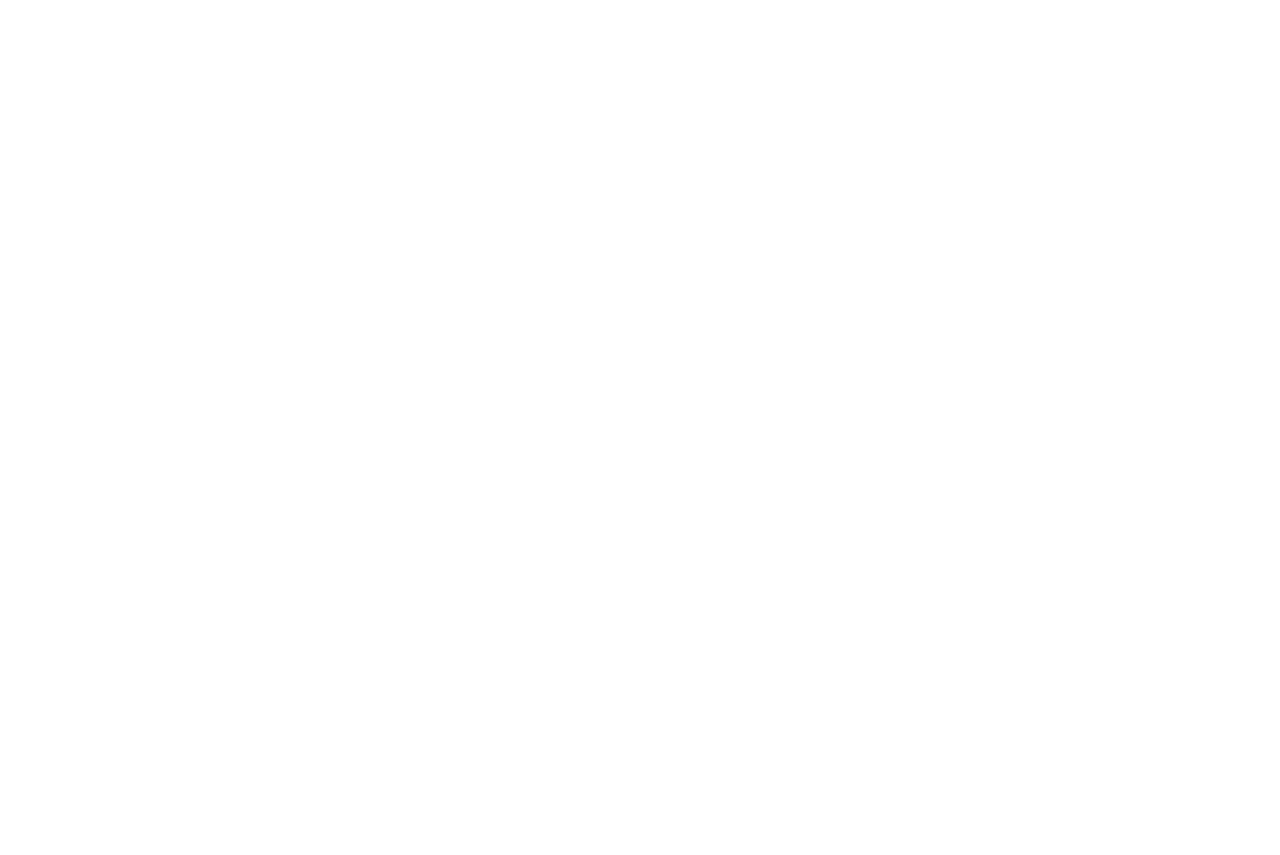 scroll, scrollTop: 0, scrollLeft: 0, axis: both 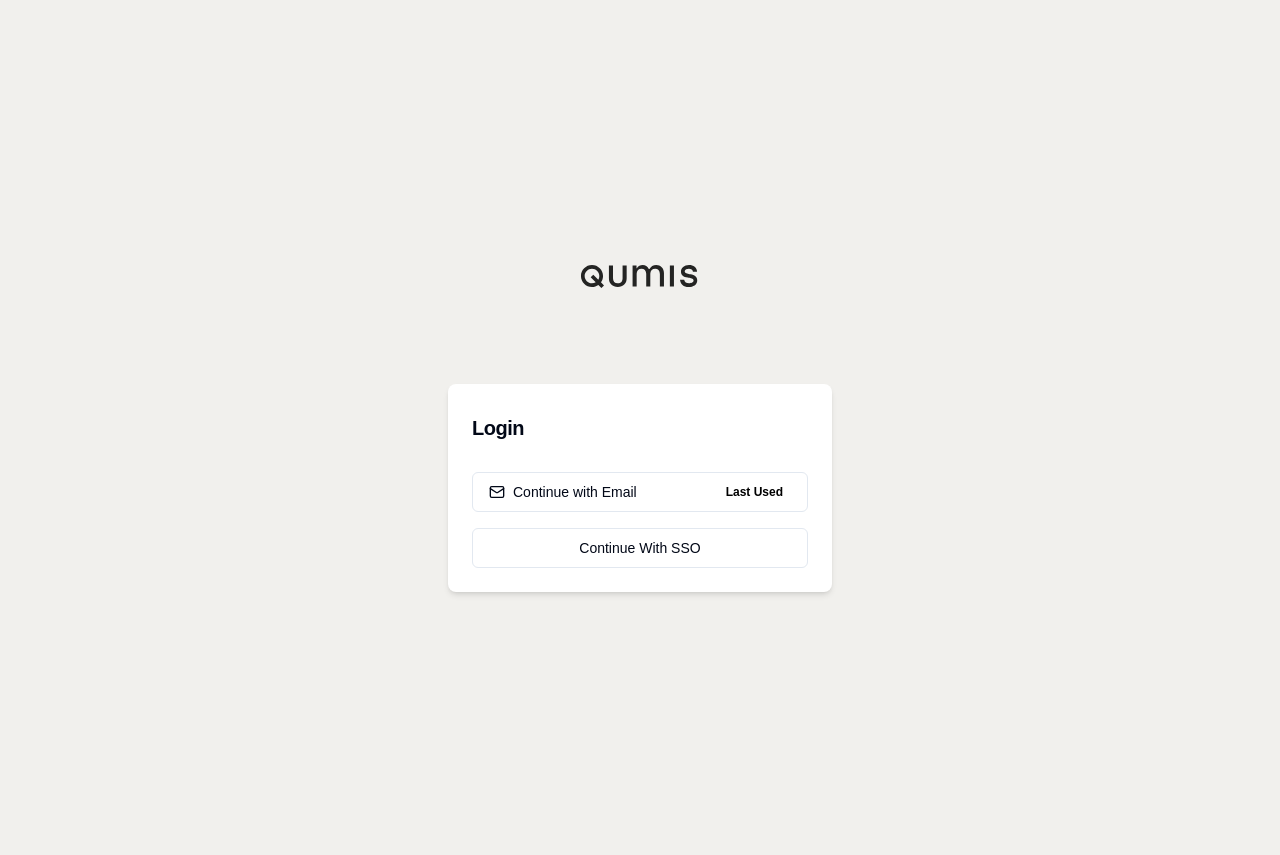 click on "Continue with Email" at bounding box center [563, 492] 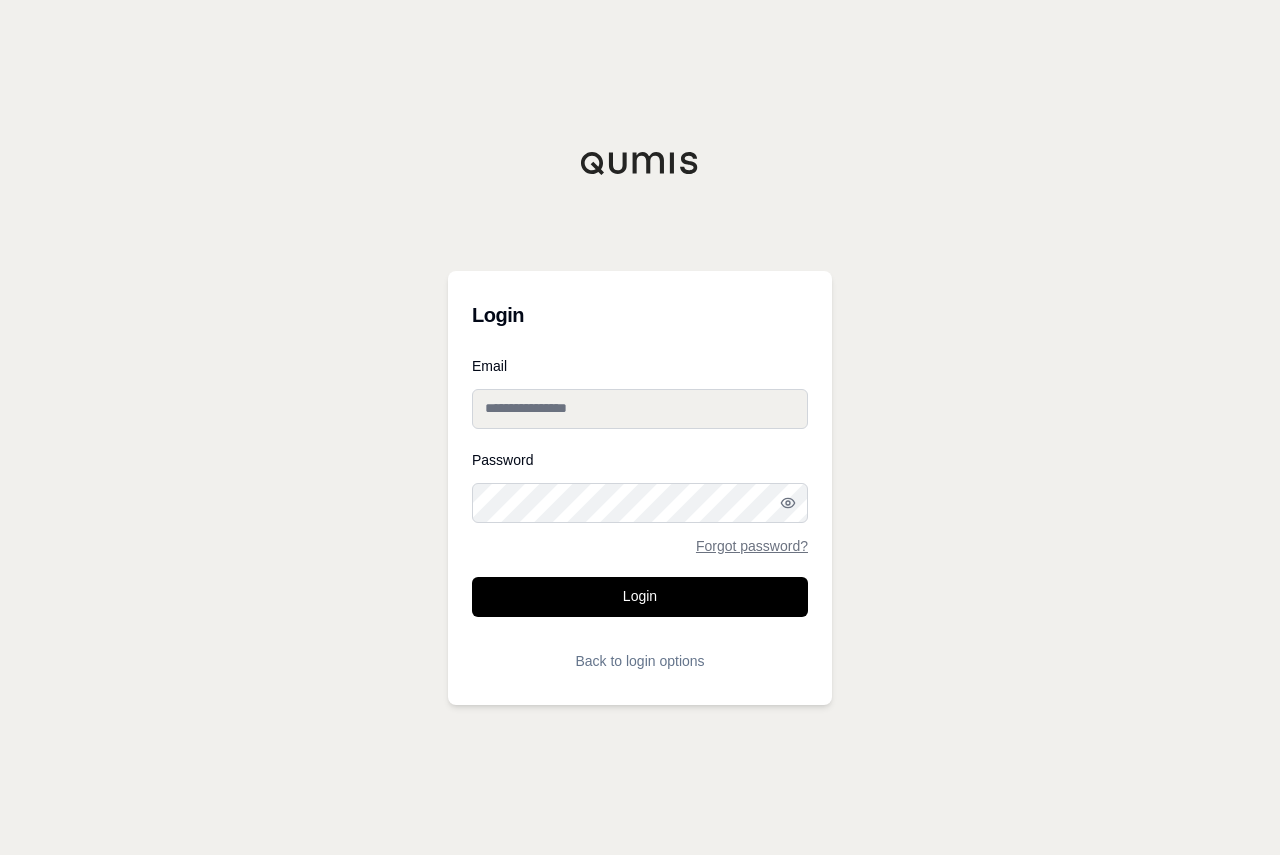 click on "Email" at bounding box center (640, 409) 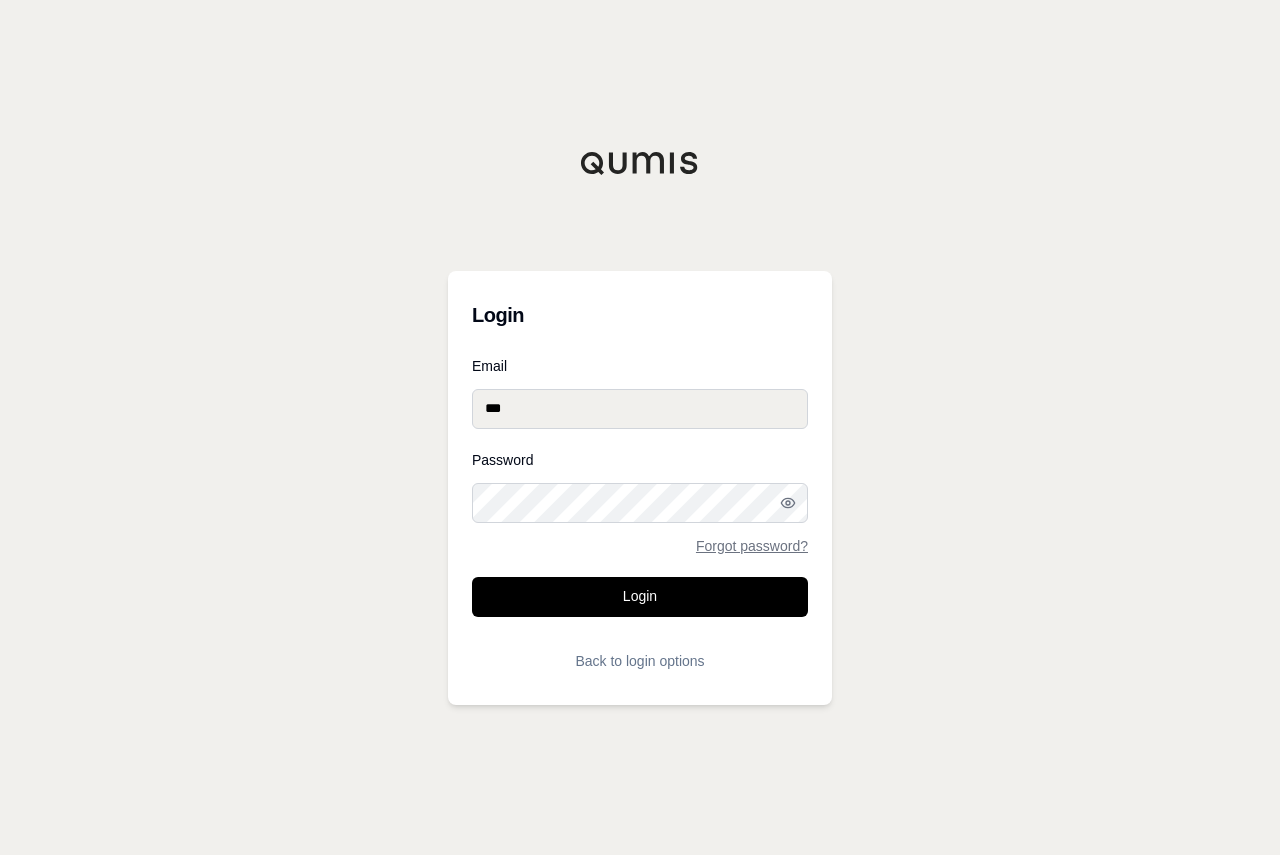 type on "**********" 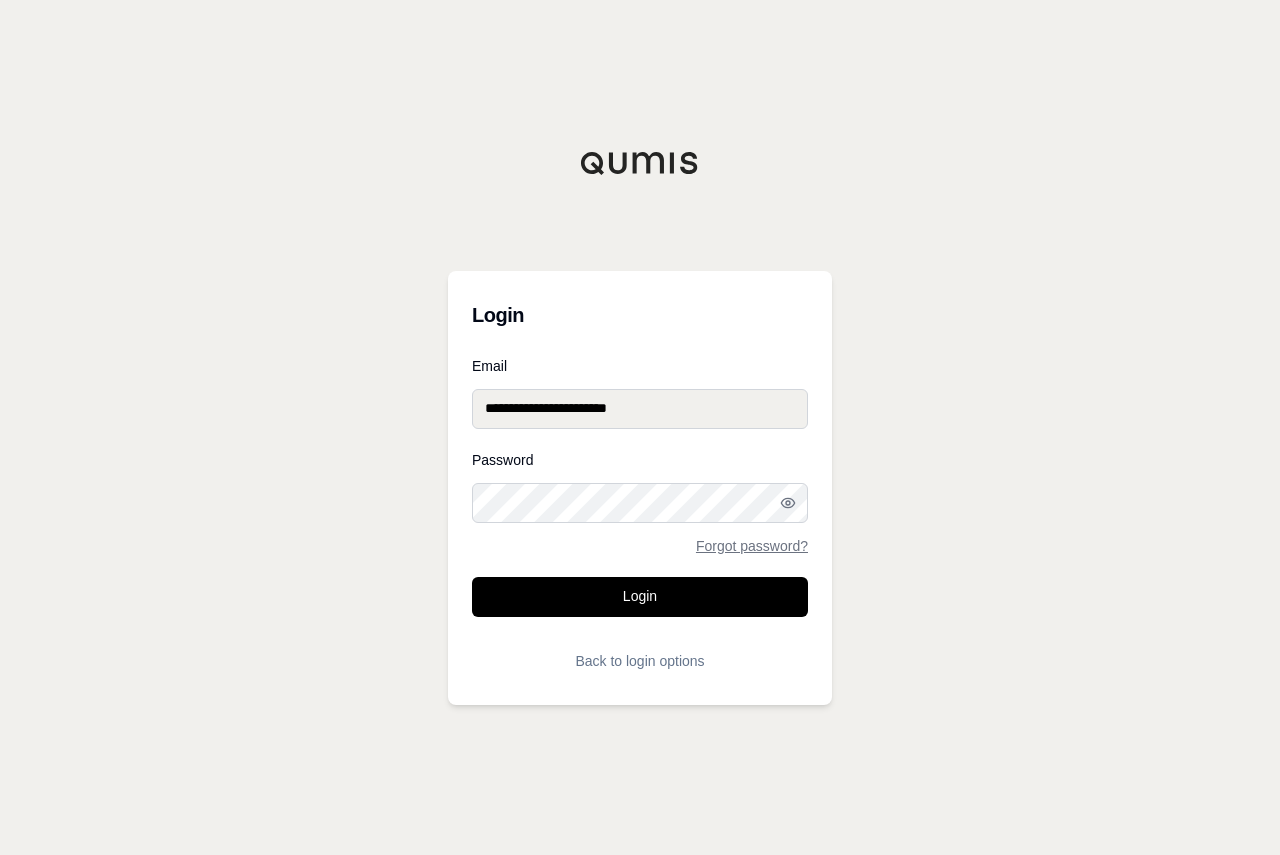 click on "Login" at bounding box center [640, 597] 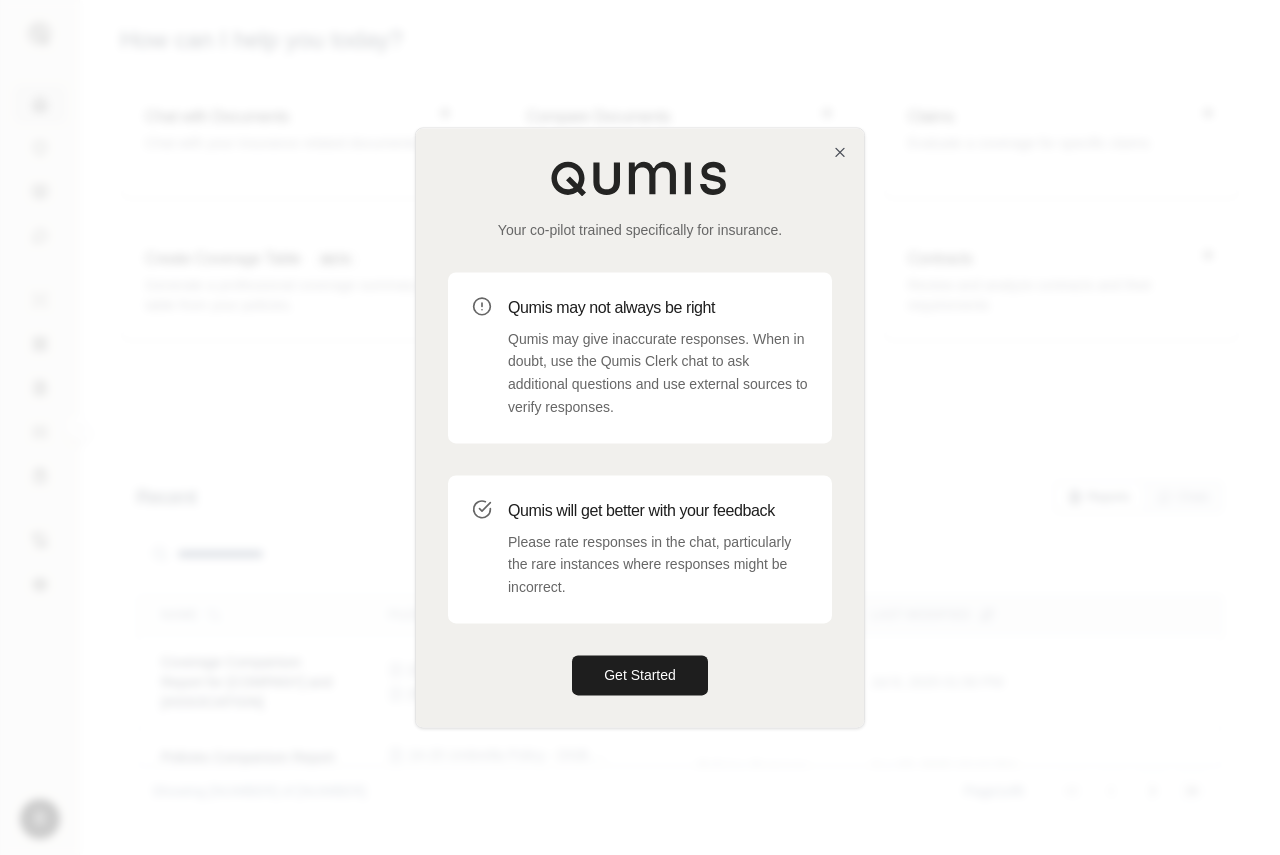 click on "Get Started" at bounding box center [640, 675] 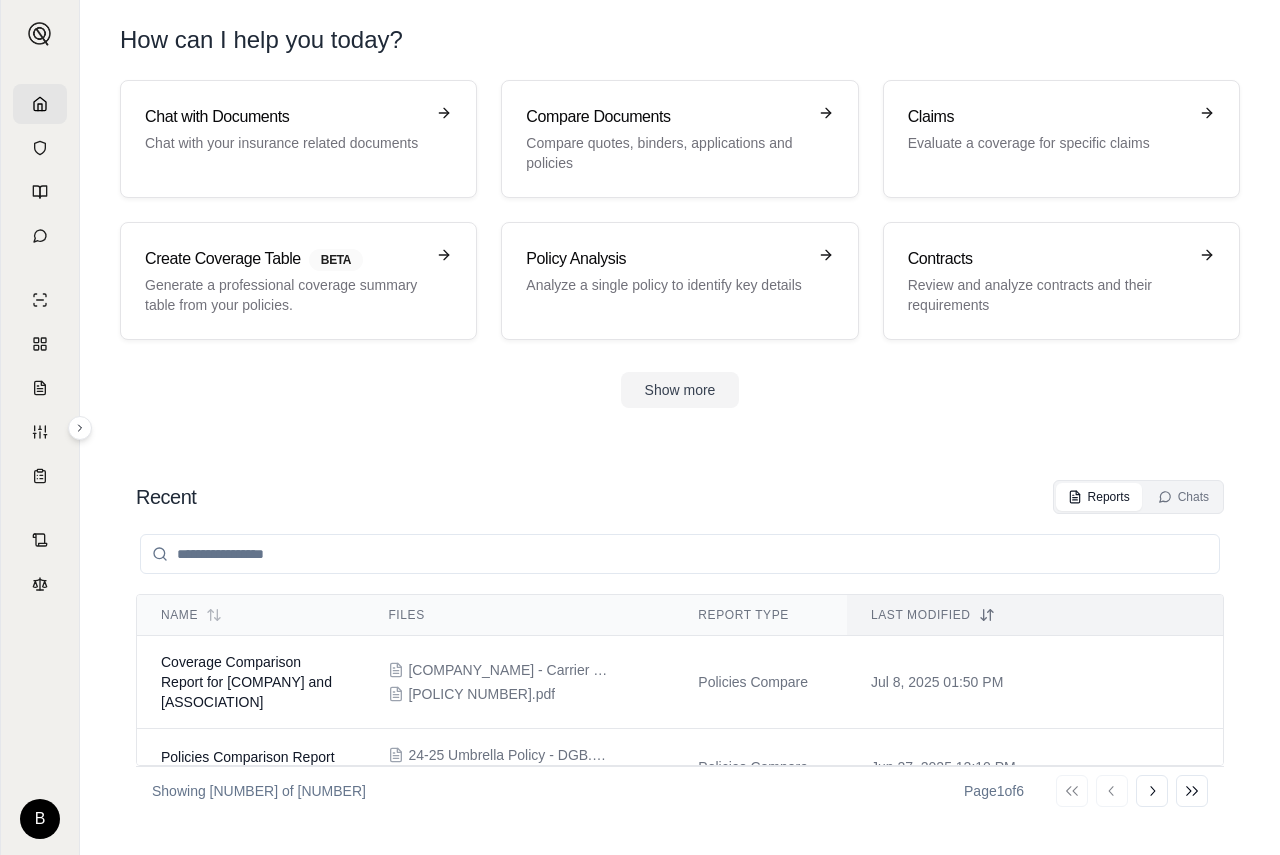 click on "Compare quotes, binders, applications and policies" at bounding box center [665, 153] 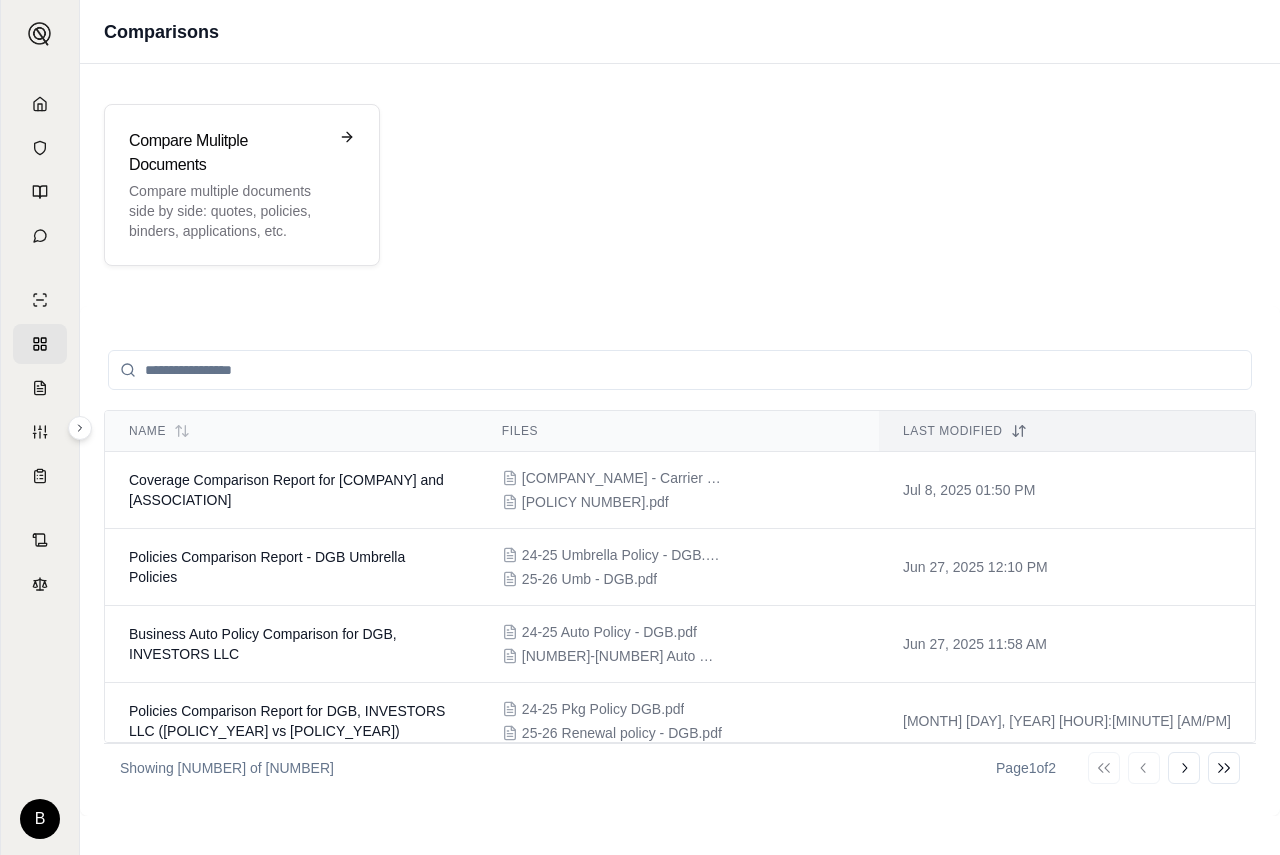 click on "Compare Mulitple Documents" at bounding box center (228, 153) 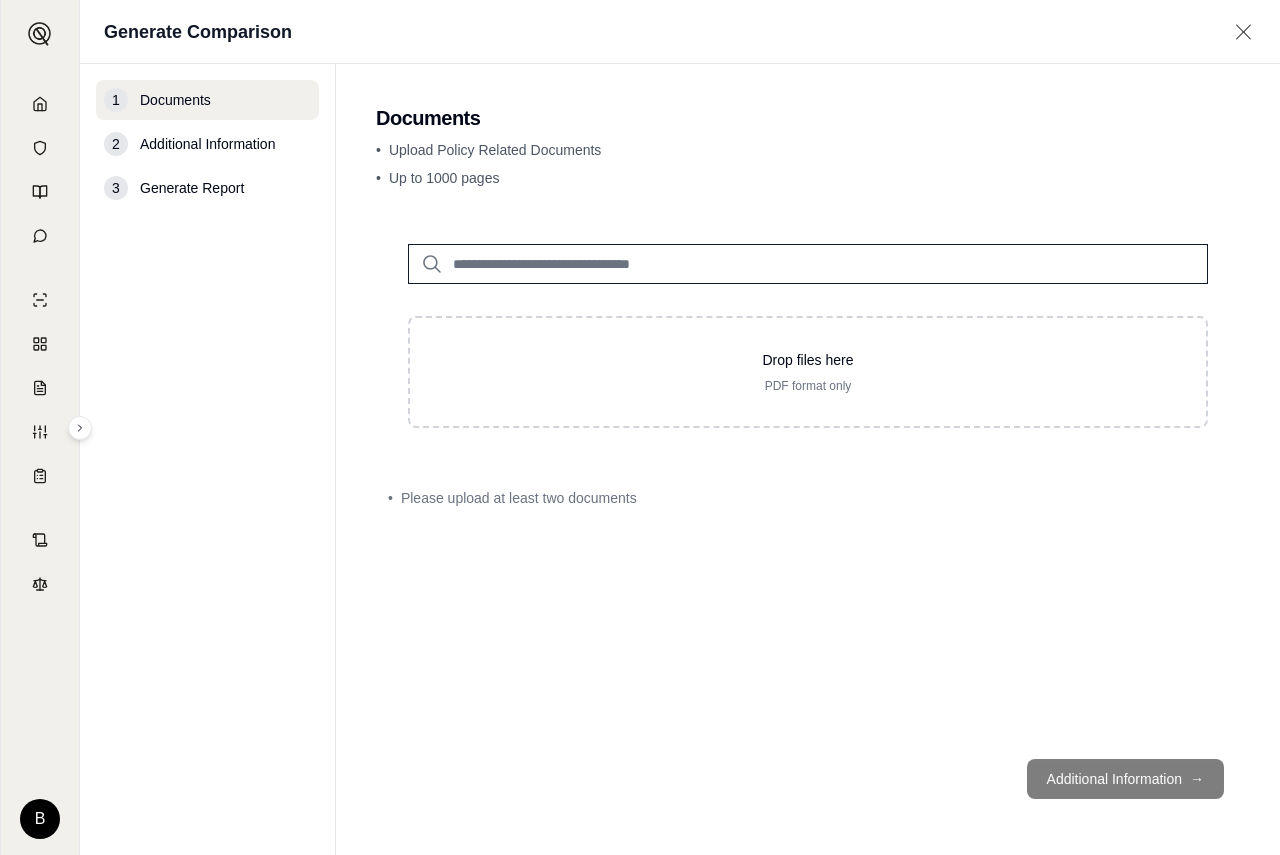 click on "Drop files here" at bounding box center [808, 360] 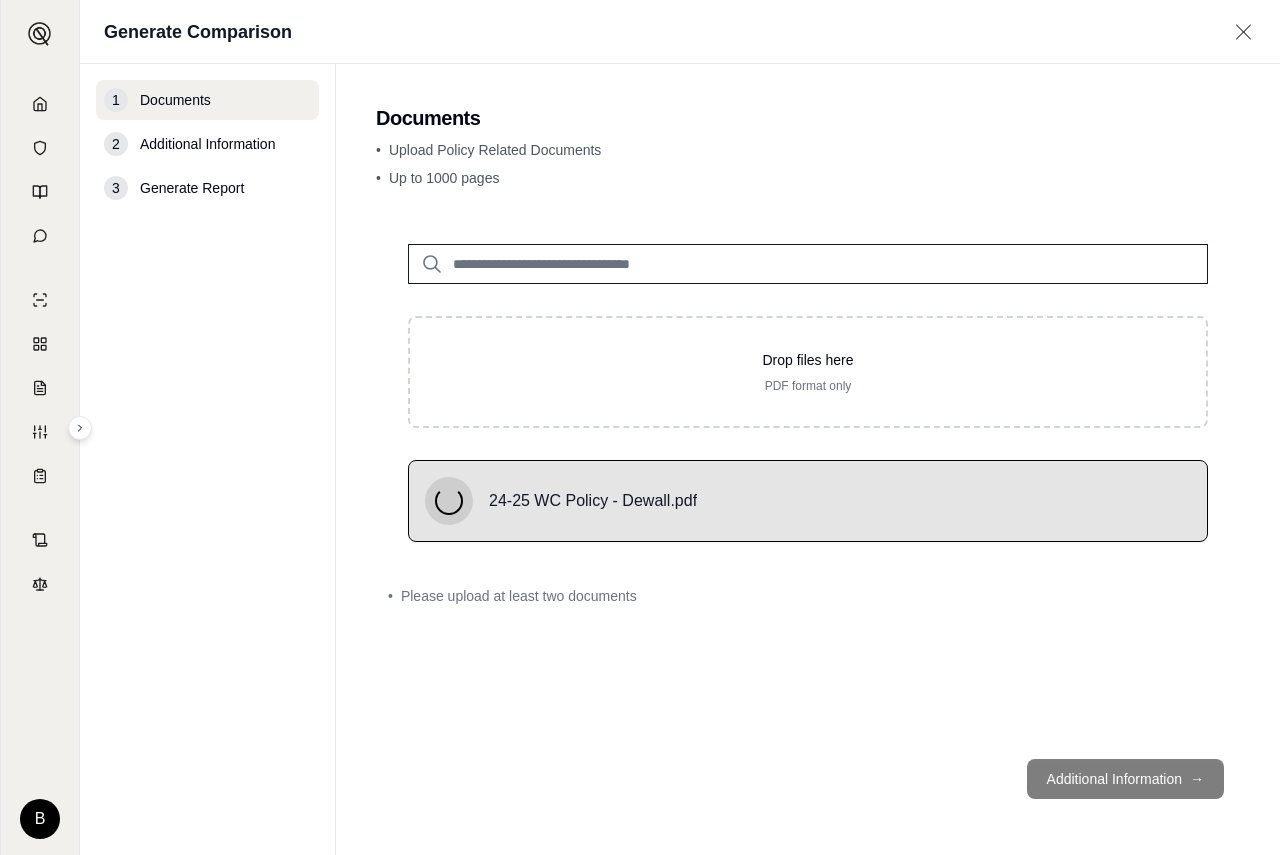 click on "Drop files here PDF format only" at bounding box center [808, 372] 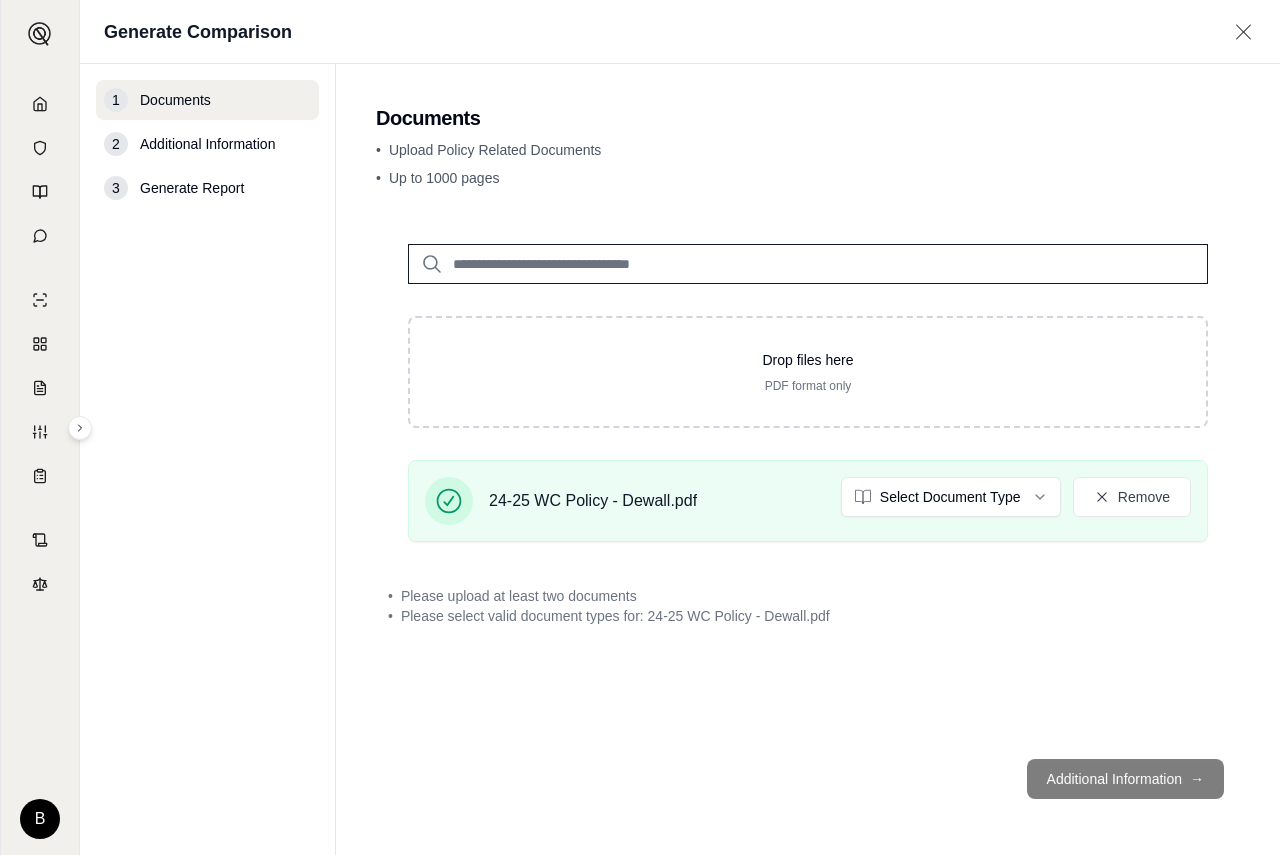type on "**********" 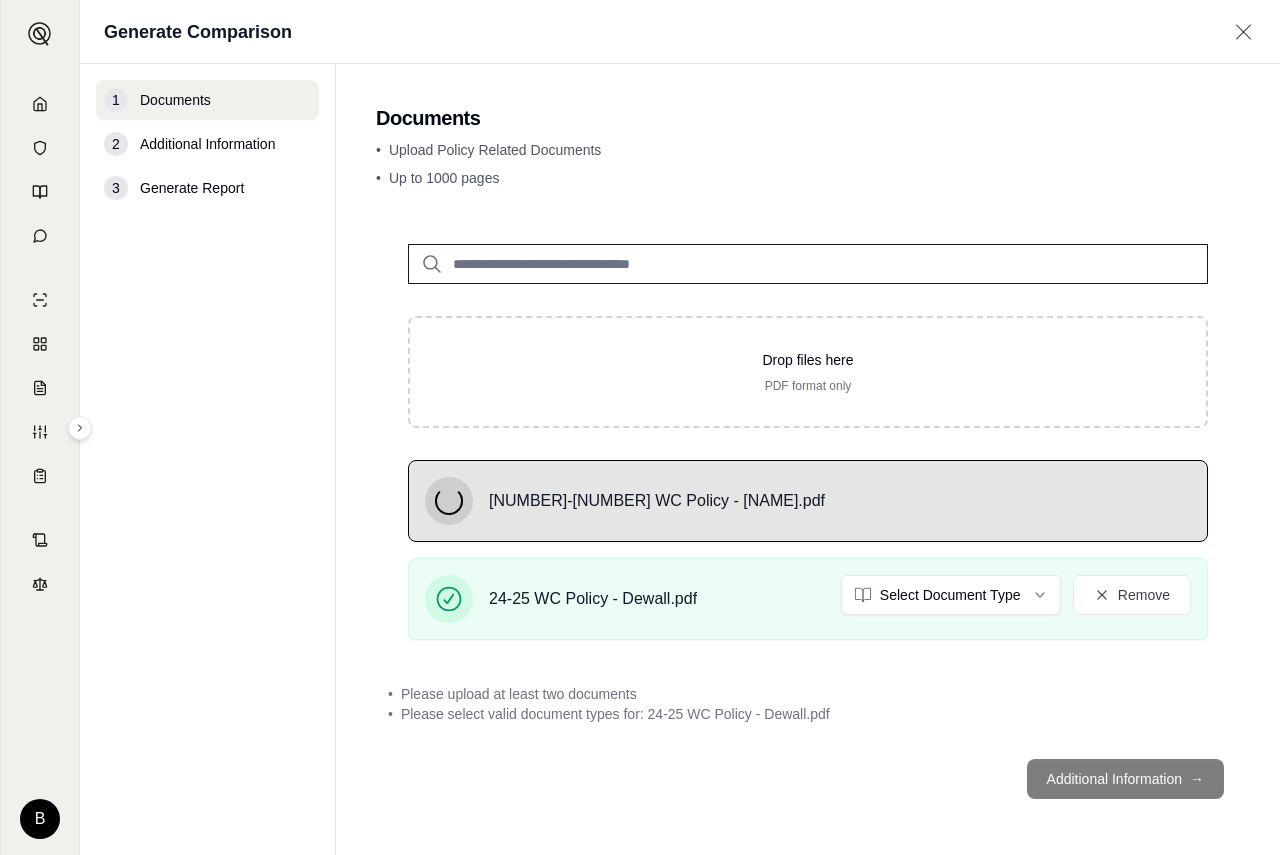 click on "B Generate Comparison 1 Documents 2 Additional Information 3 Generate Report Documents • Upload Policy Related Documents • Up to 1000 pages Drop files here PDF format only 25-26 WC Policy - Dewall.pdf 24-25 WC Policy - Dewall.pdf Select Document Type Remove • Please upload at least two documents • Please select valid document types for: 24-25 WC Policy - Dewall.pdf Additional Information →" at bounding box center [640, 427] 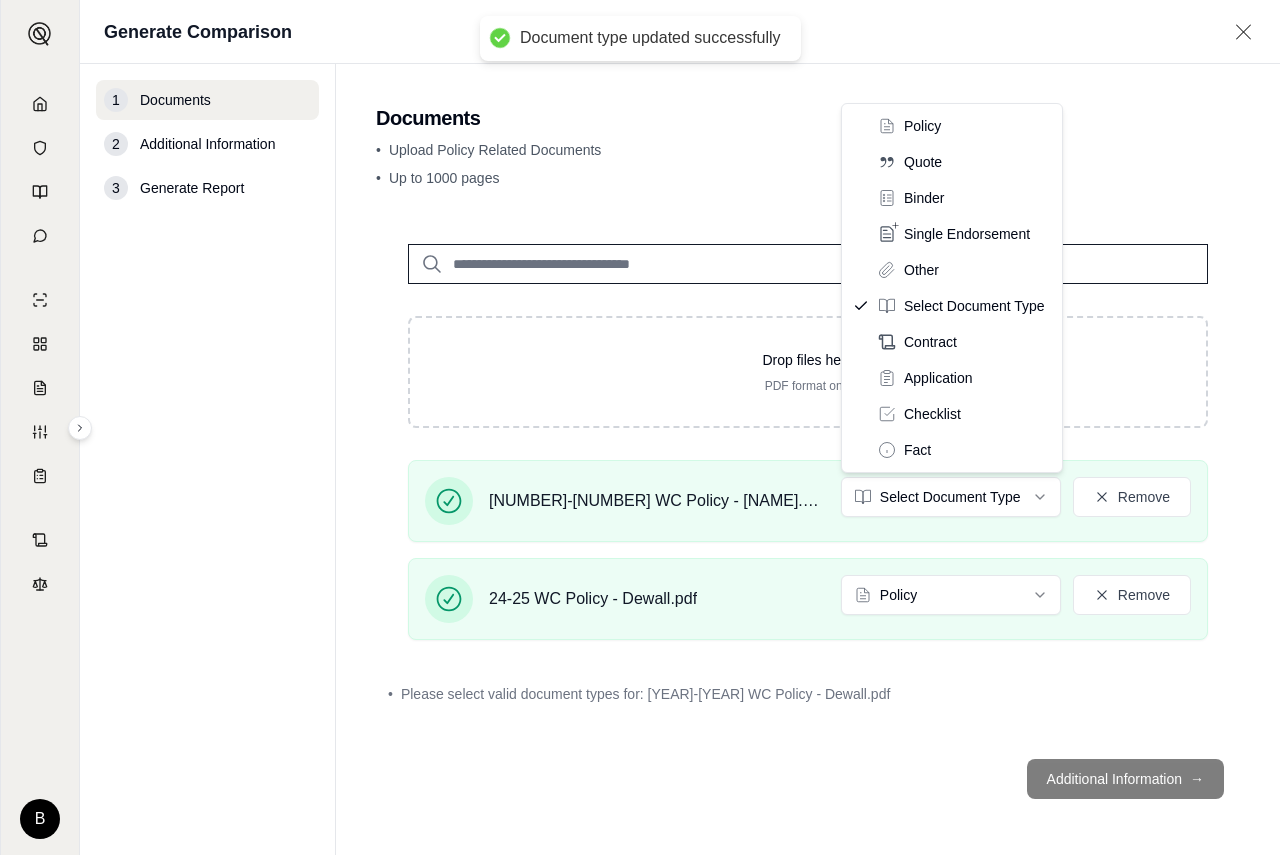 click on "Document type updated successfully B Generate Comparison 1 Documents 2 Additional Information 3 Generate Report Documents • Upload Policy Related Documents • Up to 1000 pages Drop files here PDF format only 25-26 WC Policy - Dewall.pdf Select Document Type Remove 24-25 WC Policy - Dewall.pdf Policy Remove • Please select valid document types for: 25-26 WC Policy - Dewall.pdf Additional Information →
Policy Quote Binder Single Endorsement Other Select Document Type Contract Application Checklist Fact" at bounding box center [640, 427] 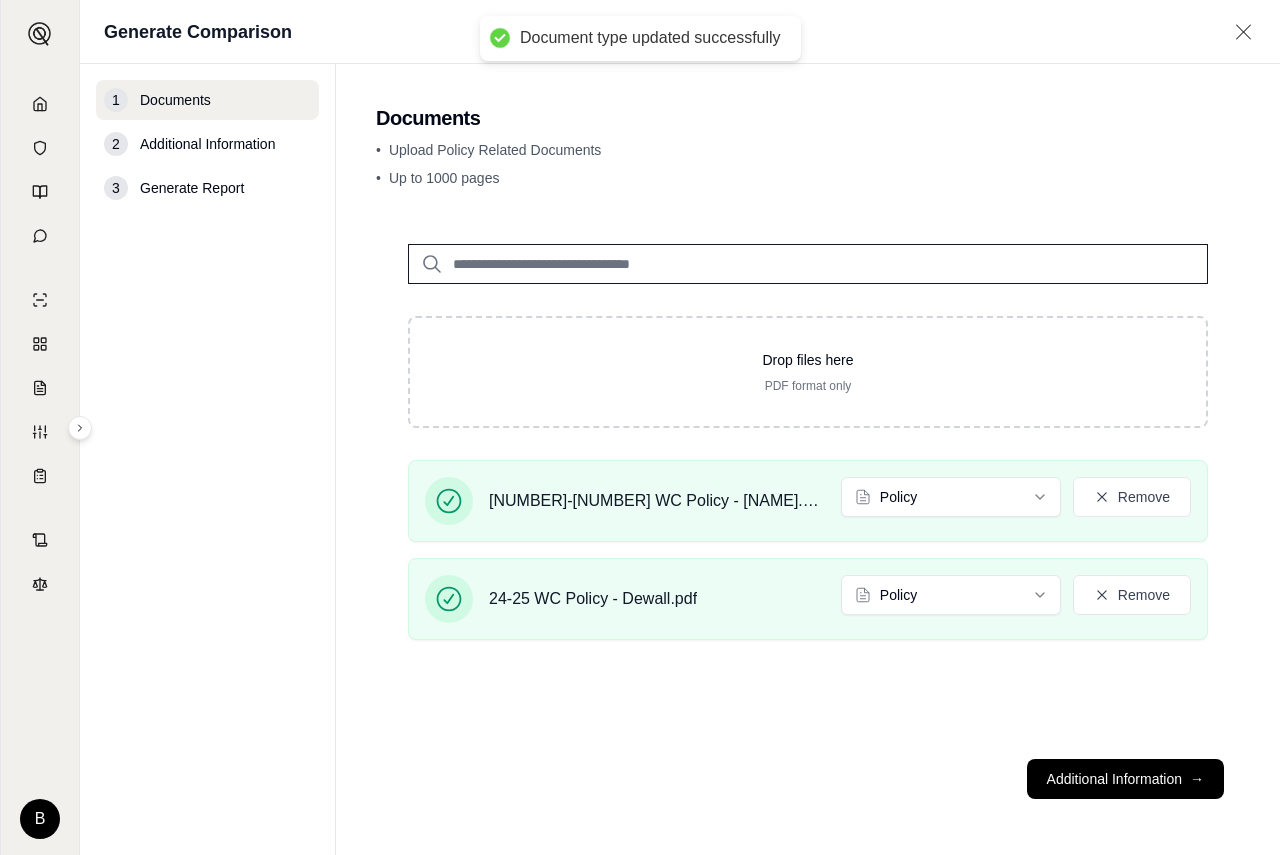 click on "Additional Information →" at bounding box center [1125, 779] 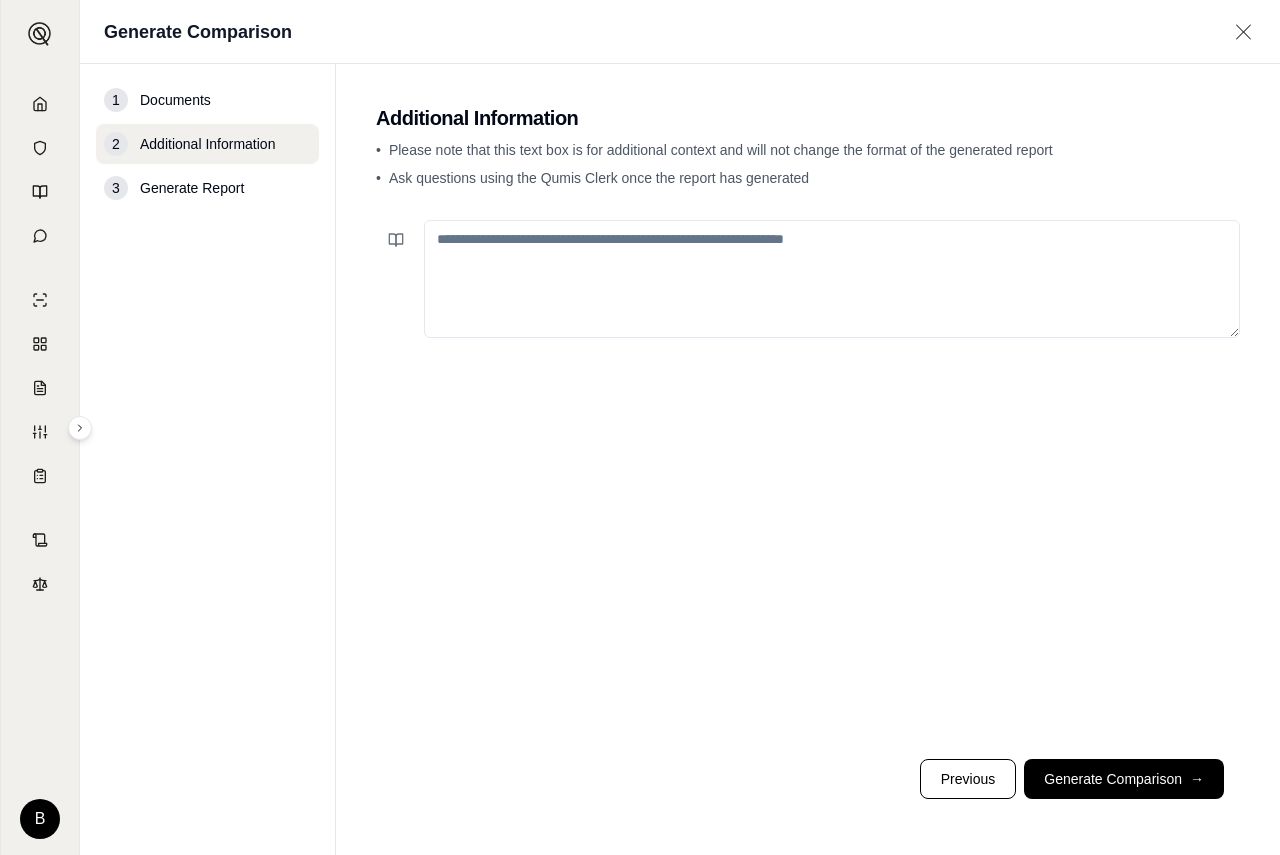 click on "Generate Comparison →" at bounding box center [1124, 779] 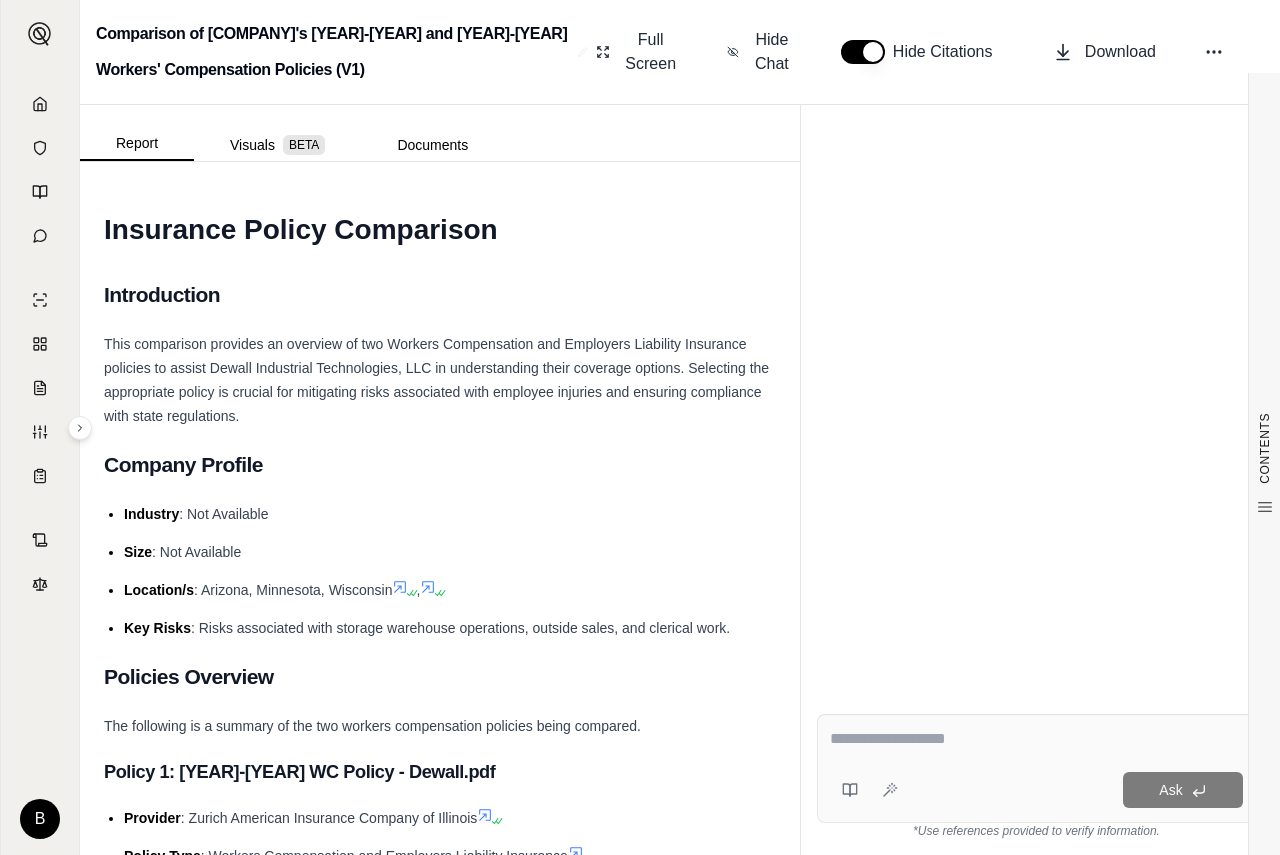 scroll, scrollTop: 0, scrollLeft: 0, axis: both 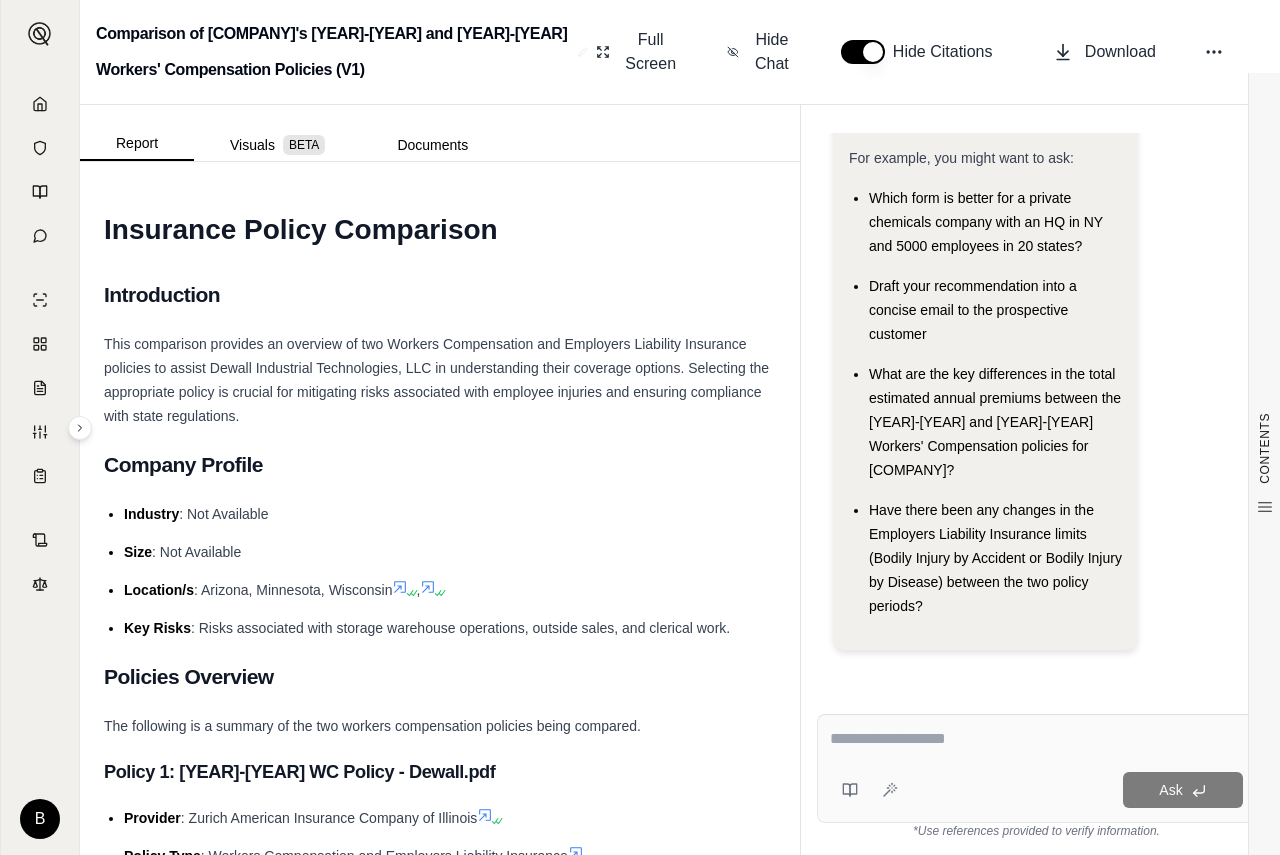 click at bounding box center [1036, 739] 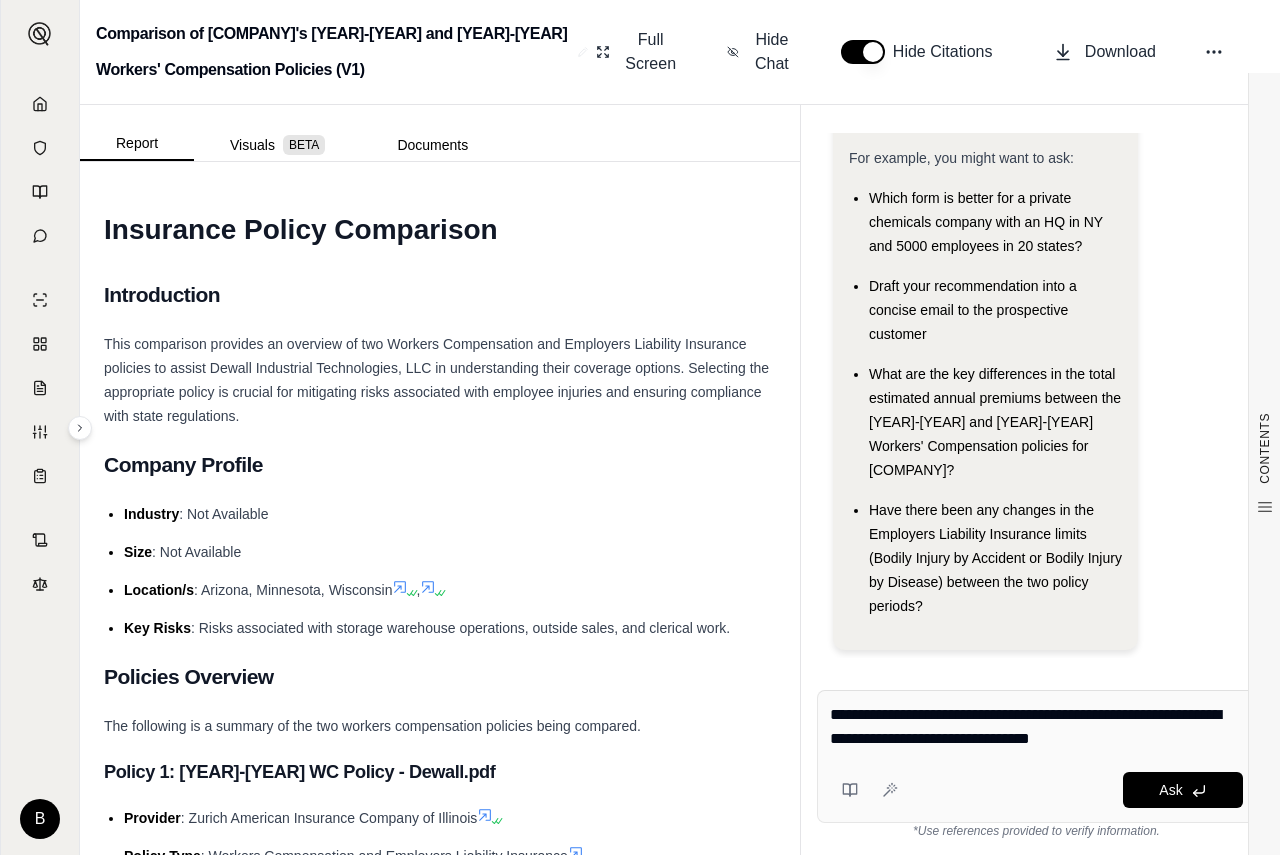 type on "**********" 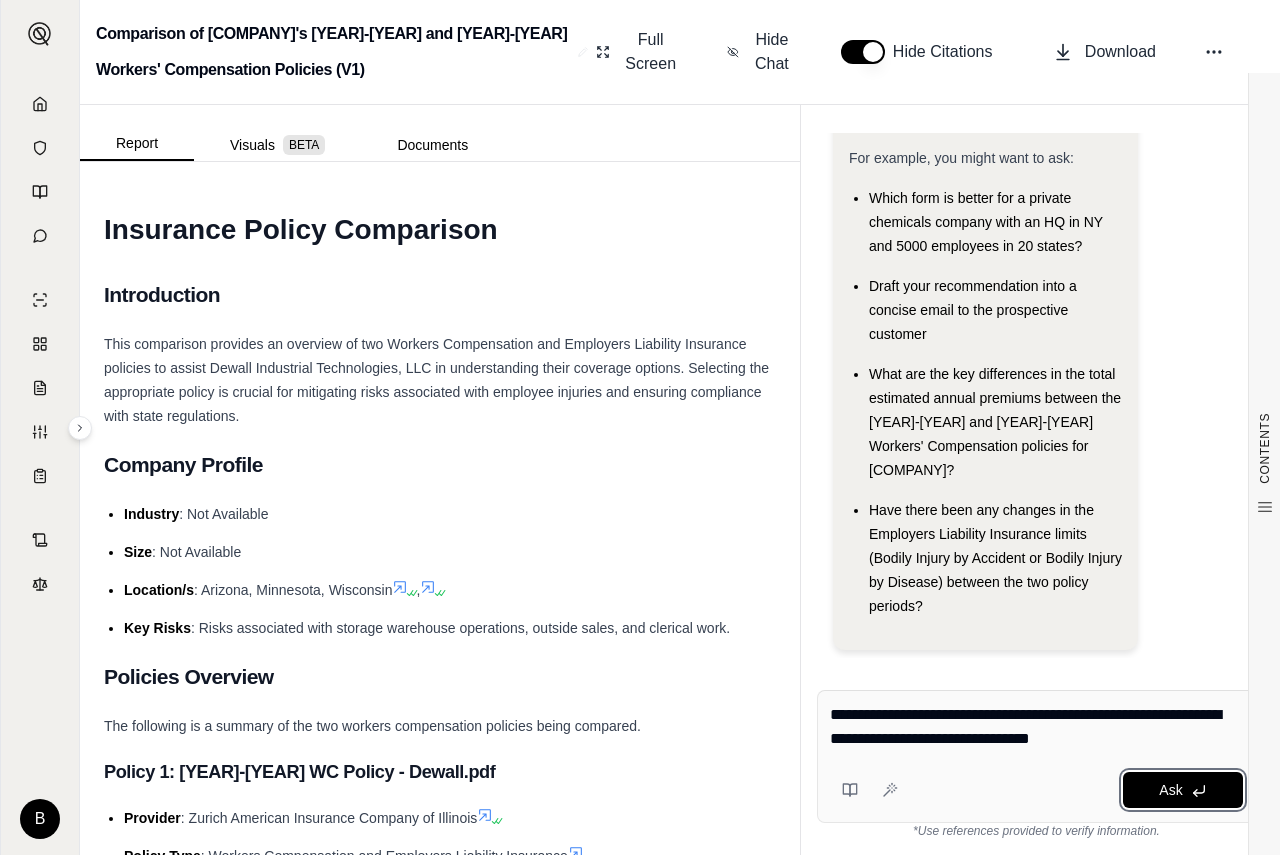 click on "Ask" at bounding box center (1183, 790) 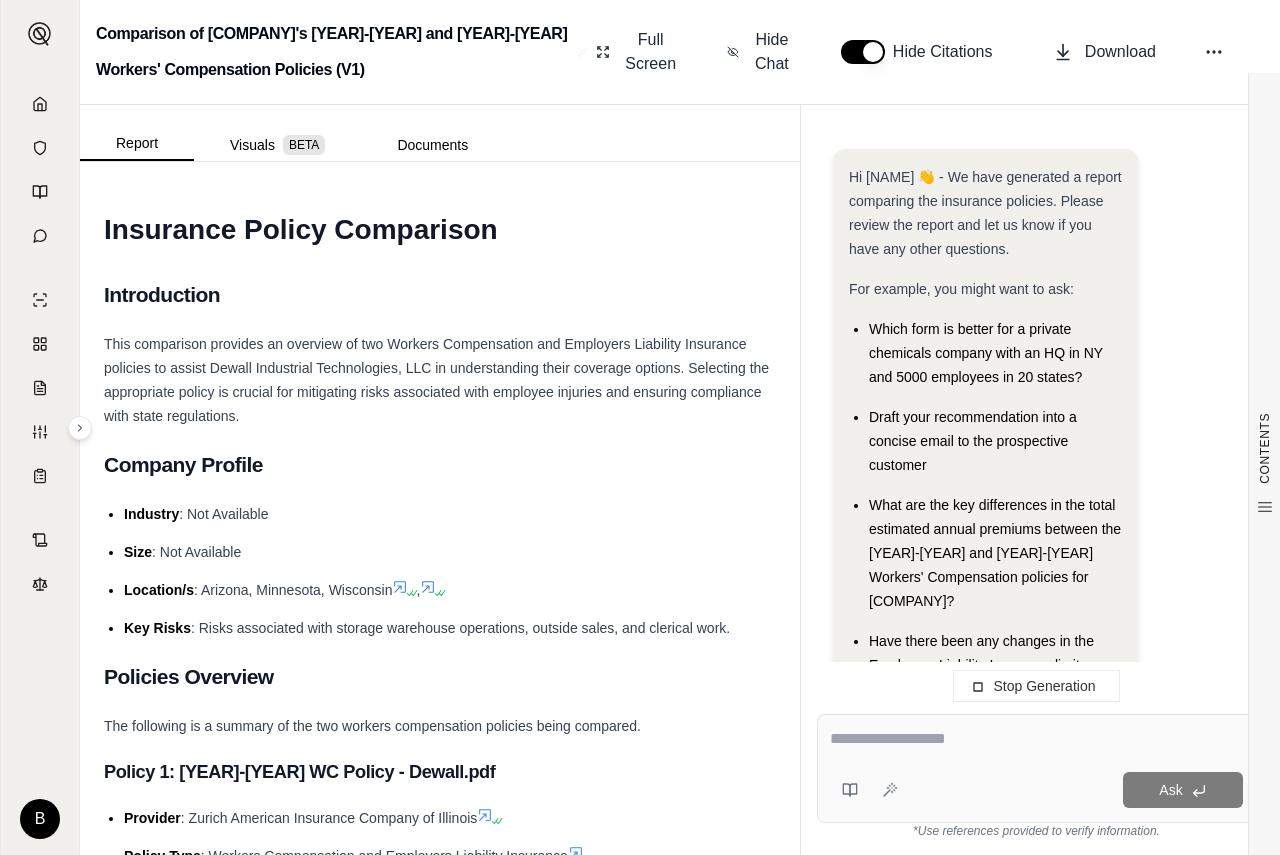 scroll, scrollTop: 0, scrollLeft: 0, axis: both 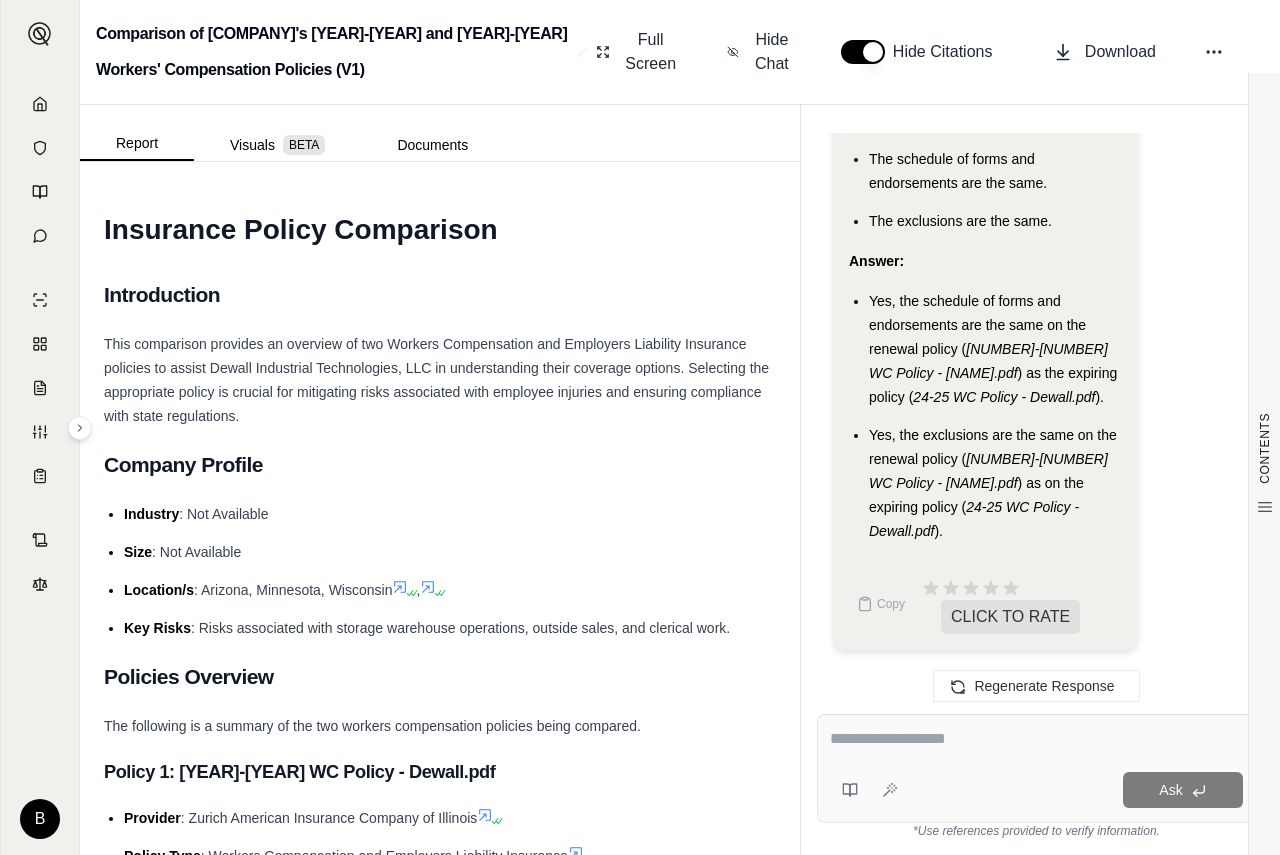 click at bounding box center [1036, 739] 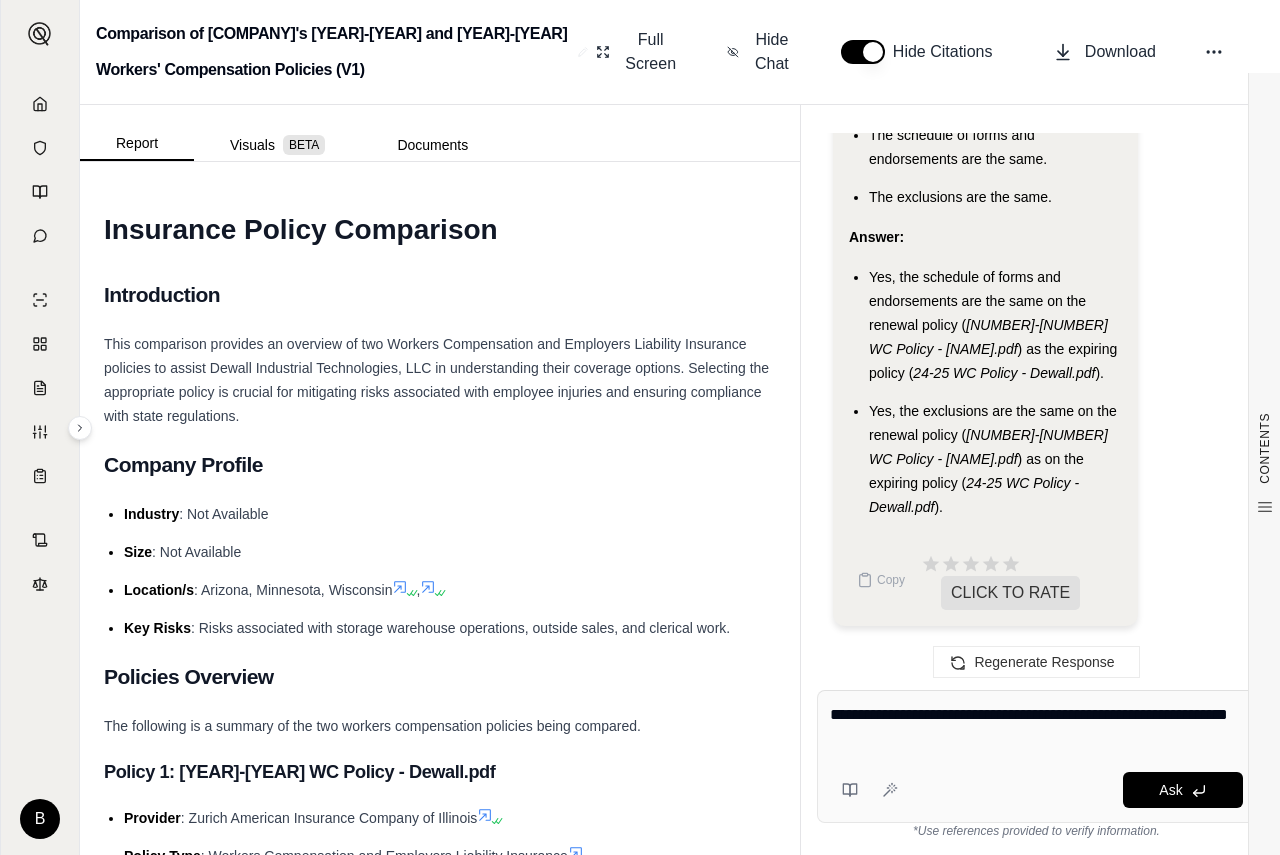 type on "**********" 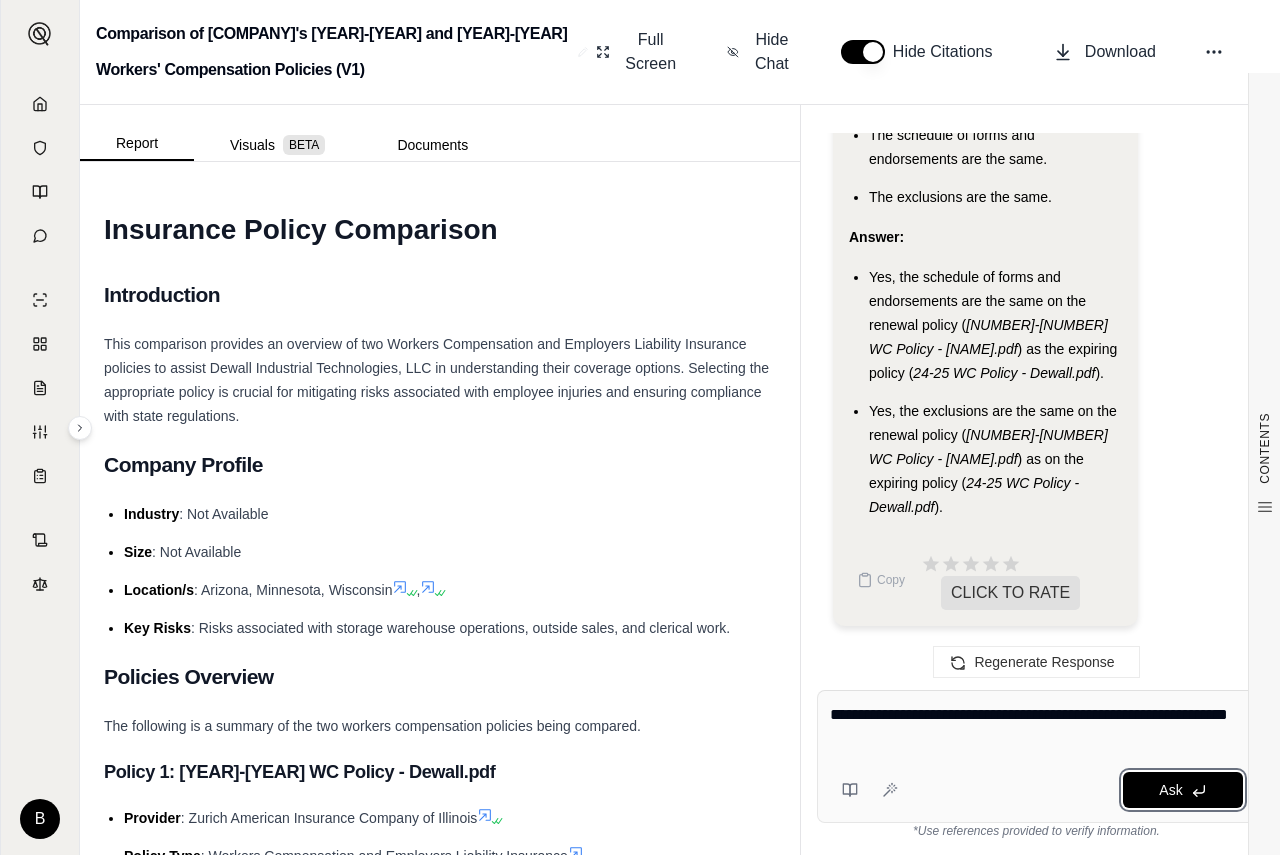 click on "Ask" at bounding box center [1170, 790] 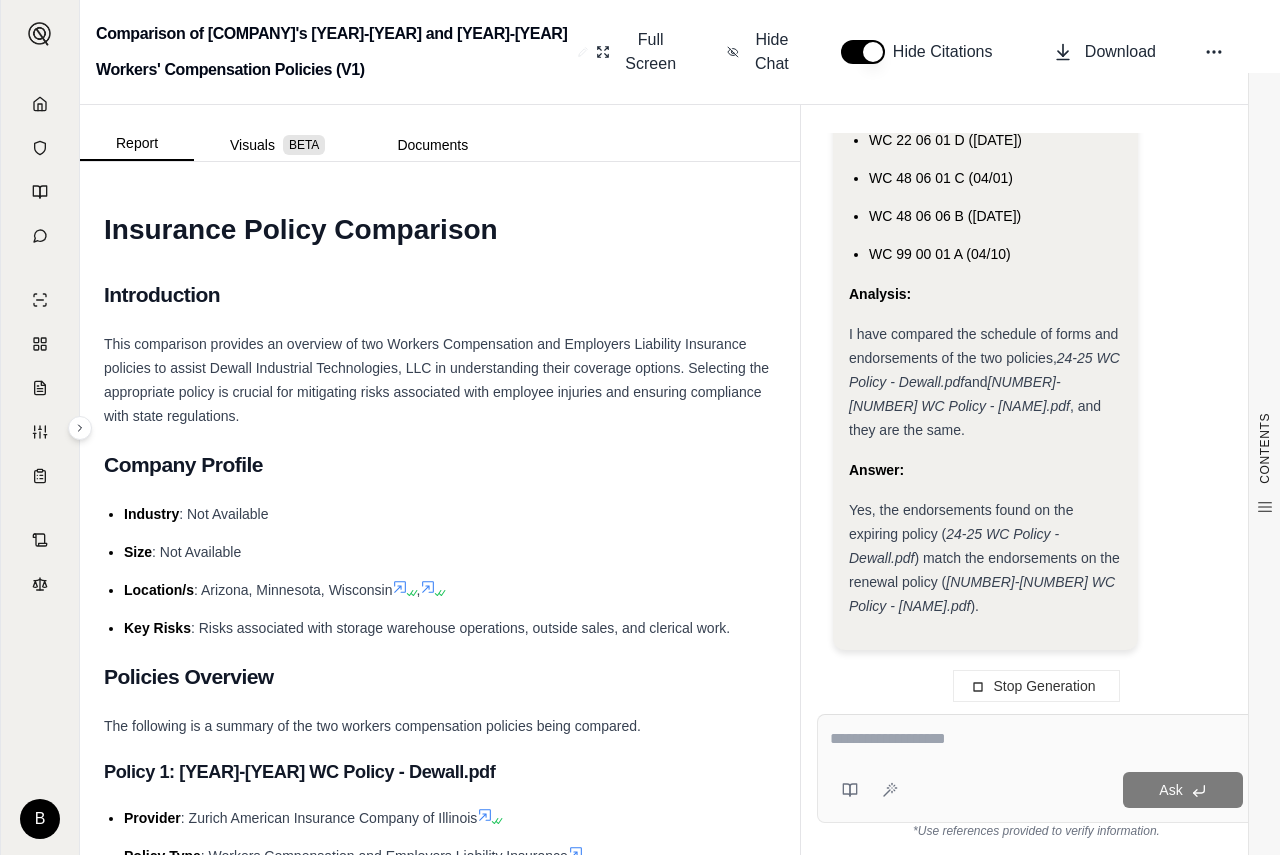 scroll, scrollTop: 9991, scrollLeft: 0, axis: vertical 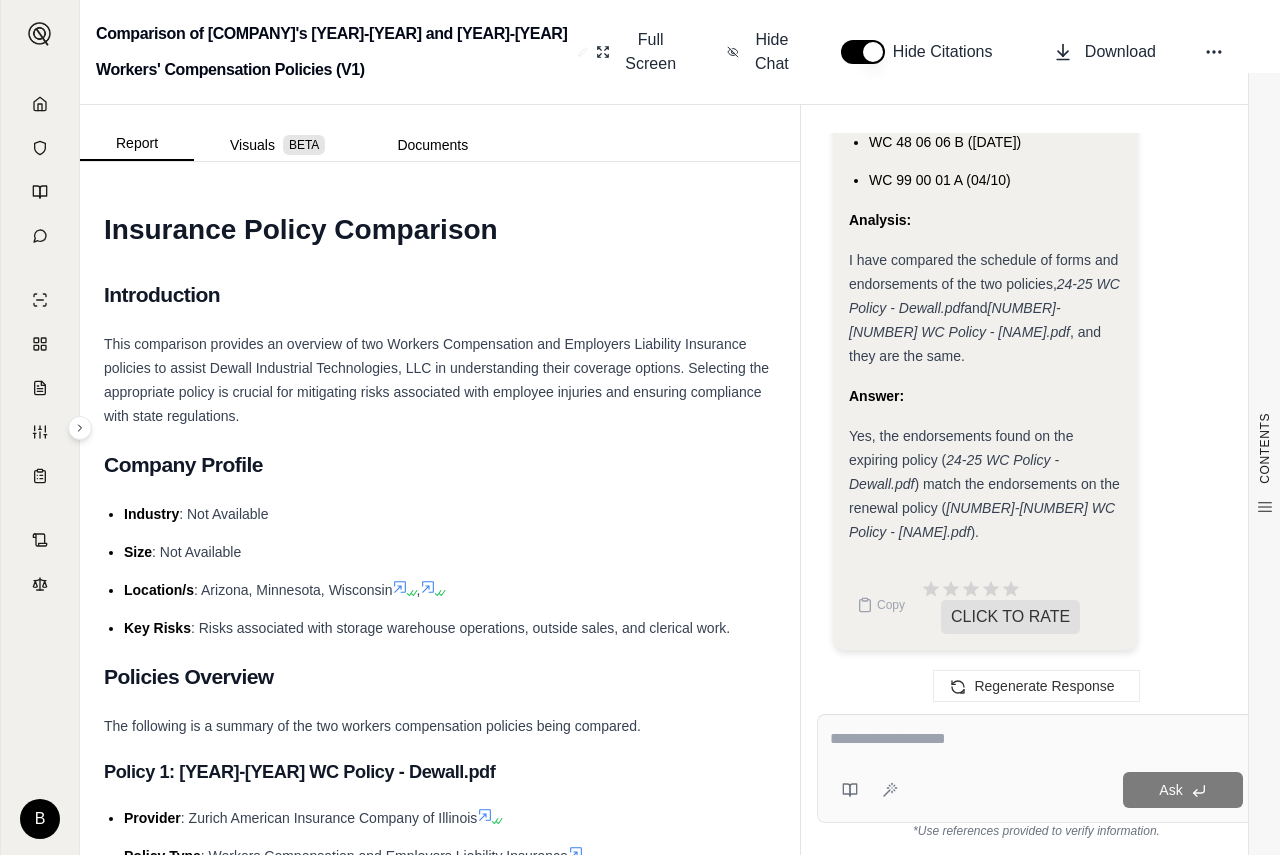 click at bounding box center (1036, 739) 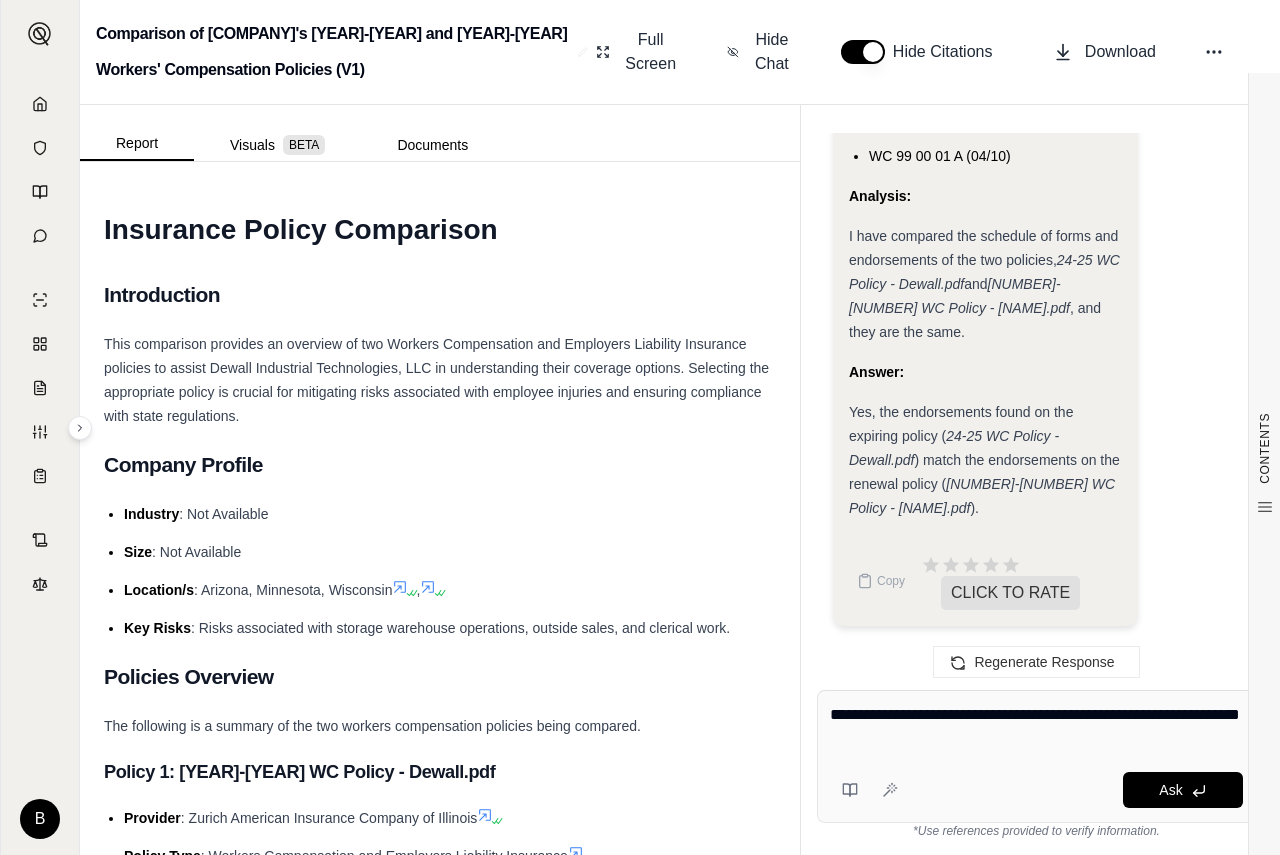 type on "**********" 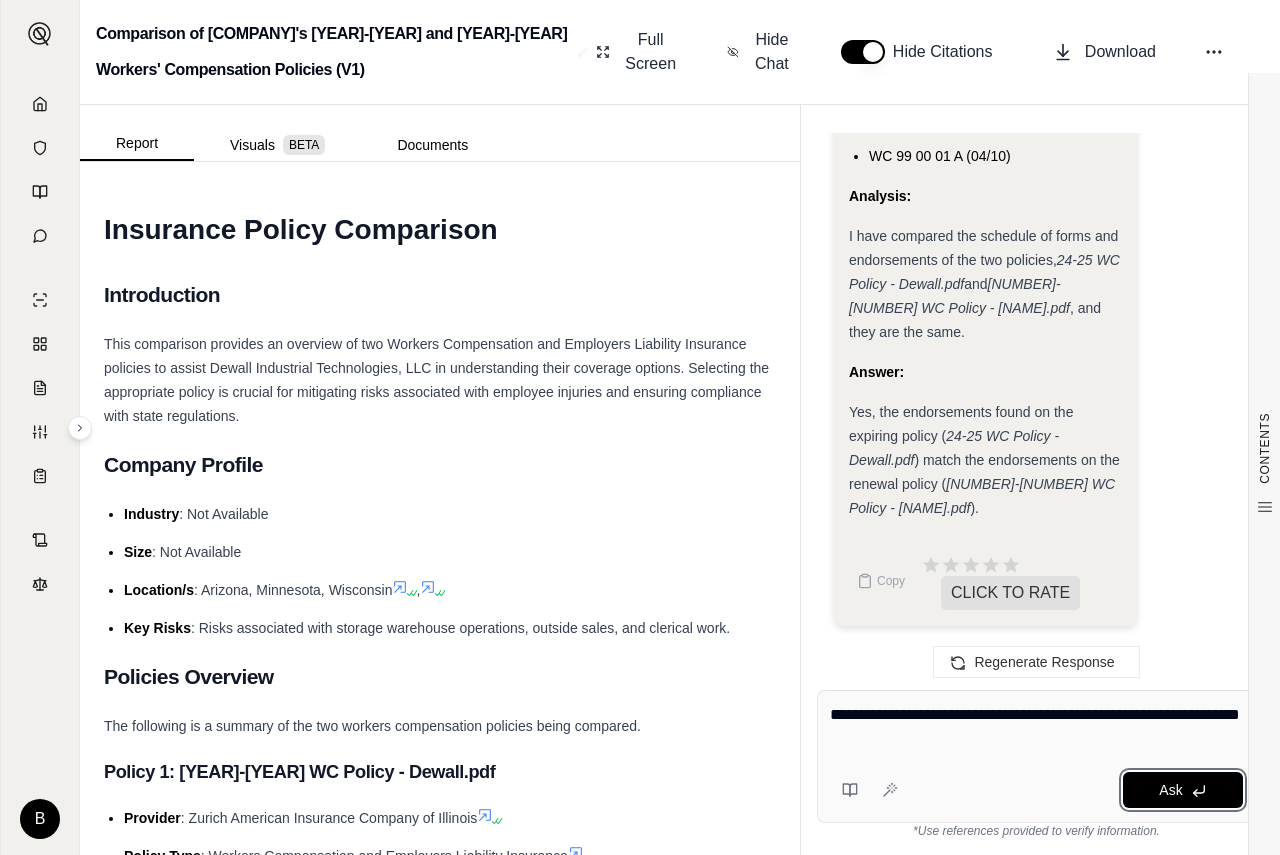 click on "Ask" at bounding box center [1170, 790] 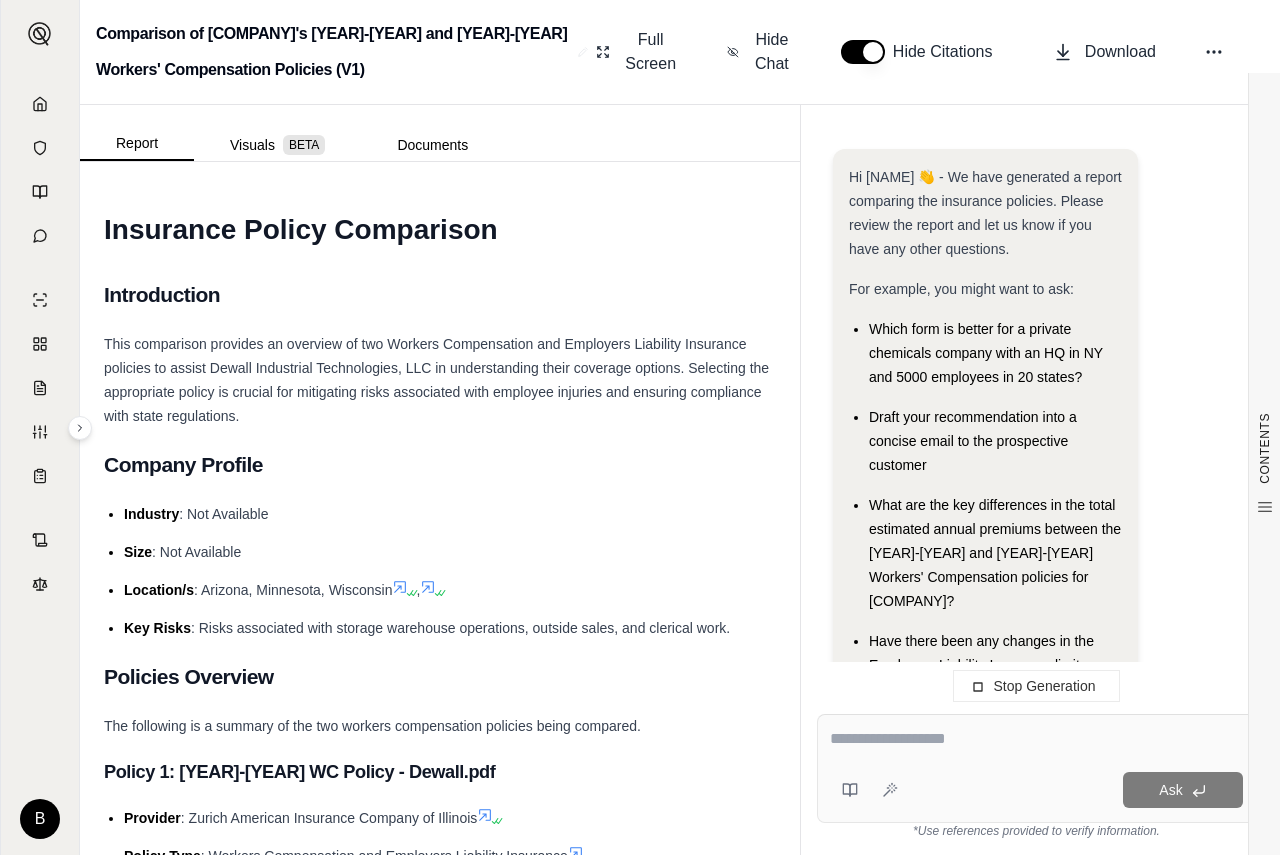 scroll, scrollTop: 0, scrollLeft: 0, axis: both 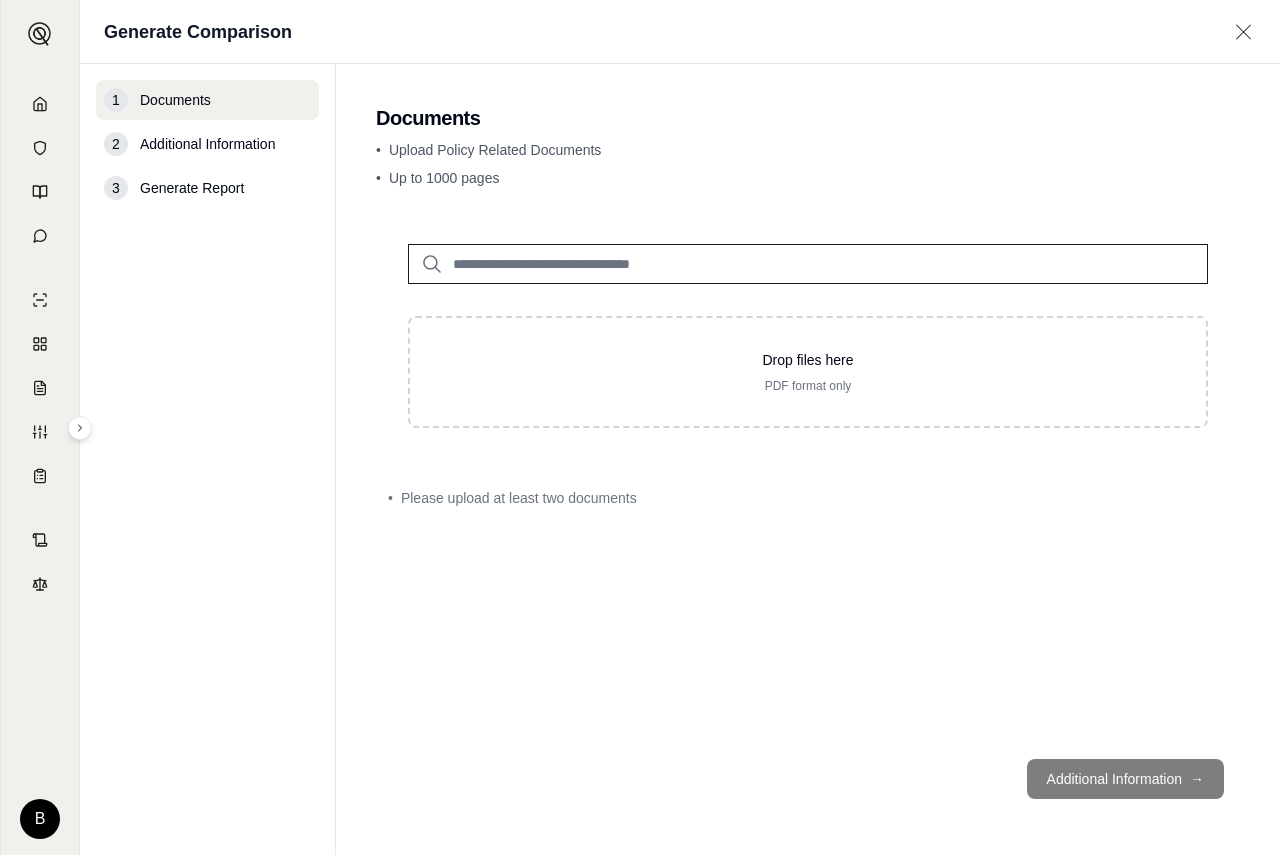 click on "Drop files here" at bounding box center (808, 360) 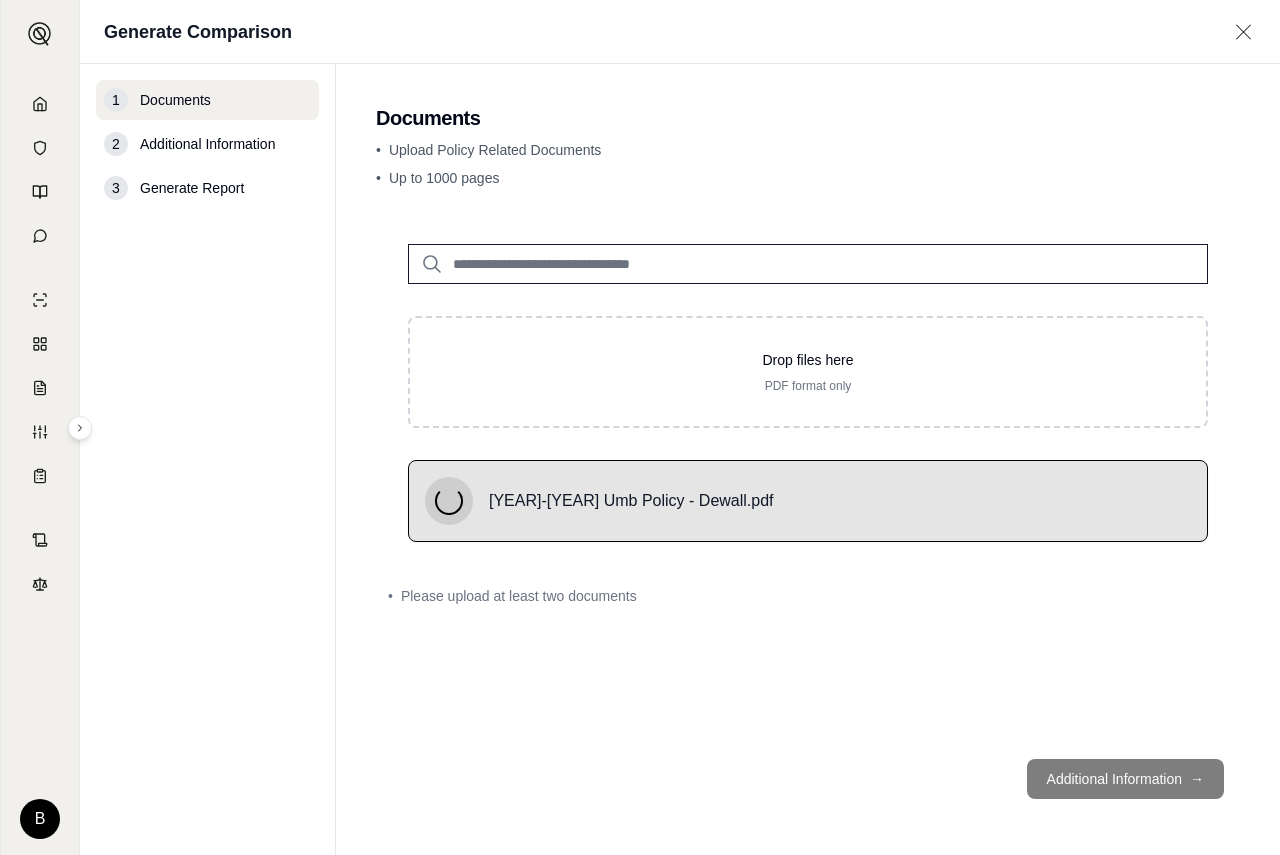 click on "Drop files here PDF format only" at bounding box center [808, 372] 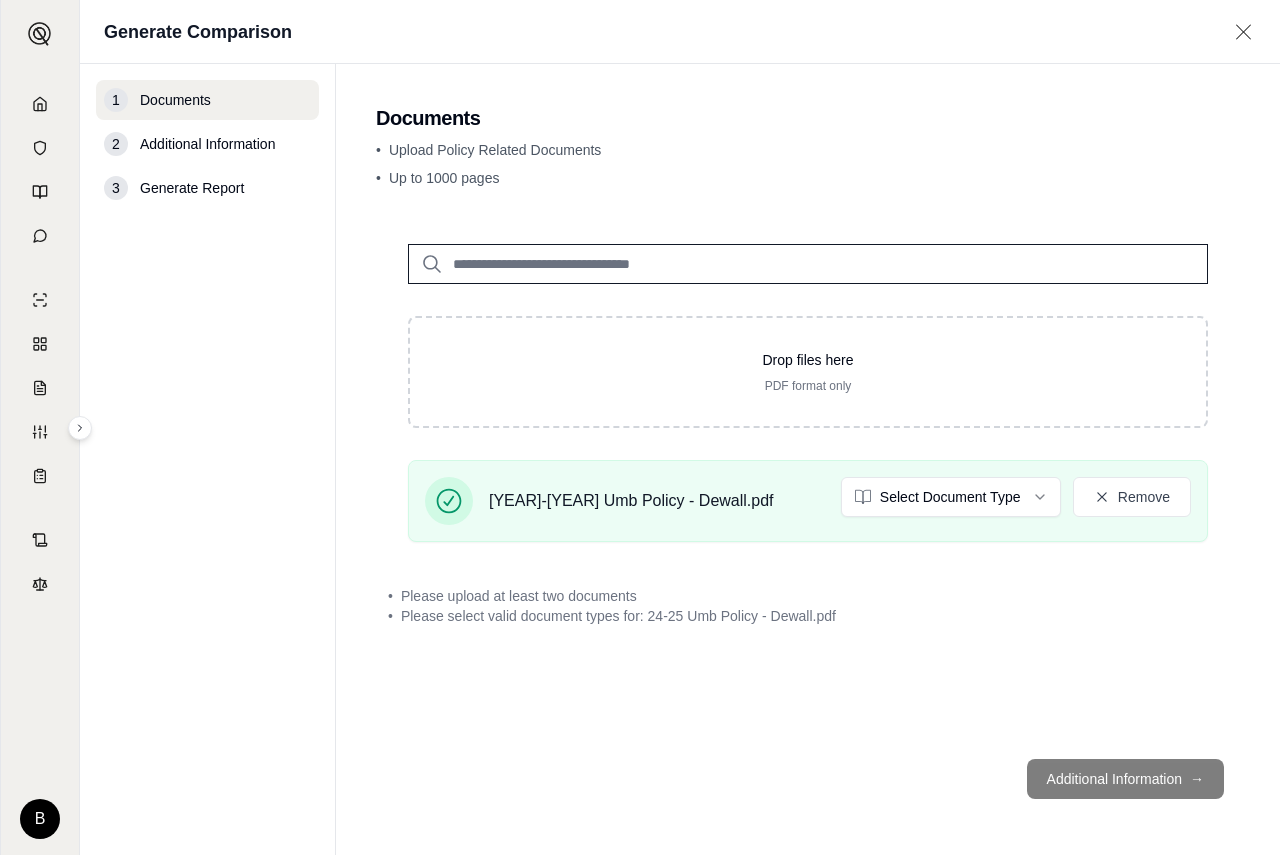type on "**********" 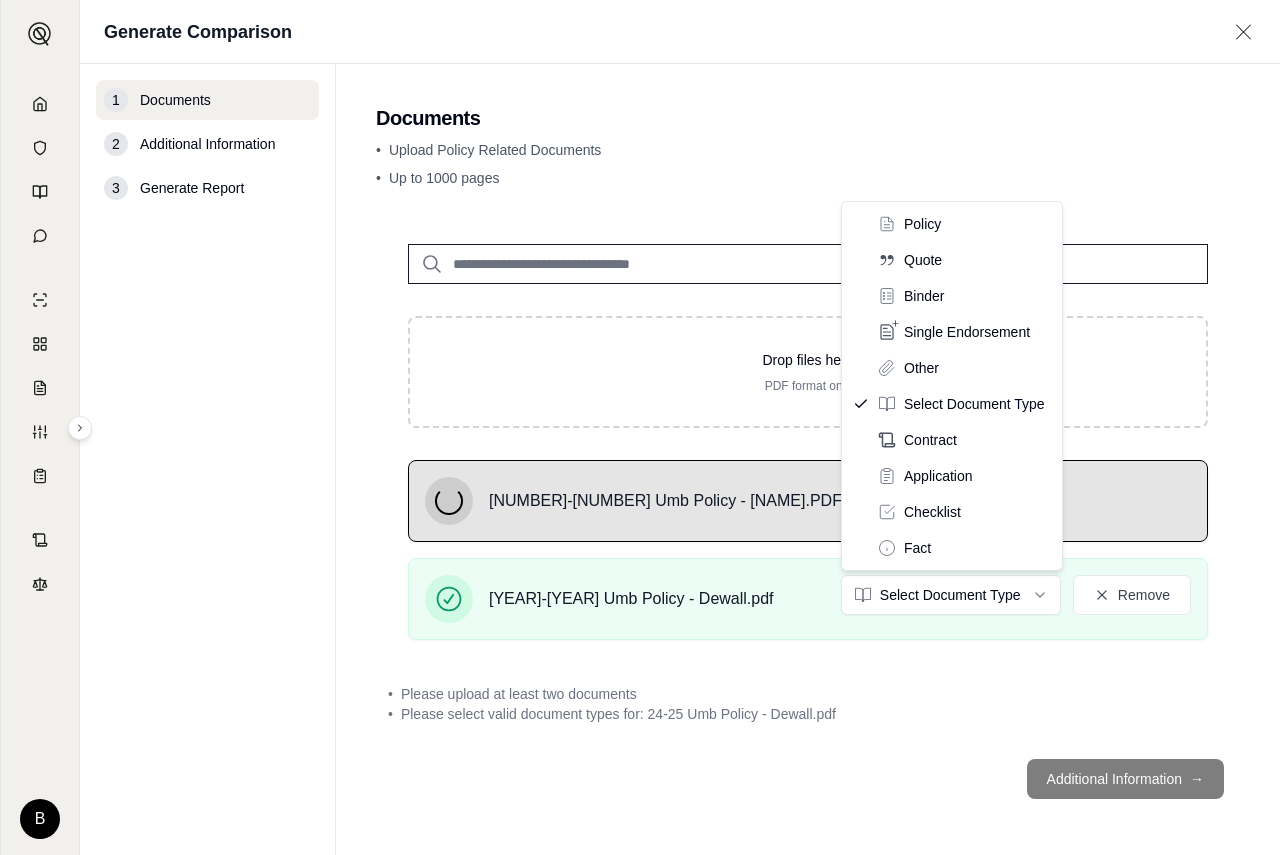 click on "B Generate Comparison 1 Documents 2 Additional Information 3 Generate Report Documents • Upload Policy Related Documents • Up to 1000 pages Drop files here PDF format only [YEAR]-[YEAR] Umb Policy - Dewall.PDF 24-25 Umb Policy - Dewall.pdf Select Document Type Remove • Please upload at least two documents • Please select valid document types for: [YEAR]-[YEAR] Umb Policy - Dewall.pdf Additional Information →
Policy Quote Binder Single Endorsement Other Select Document Type Contract Application Checklist Fact" at bounding box center [640, 427] 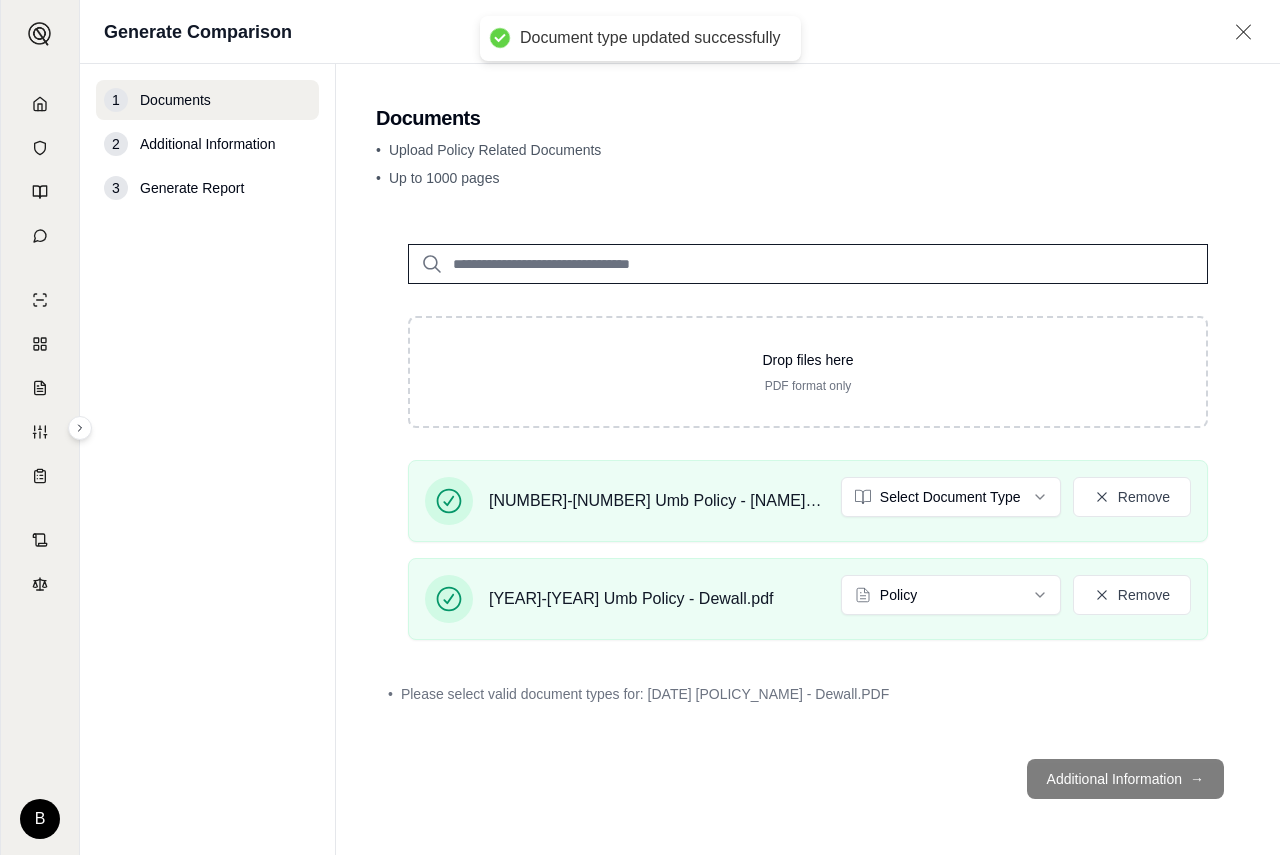click on "Document type updated successfully B Generate Comparison 1 Documents 2 Additional Information 3 Generate Report Documents • Upload Policy Related Documents • Up to [NUMBER] pages Drop files here PDF format only [POLICY_YEAR] Umb Policy - Dewall.PDF Select Document Type Remove [POLICY_YEAR] Umb Policy - Dewall.pdf Policy Remove • Please select valid document types for: [POLICY_YEAR] Umb Policy - Dewall.PDF Additional Information →" at bounding box center [640, 427] 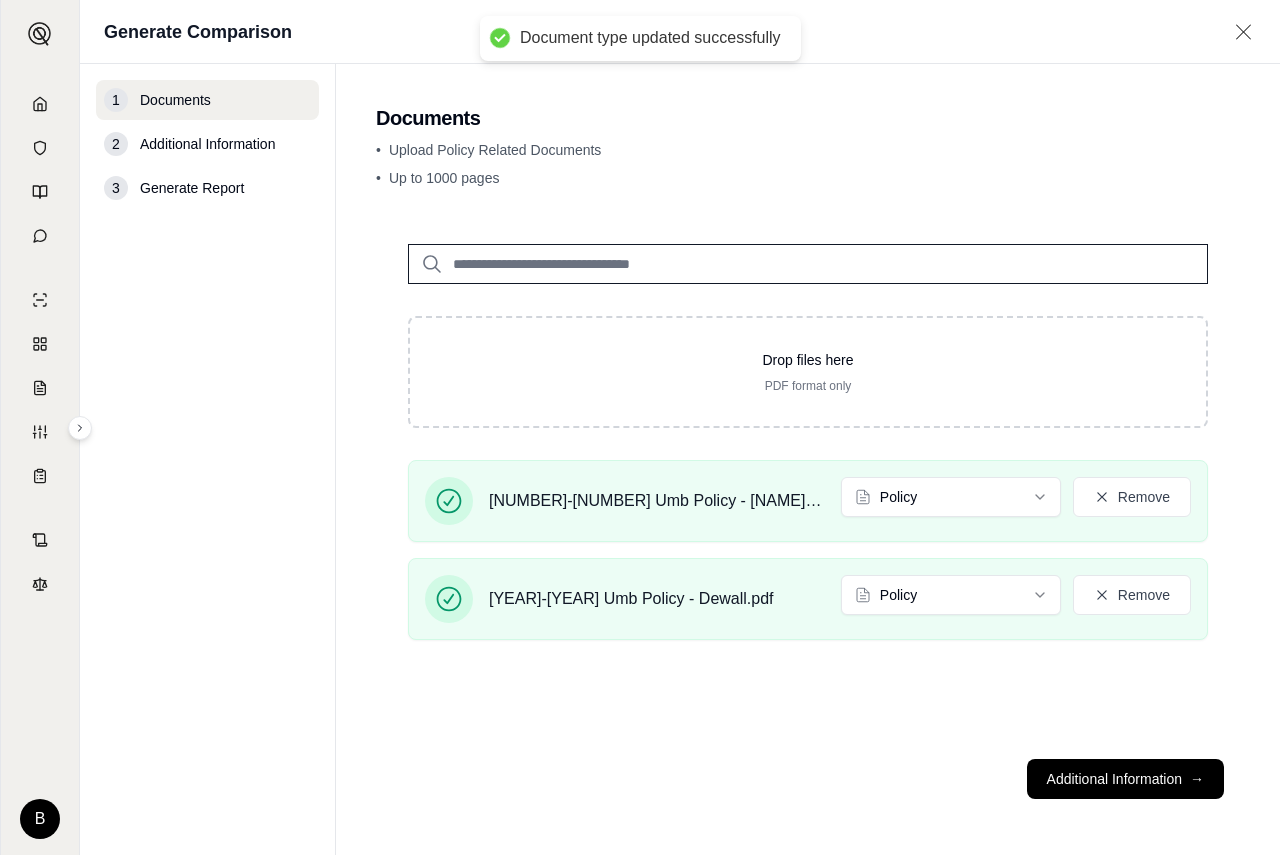 click on "Additional Information →" at bounding box center [1125, 779] 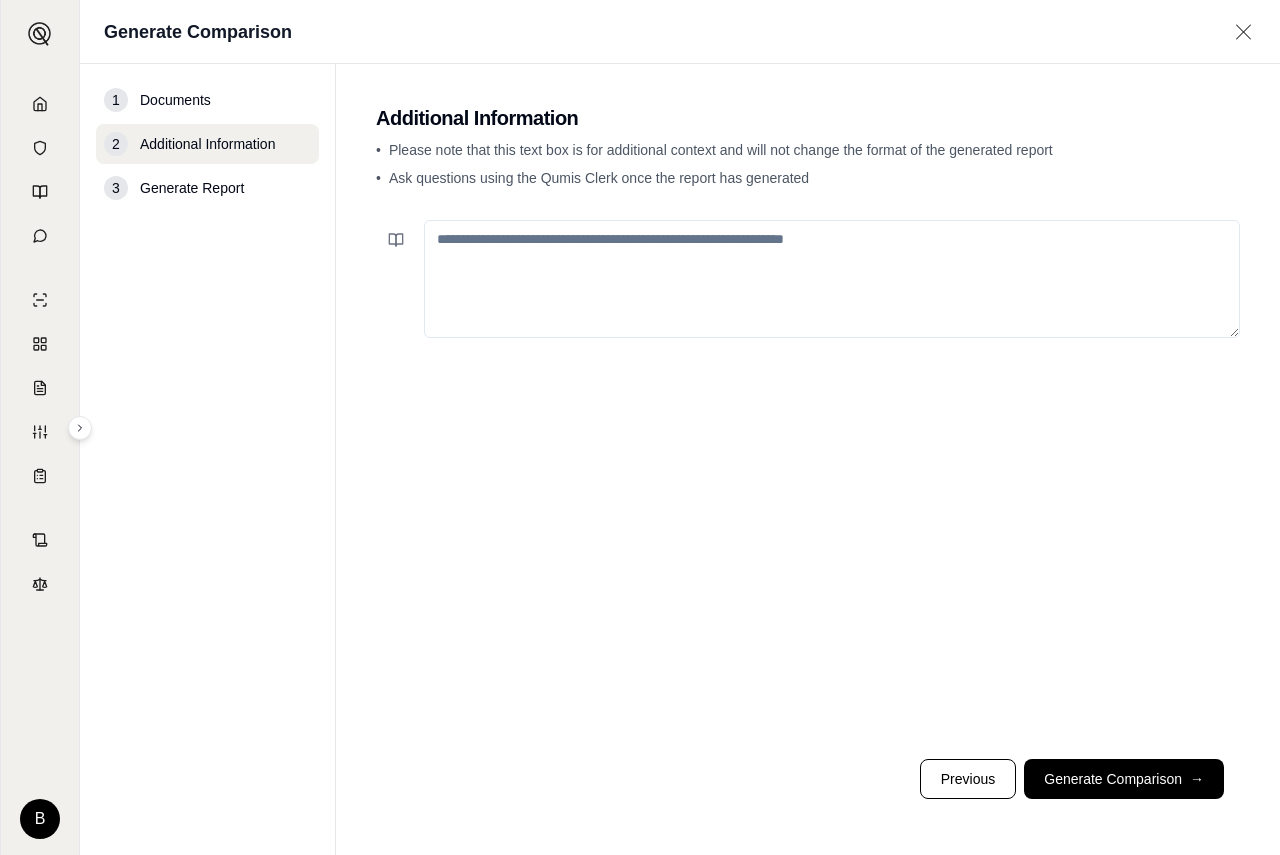 click on "Generate Comparison →" at bounding box center (1124, 779) 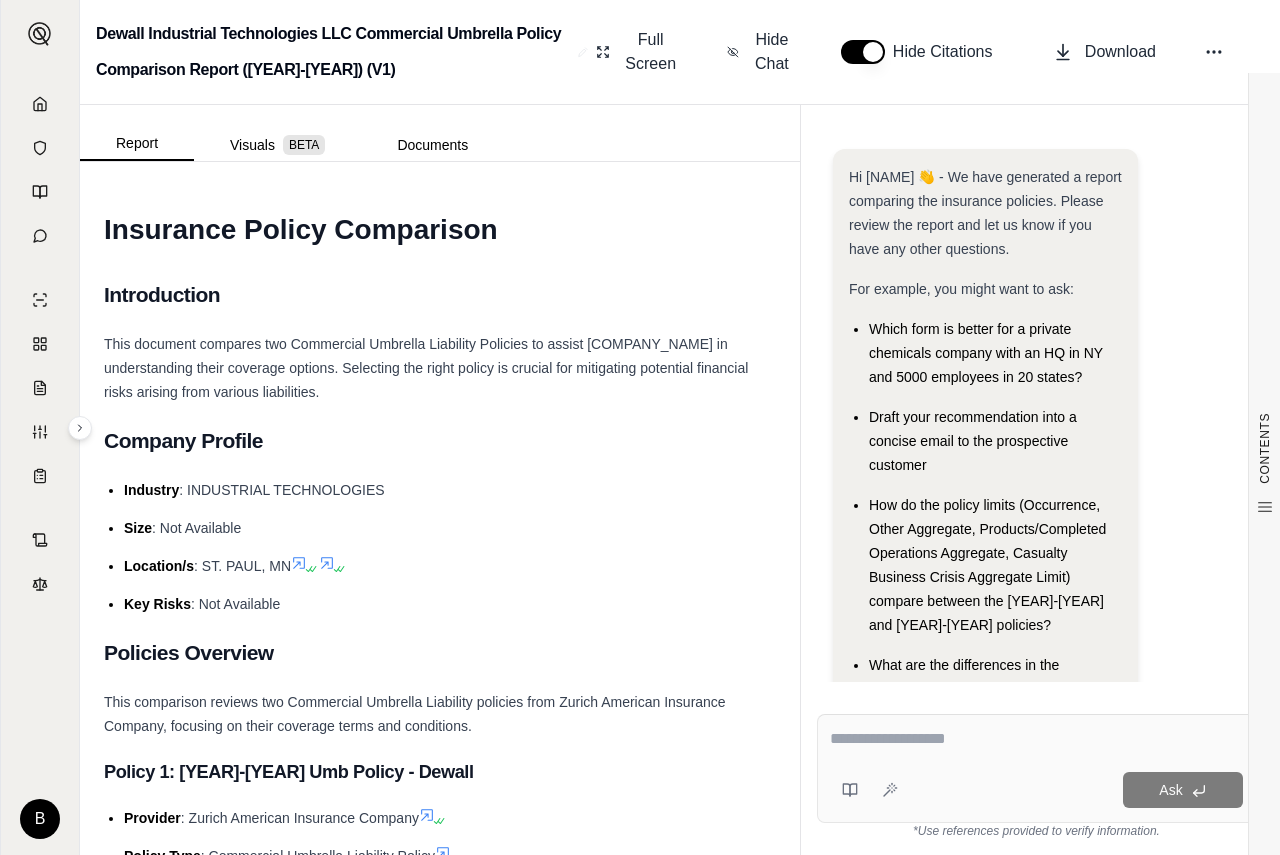 scroll, scrollTop: 0, scrollLeft: 0, axis: both 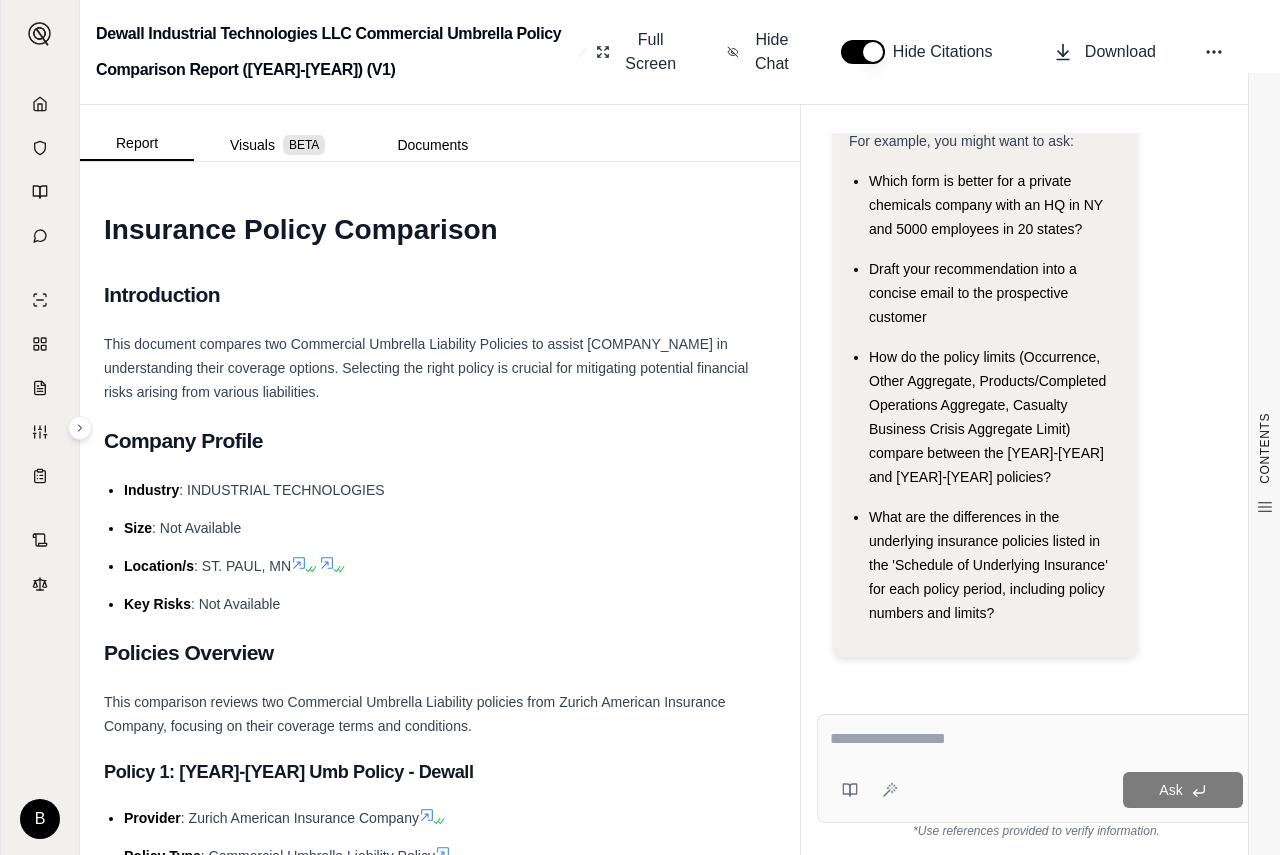 click at bounding box center [1036, 739] 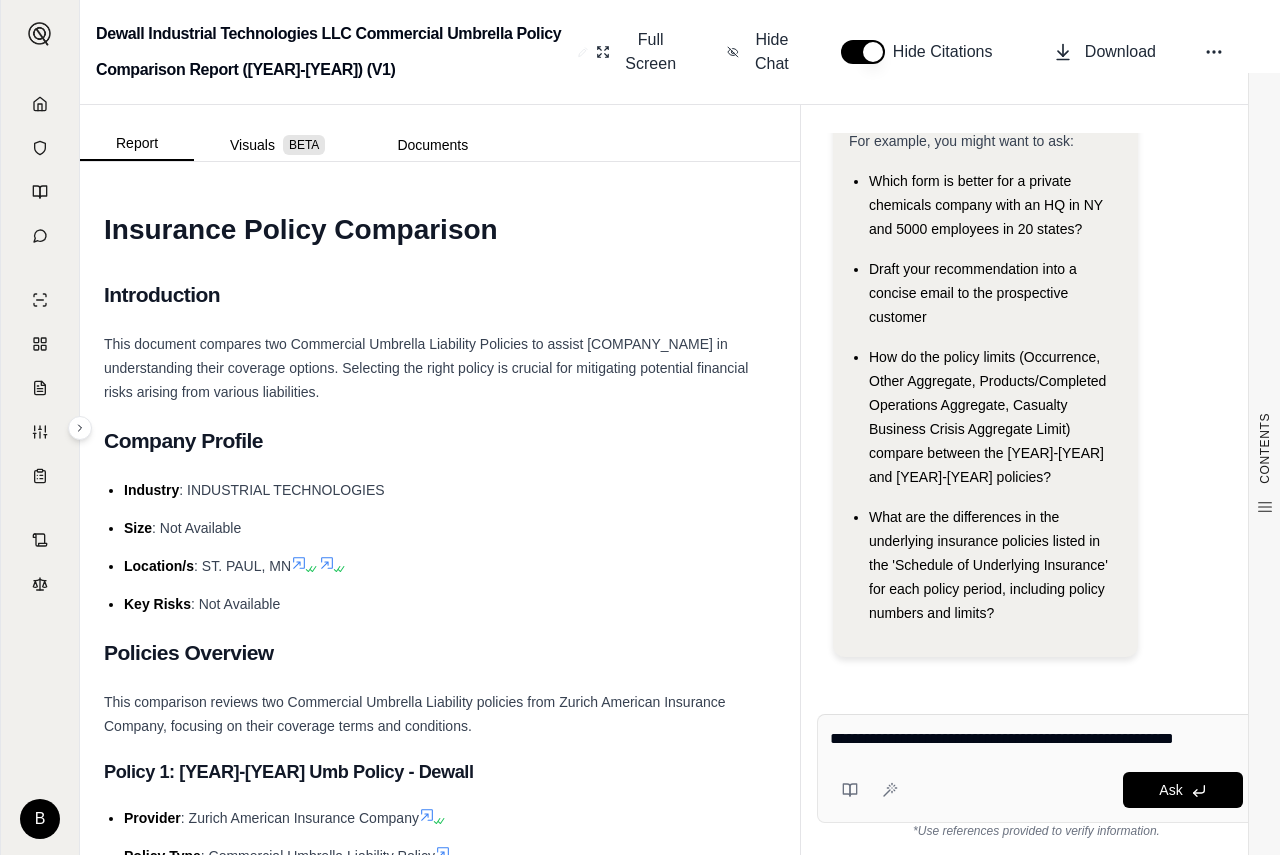 type on "**********" 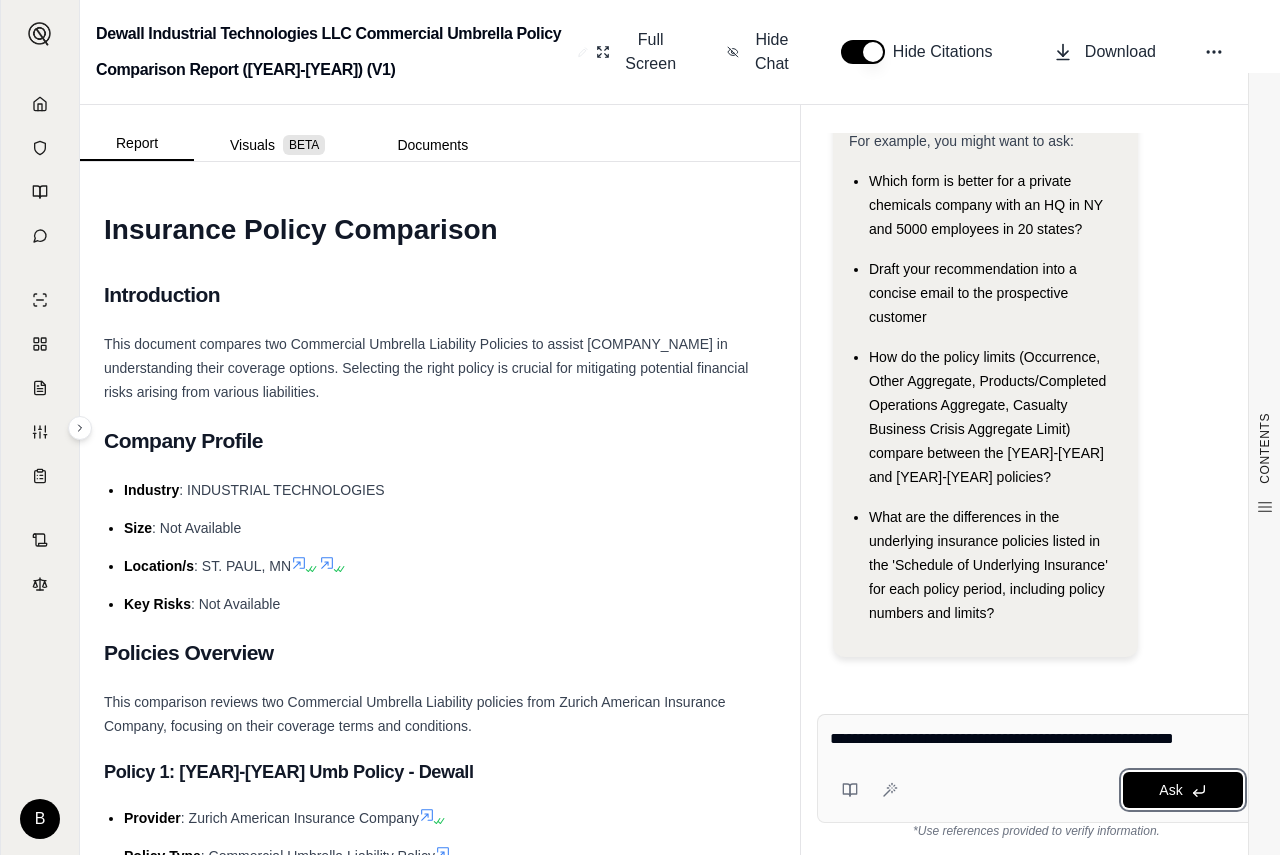 click on "Ask" at bounding box center (1170, 790) 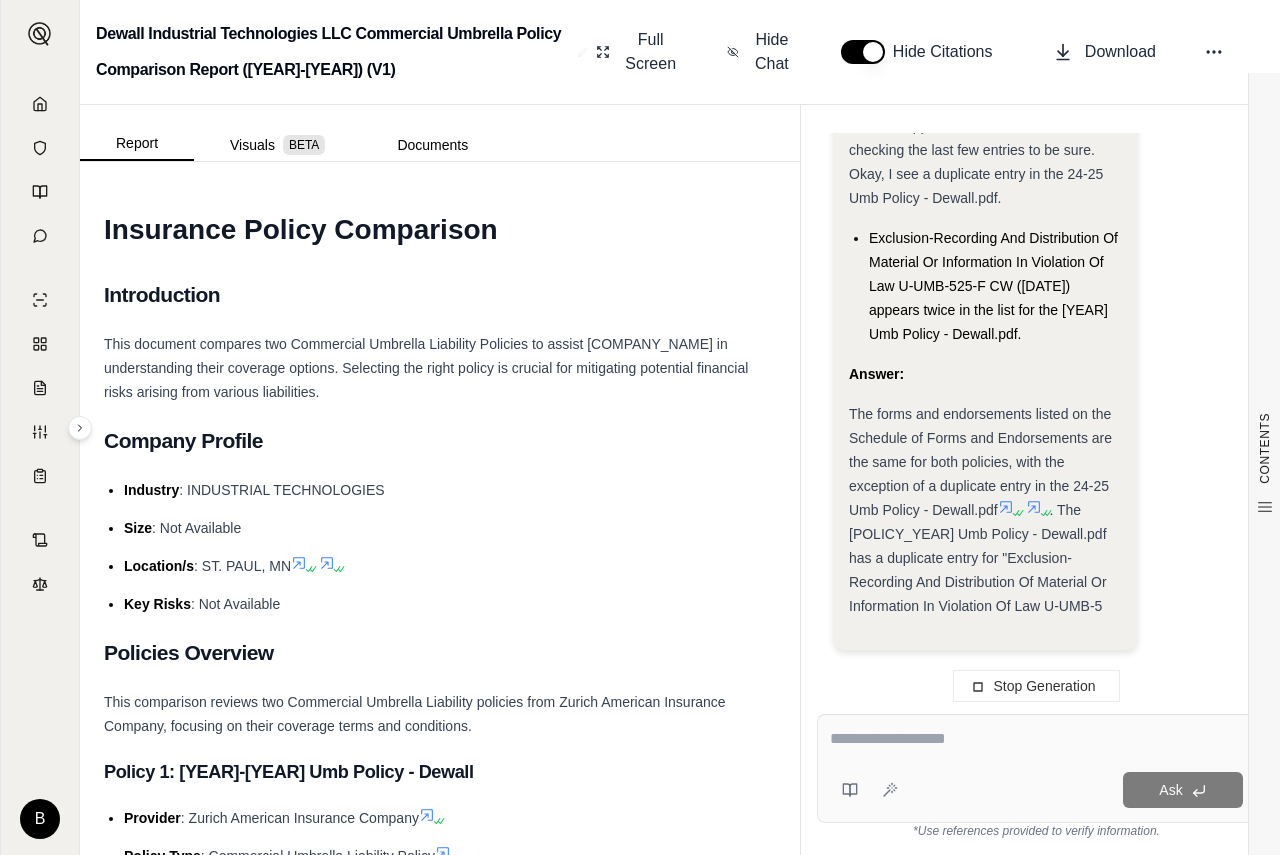scroll, scrollTop: 6281, scrollLeft: 0, axis: vertical 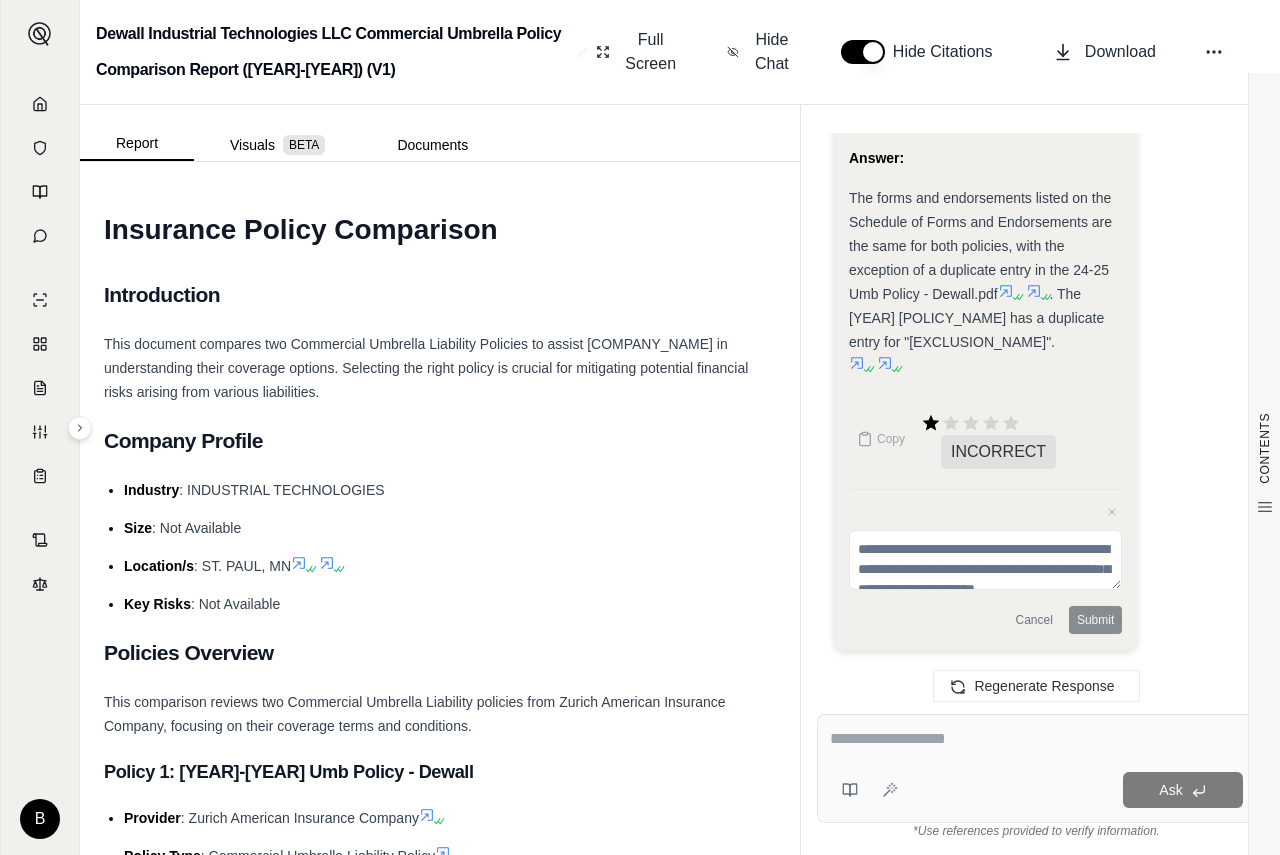 click at bounding box center [1036, 739] 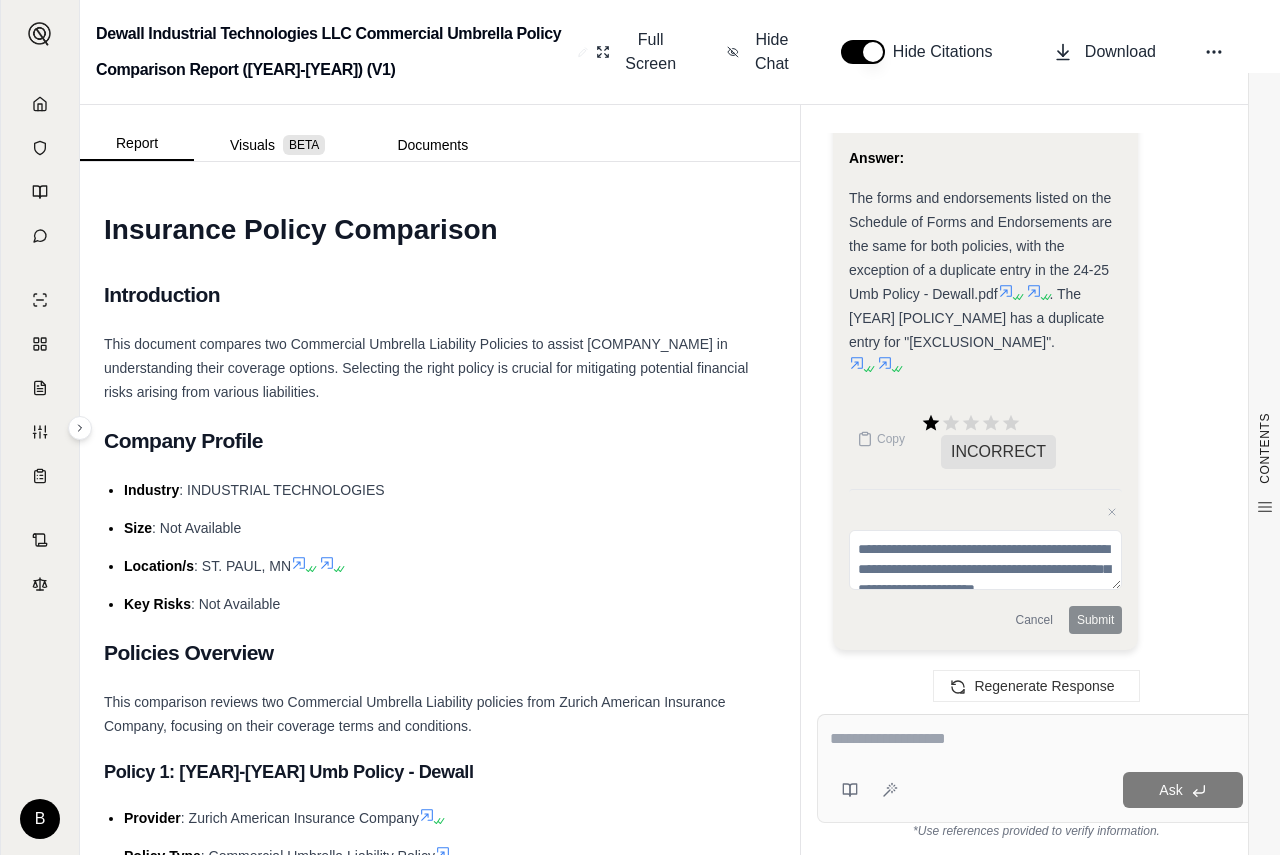 type on "*" 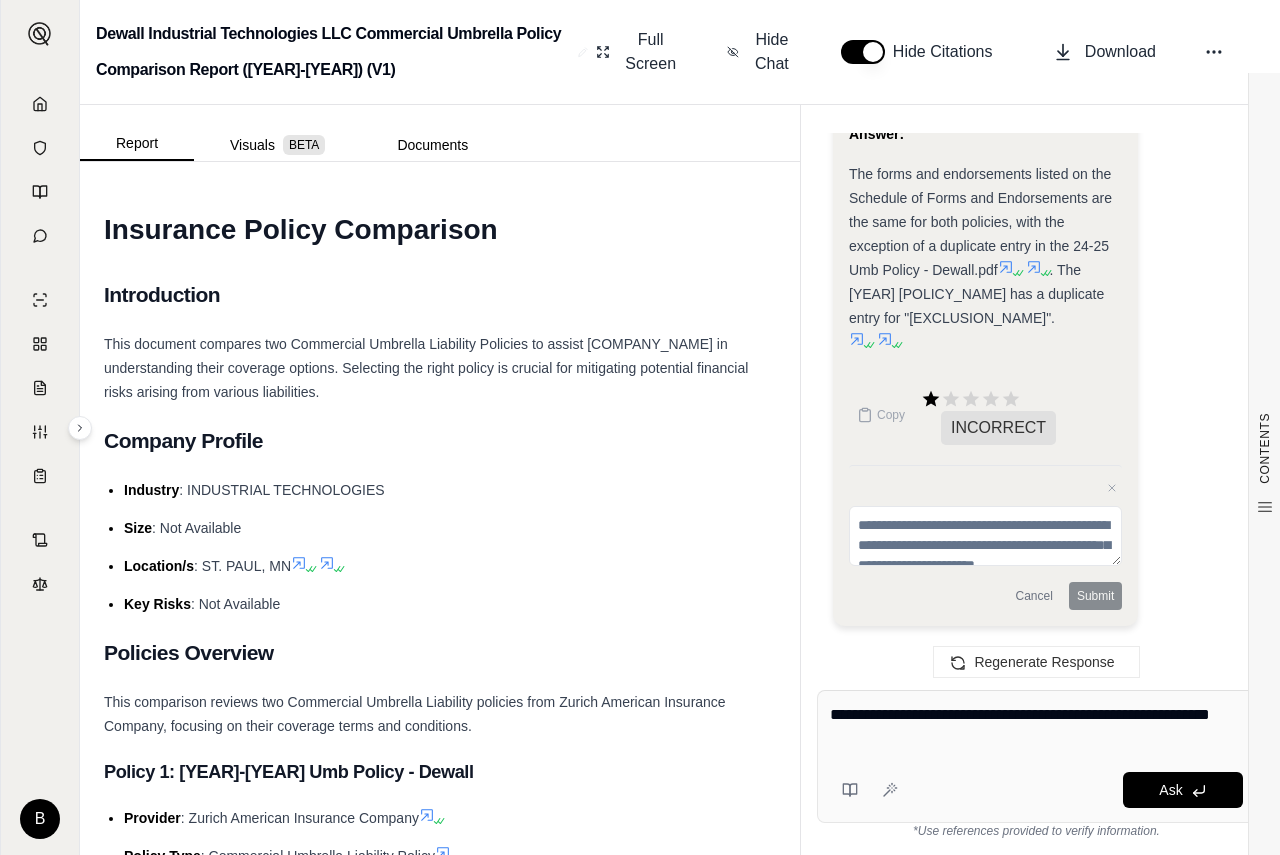 type on "**********" 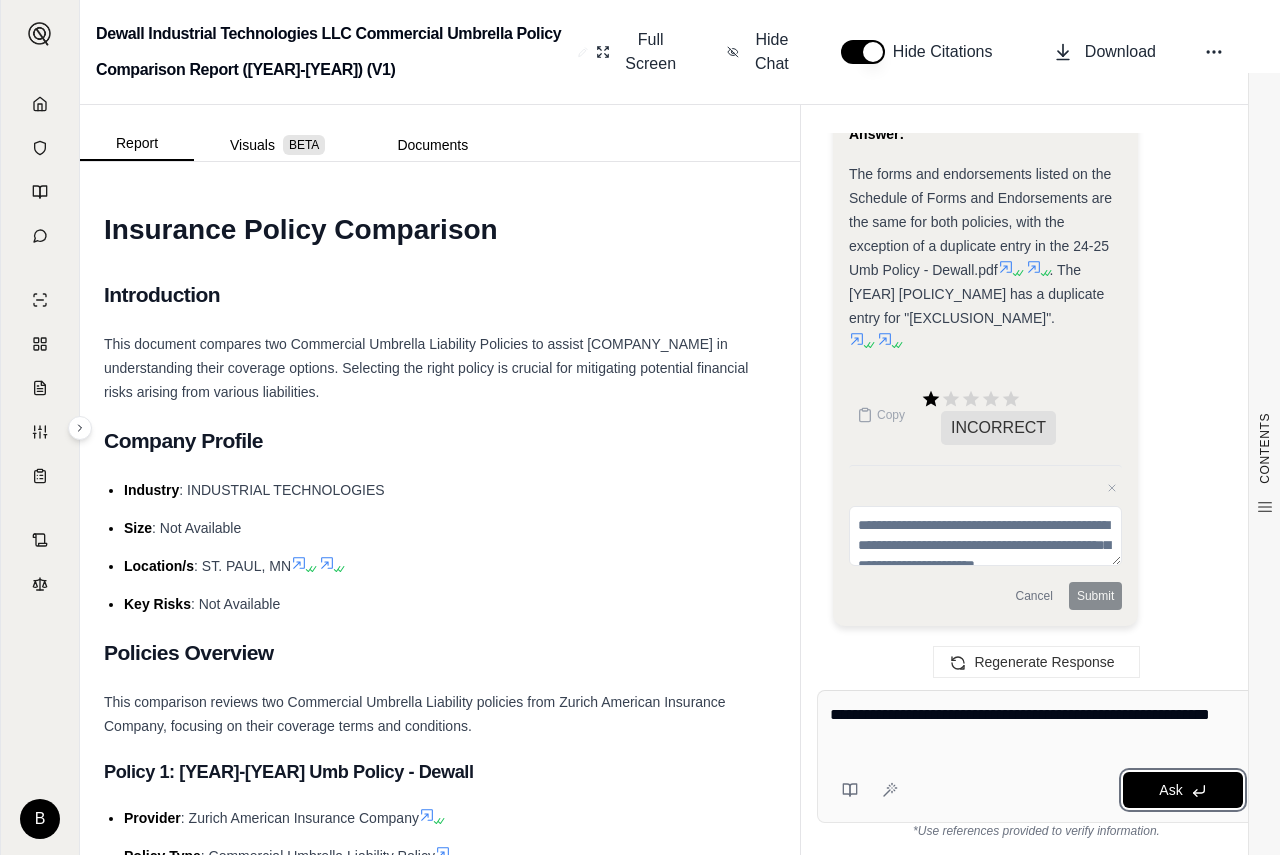 click on "Ask" at bounding box center (1170, 790) 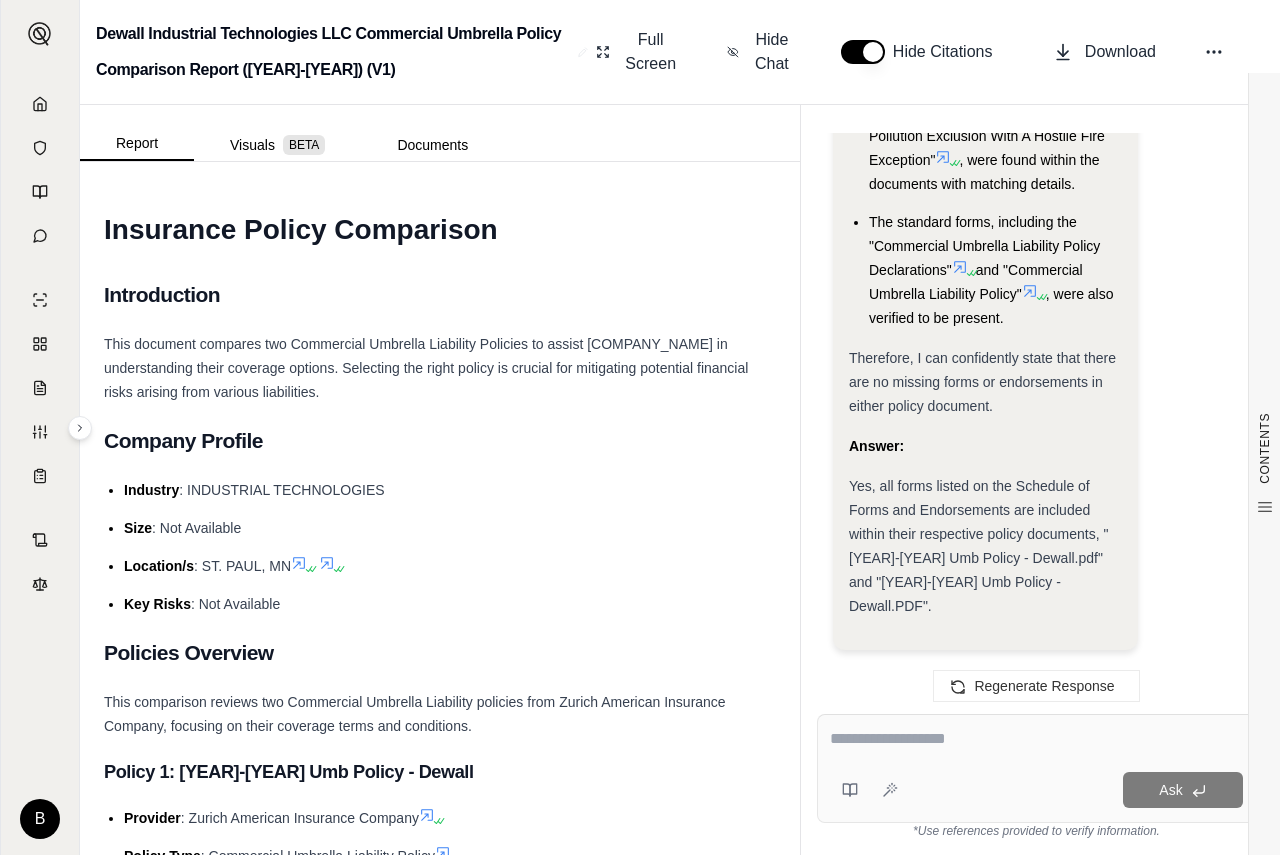 scroll, scrollTop: 8189, scrollLeft: 0, axis: vertical 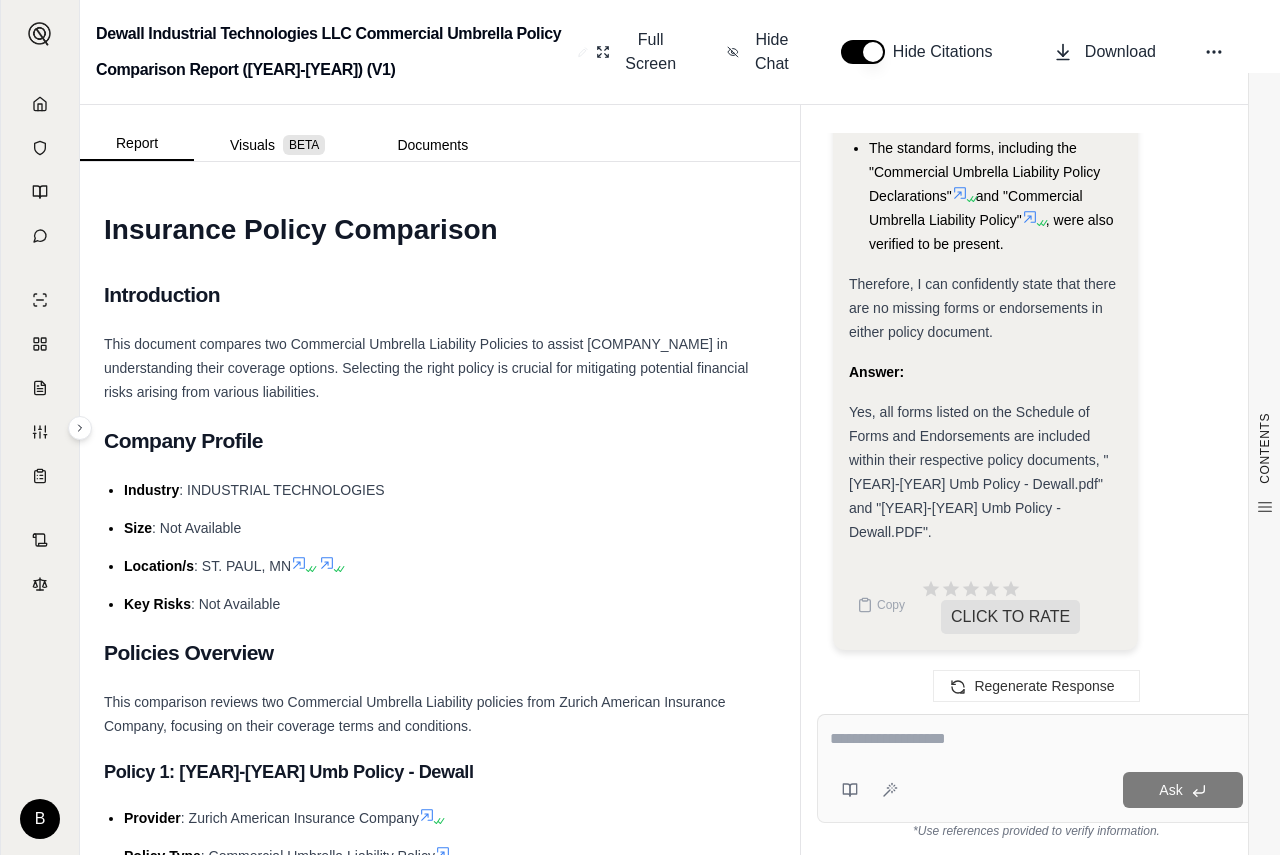 click at bounding box center [1036, 739] 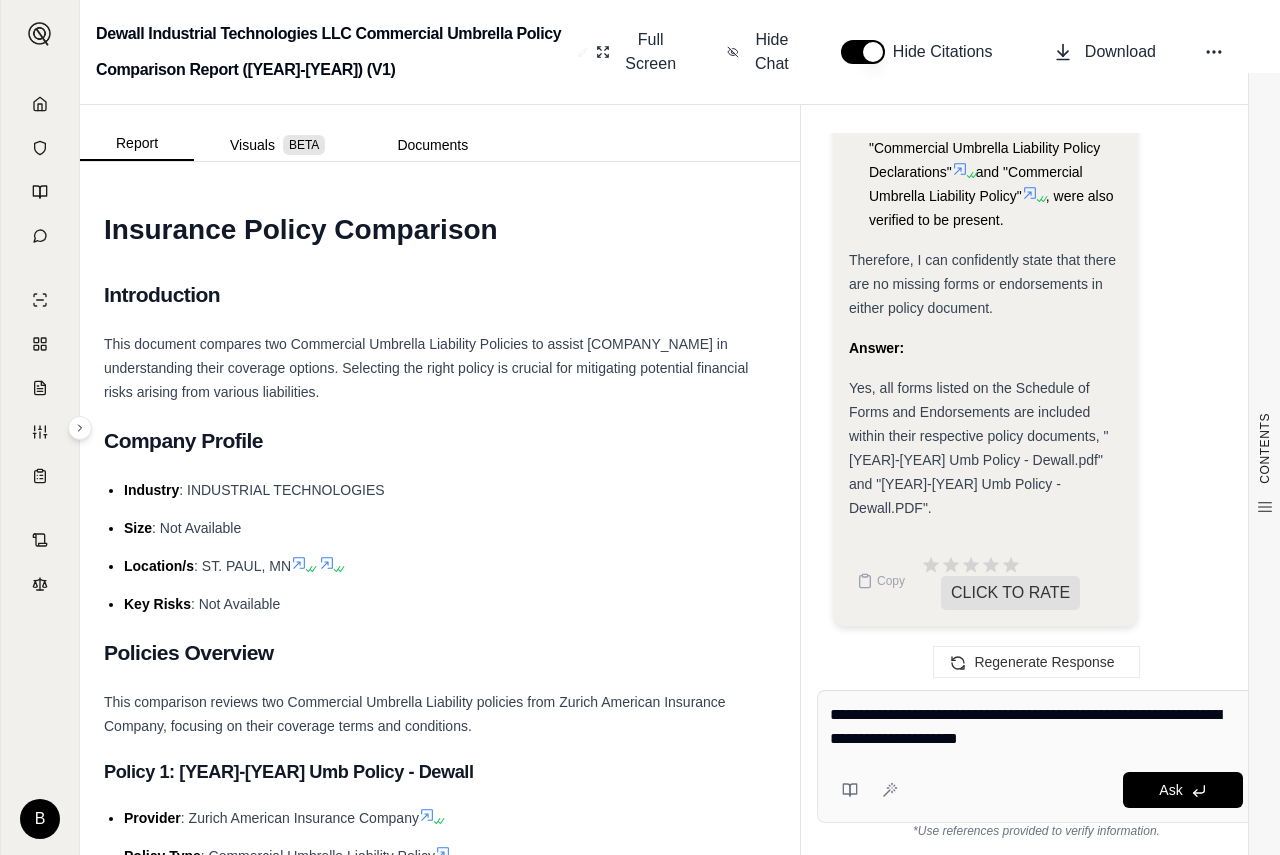 type on "**********" 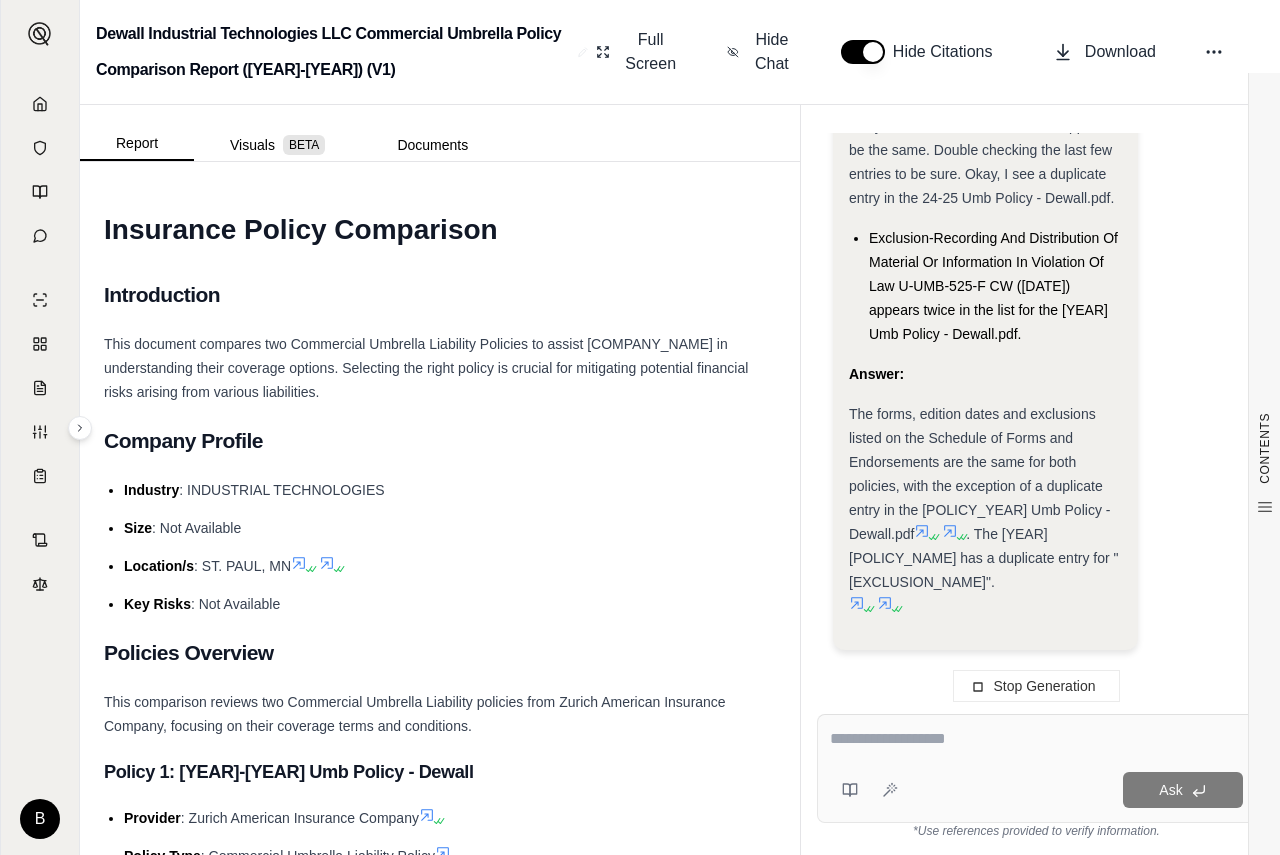 scroll, scrollTop: 14593, scrollLeft: 0, axis: vertical 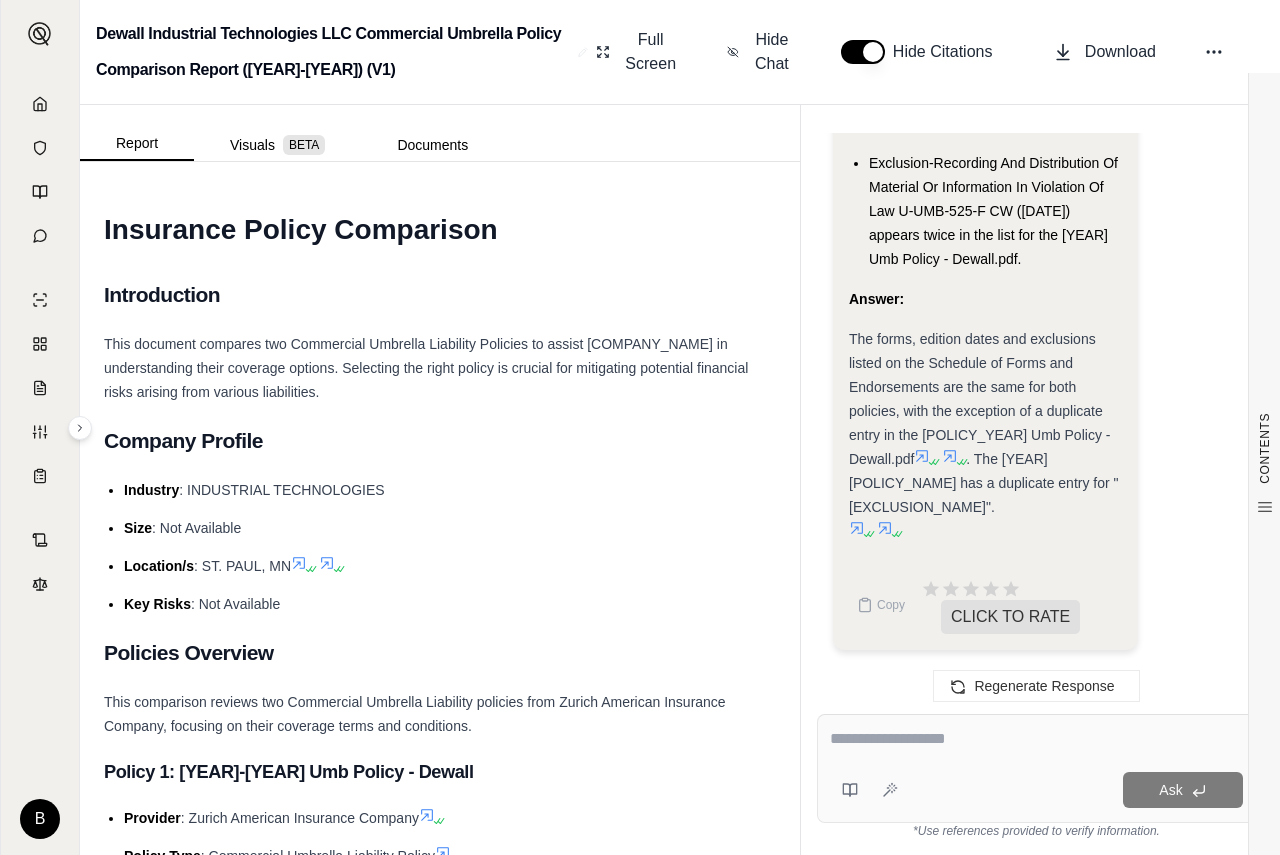 click at bounding box center [1036, 739] 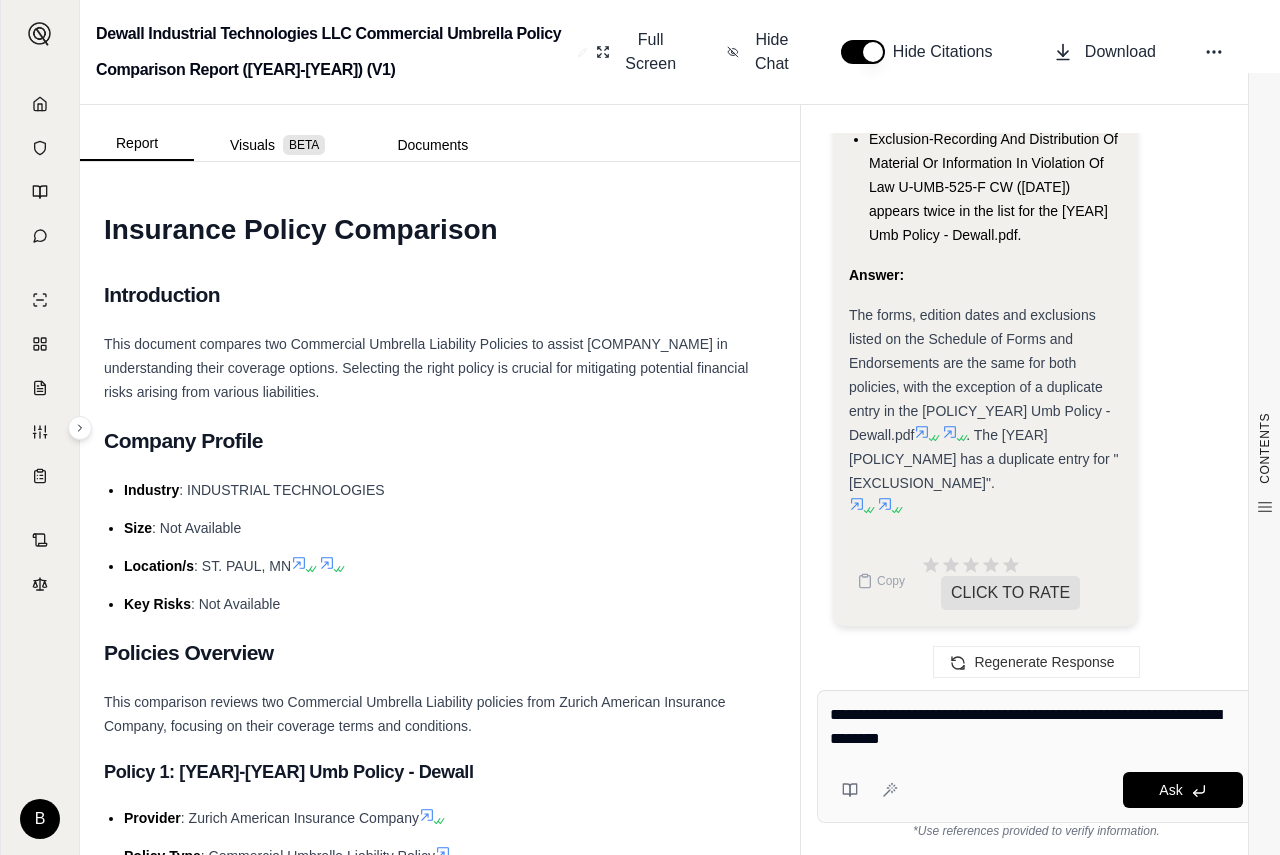 type on "**********" 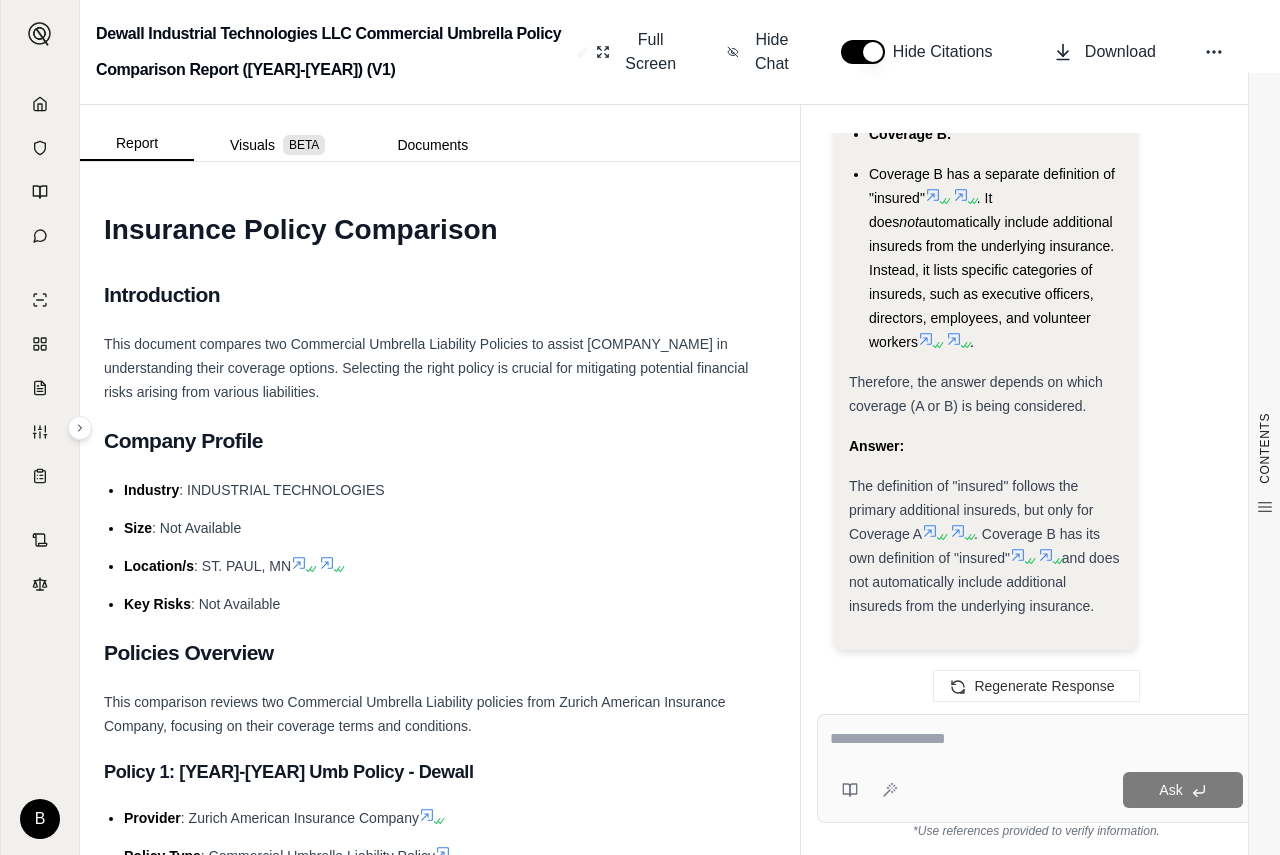 scroll, scrollTop: 16669, scrollLeft: 0, axis: vertical 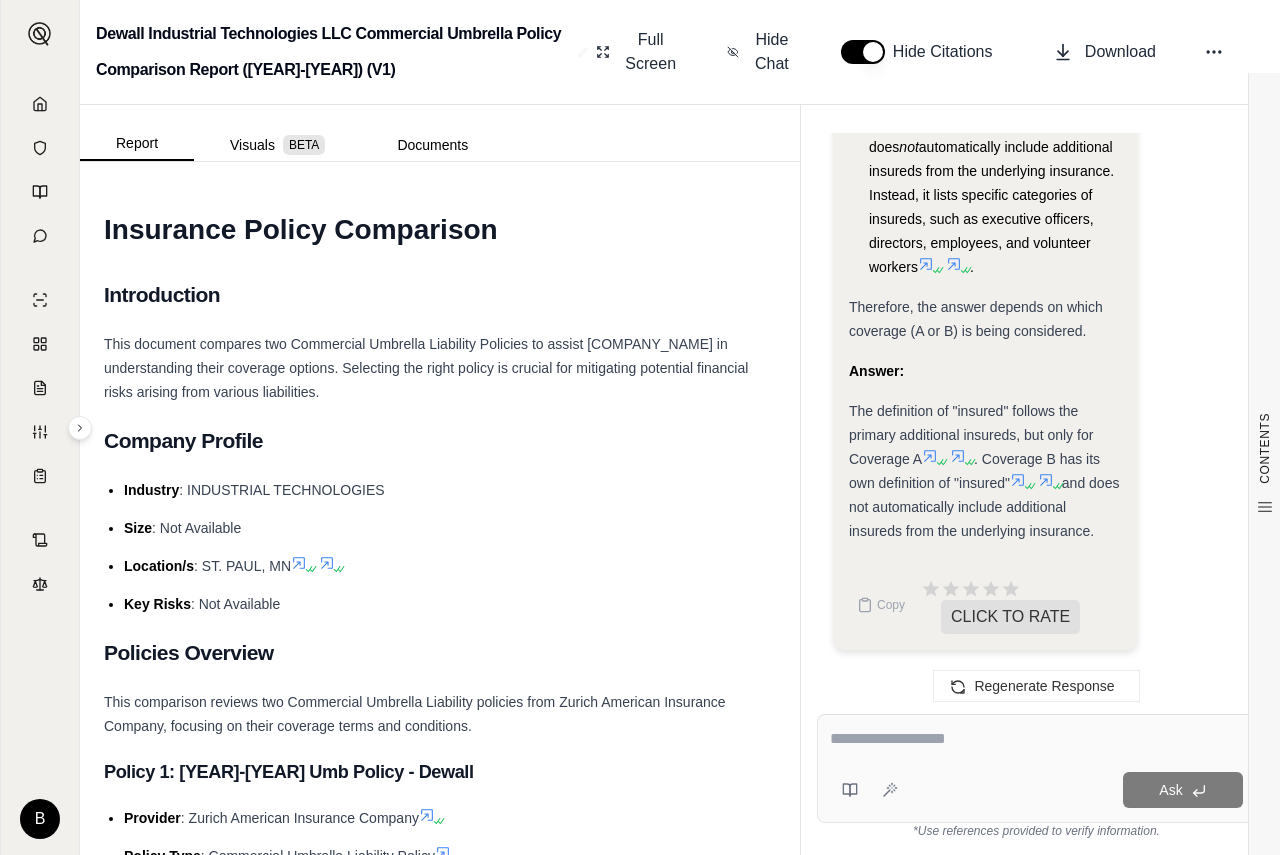 click at bounding box center (1036, 739) 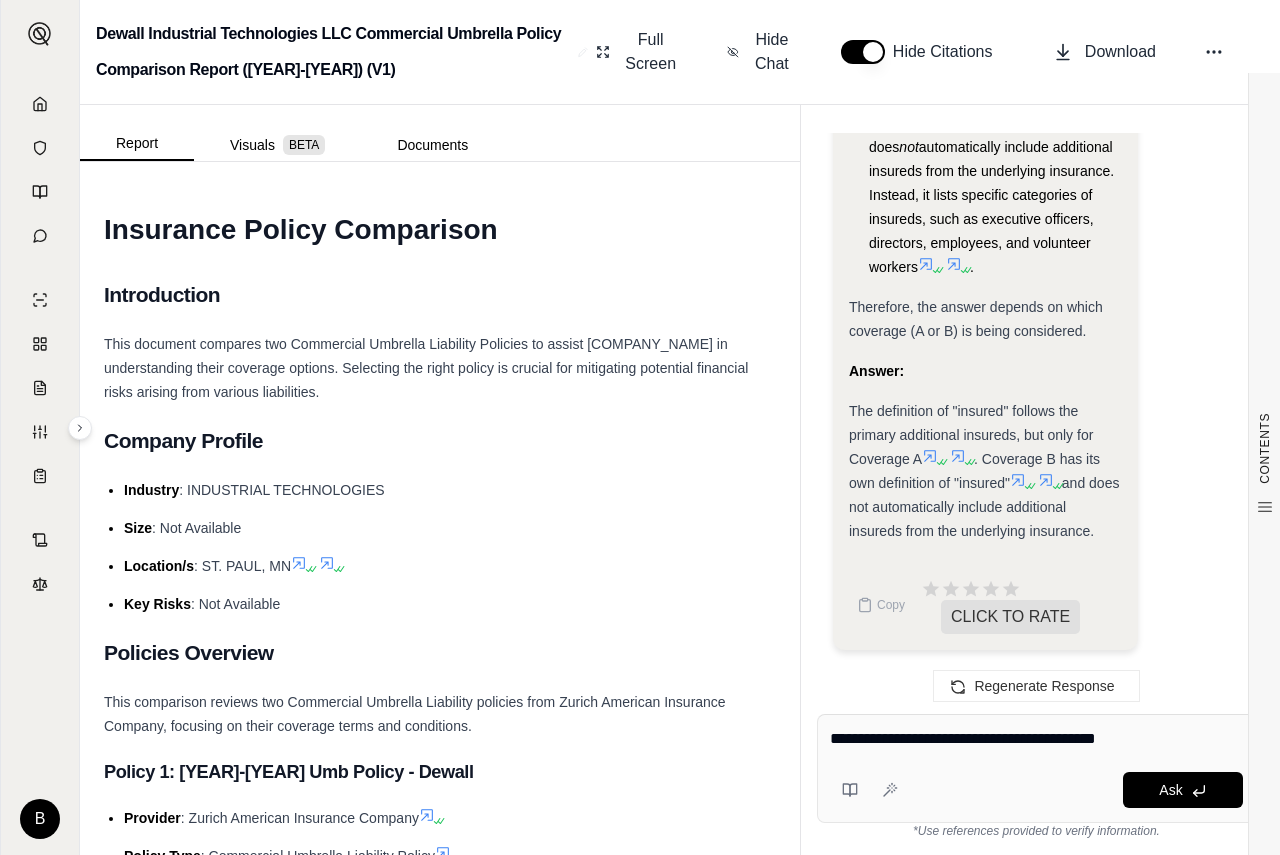 type on "**********" 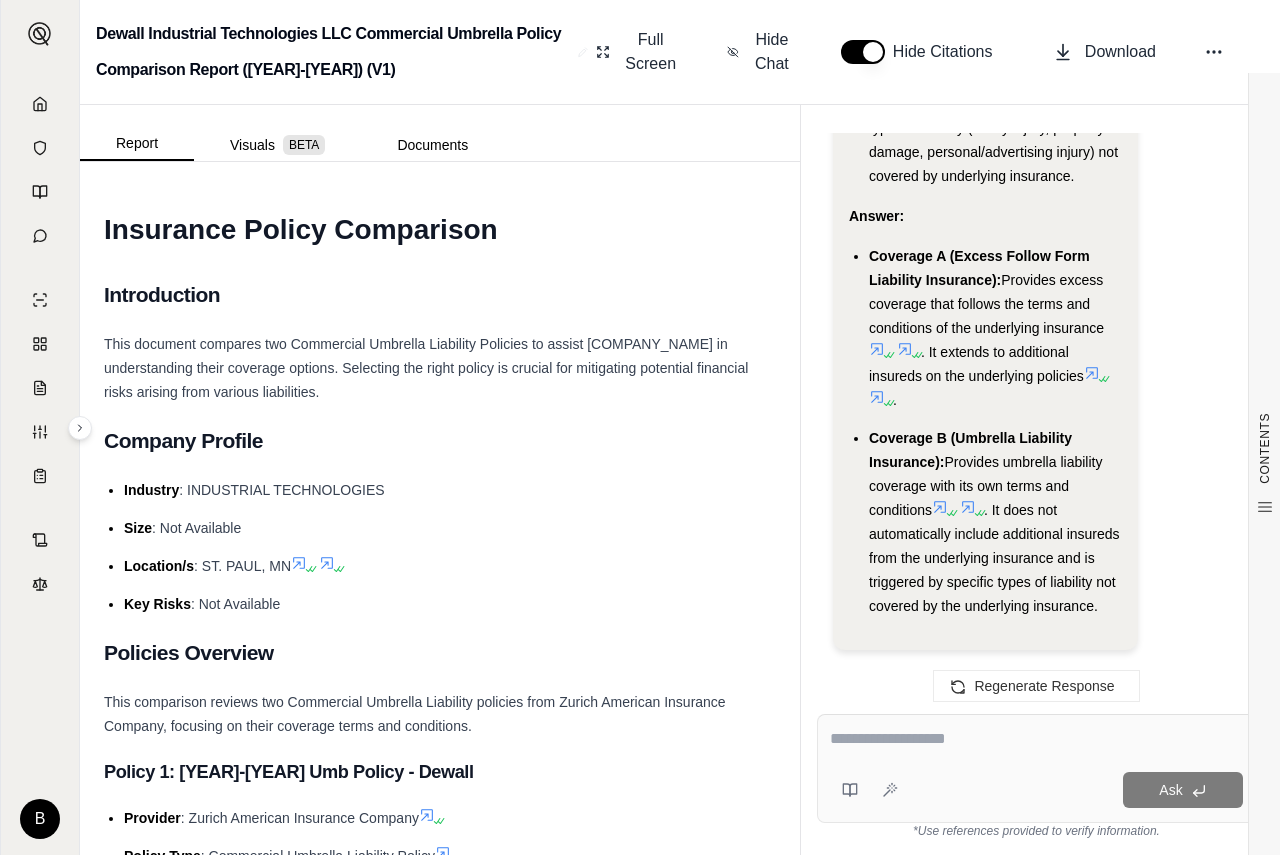 scroll, scrollTop: 20213, scrollLeft: 0, axis: vertical 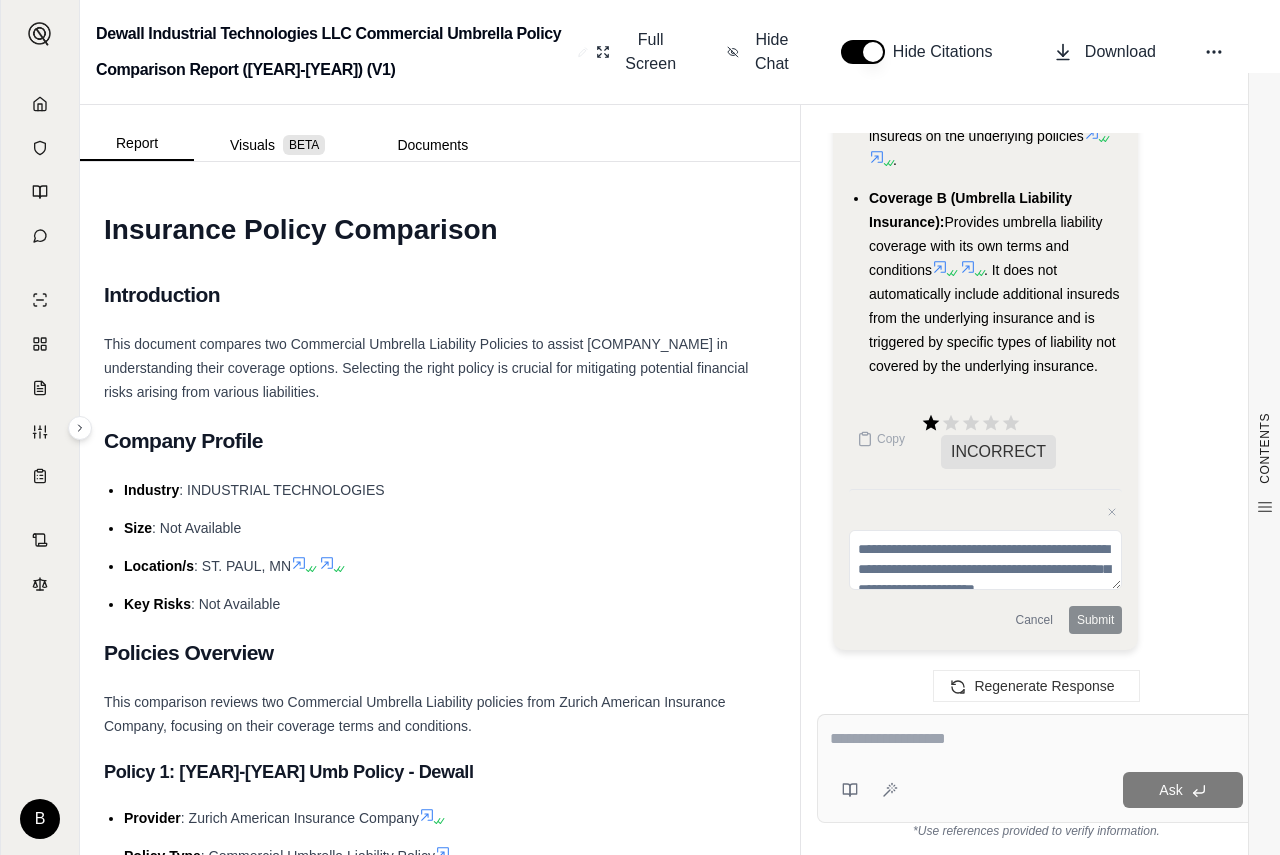 click at bounding box center [1036, 739] 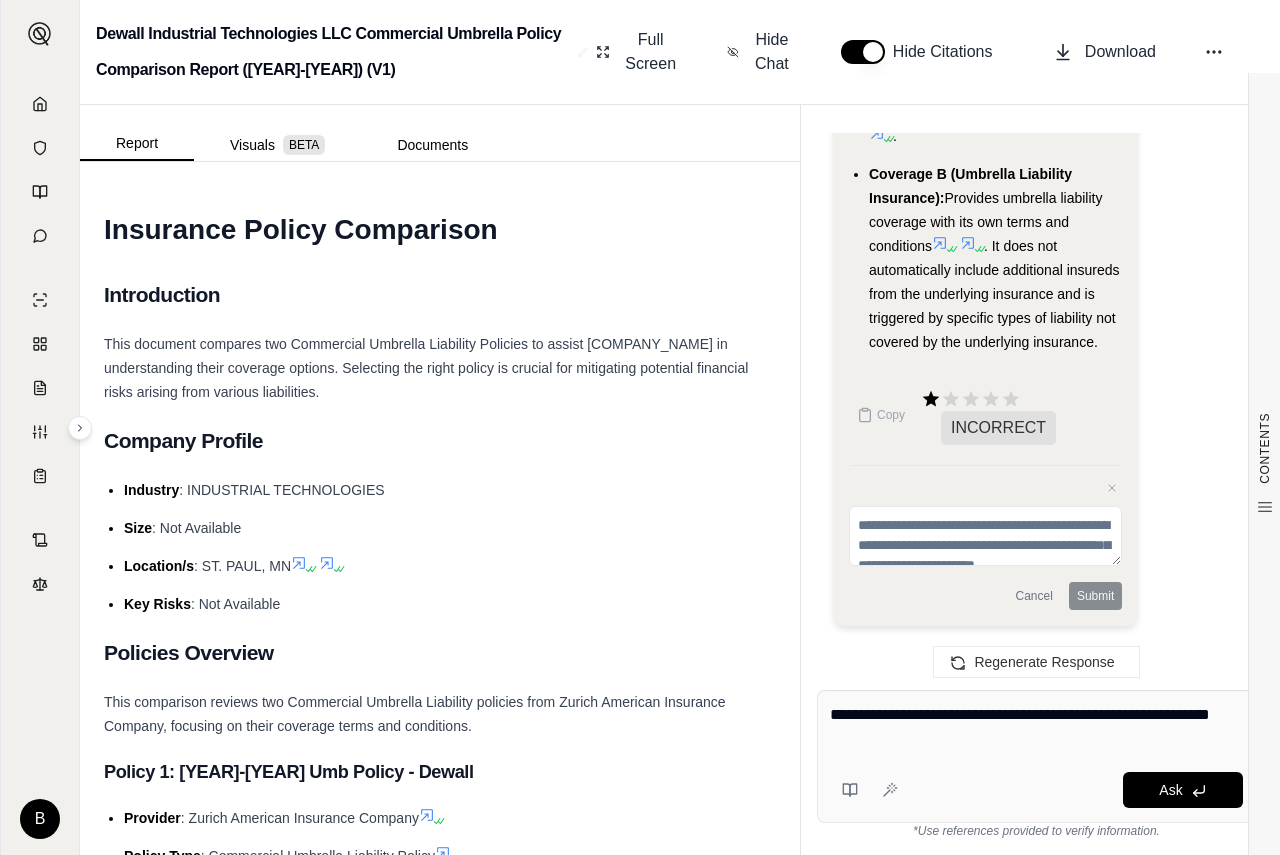 type on "**********" 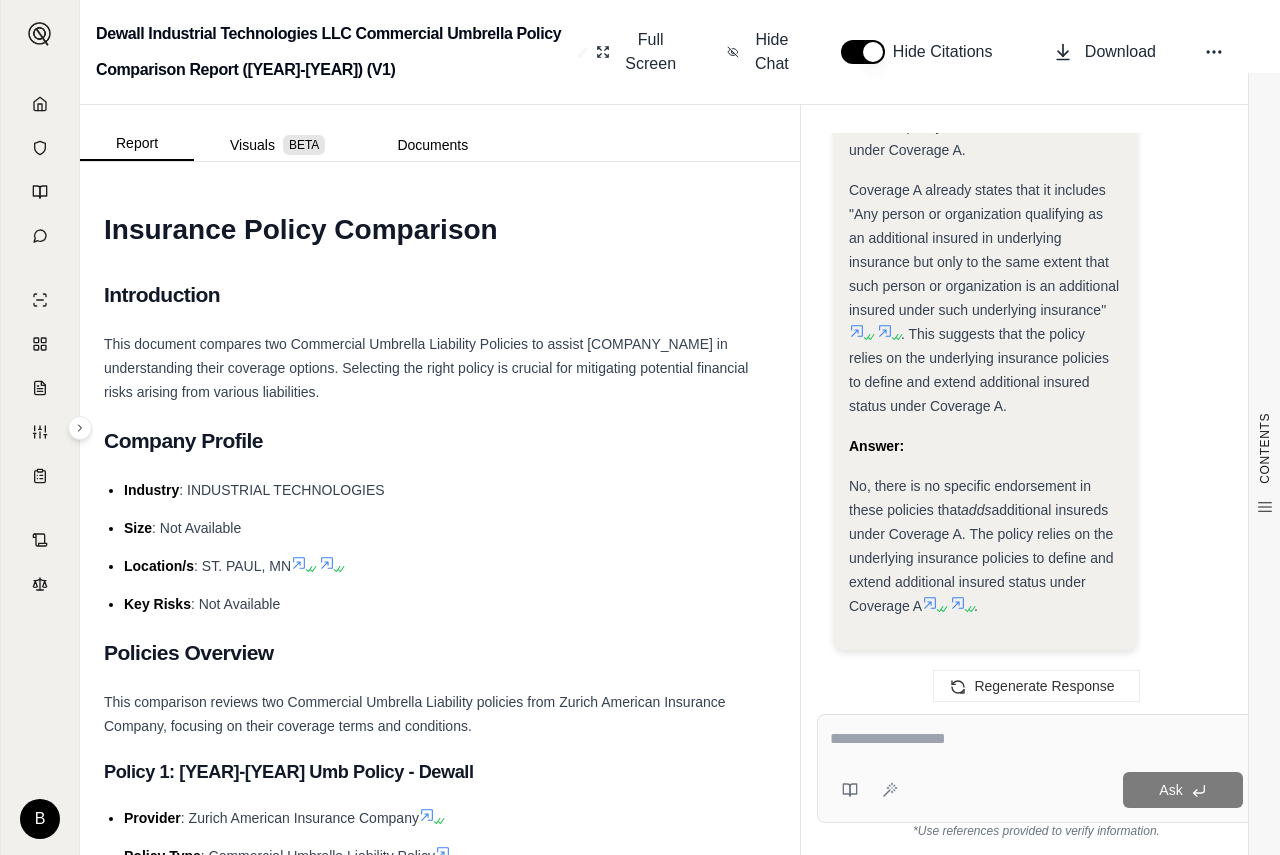 scroll, scrollTop: 21941, scrollLeft: 0, axis: vertical 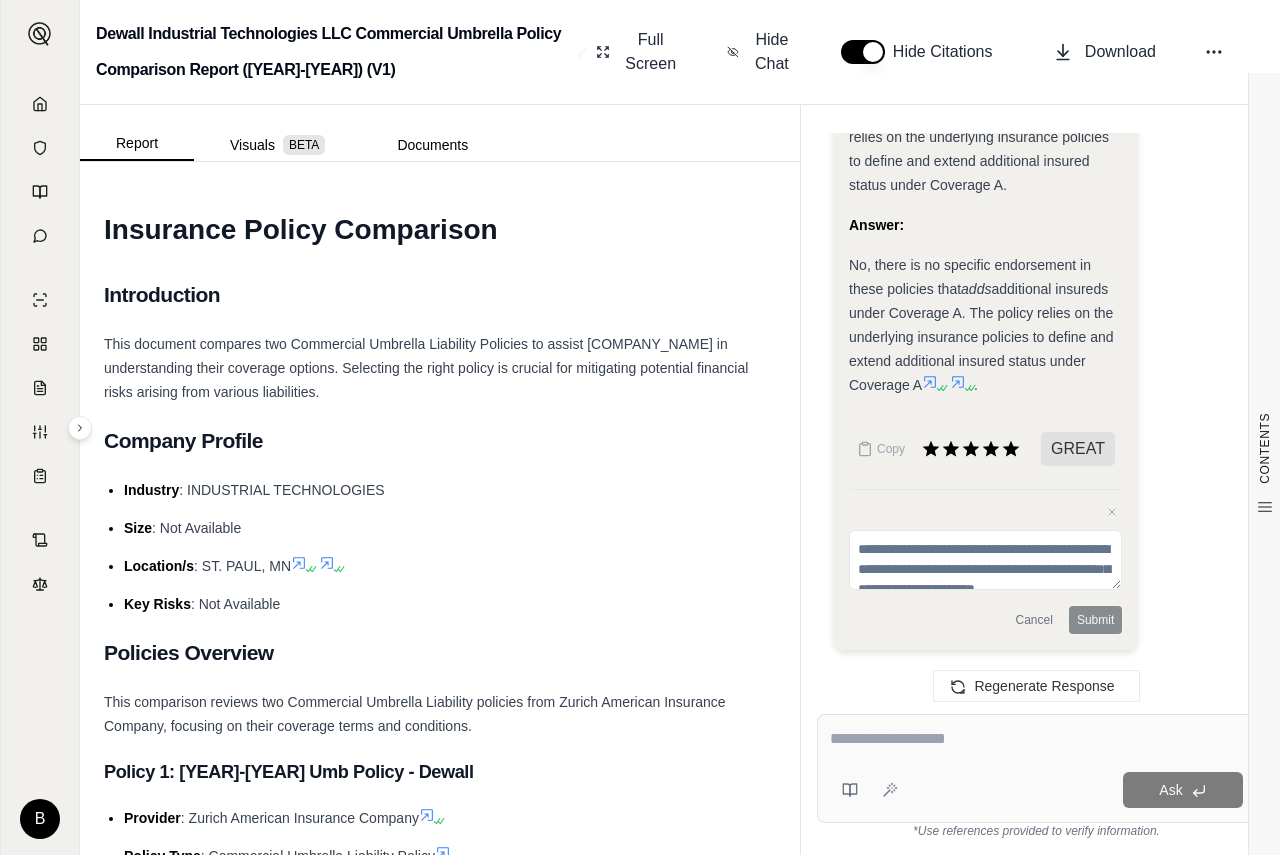 click at bounding box center [1036, 739] 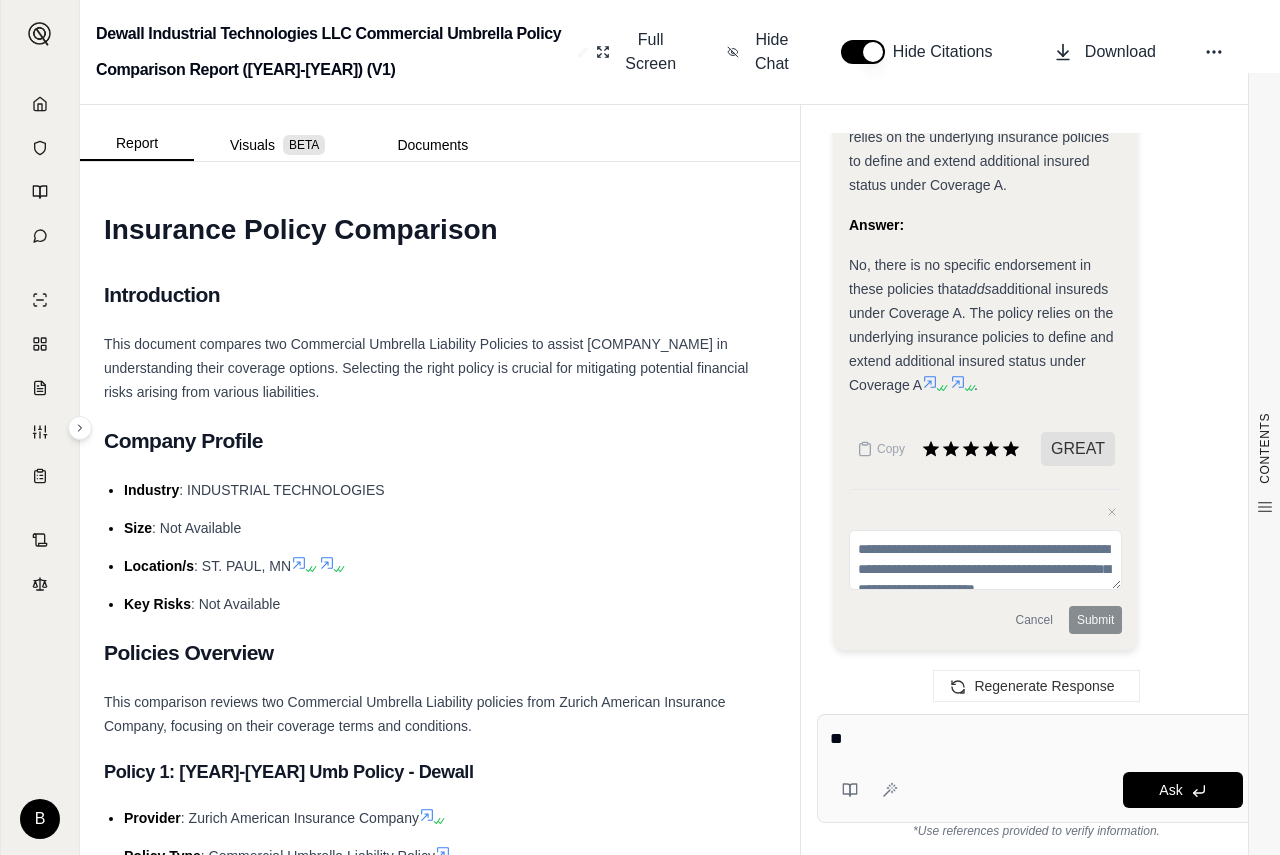type on "*" 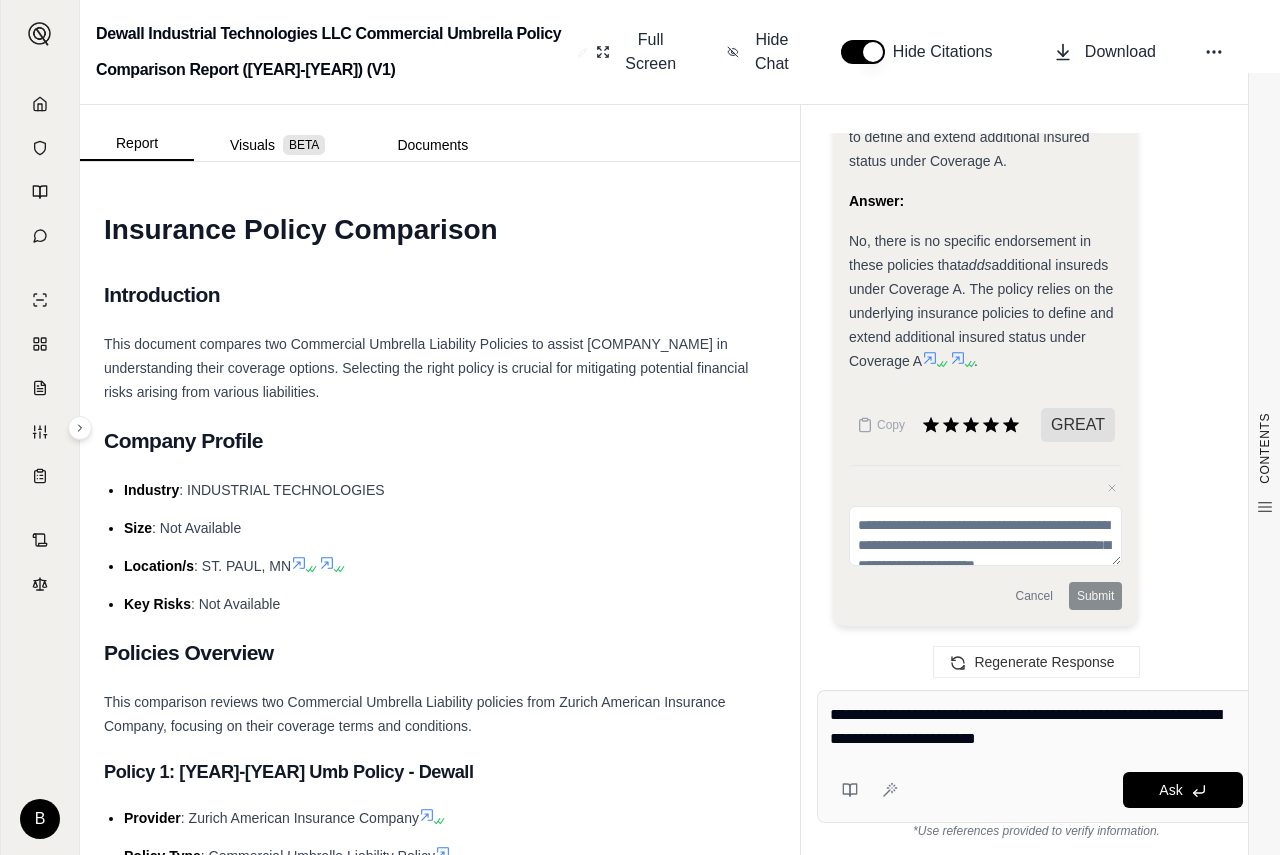 type on "**********" 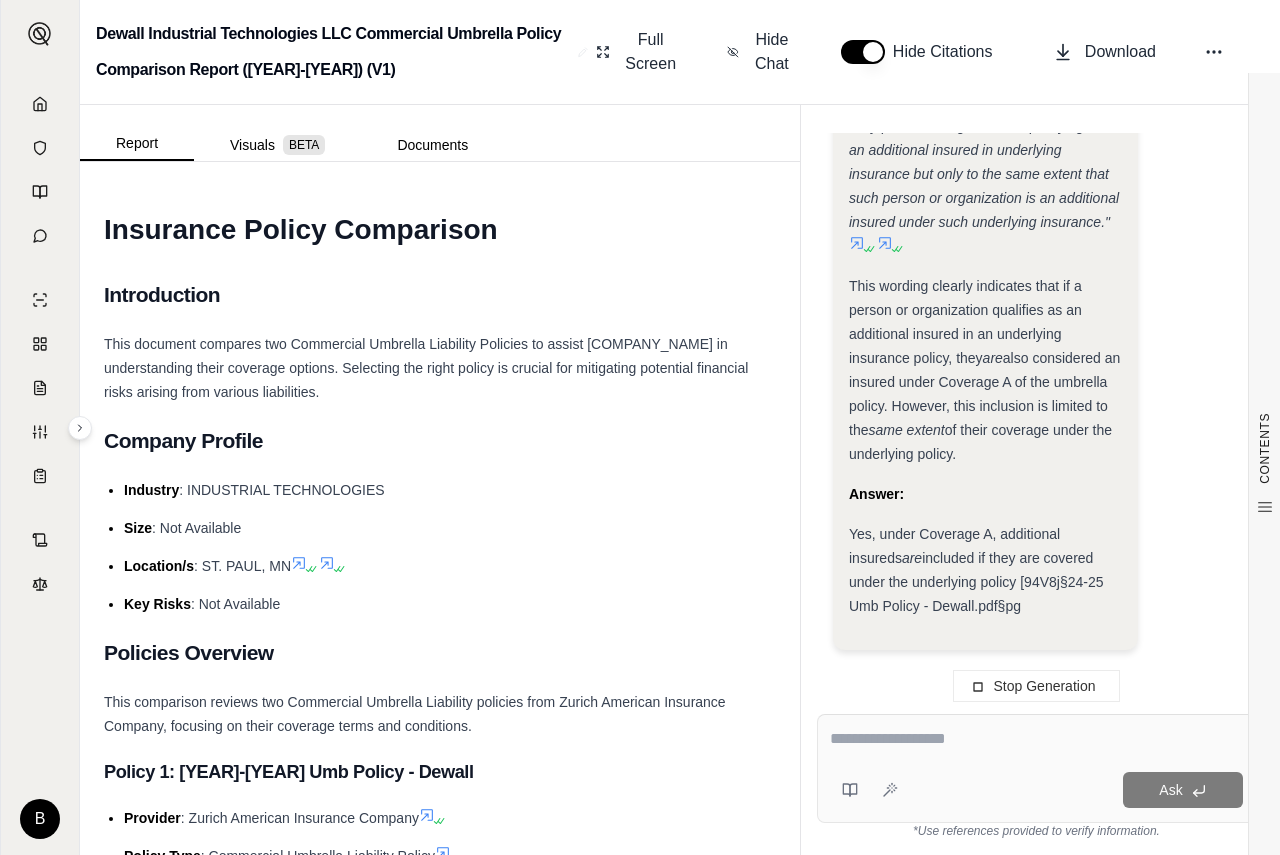 scroll, scrollTop: 23603, scrollLeft: 0, axis: vertical 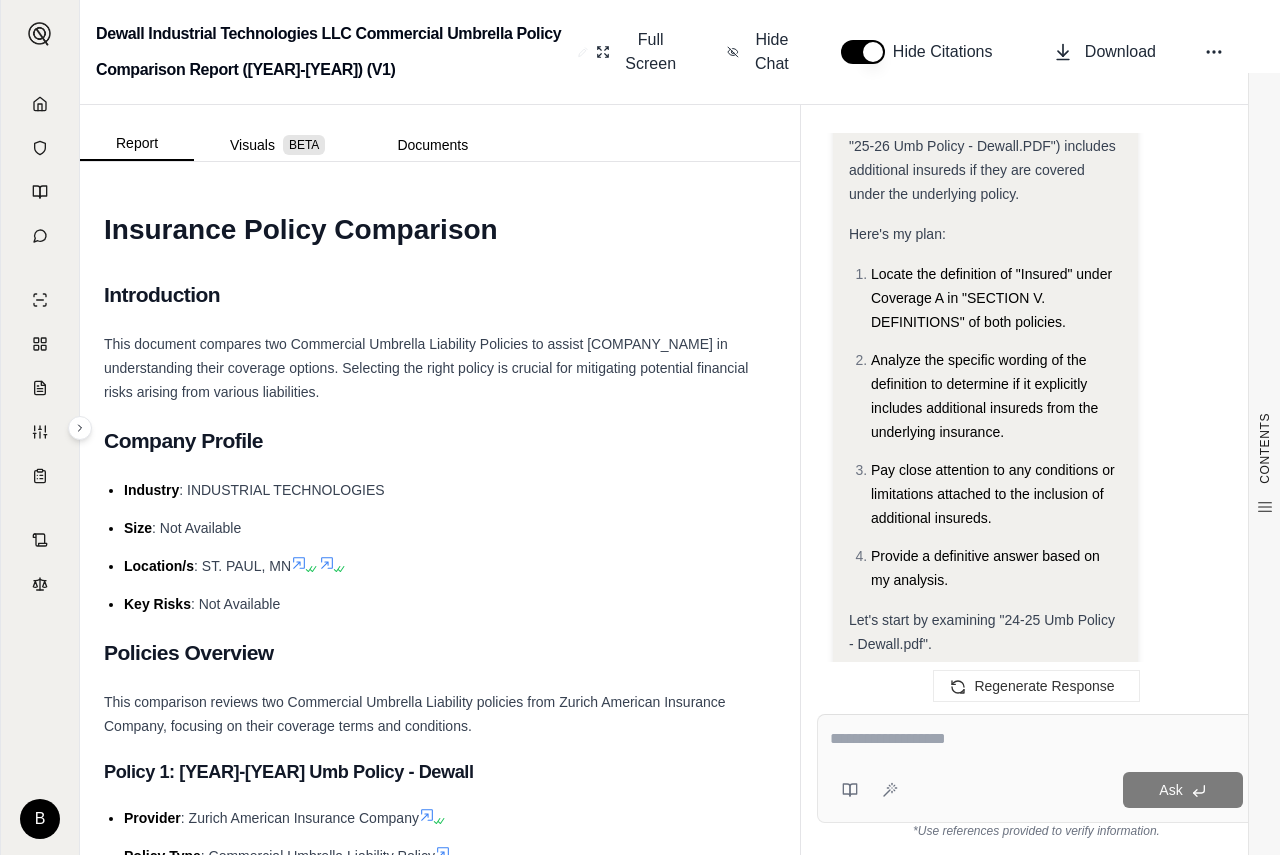 drag, startPoint x: 921, startPoint y: 275, endPoint x: 1182, endPoint y: 318, distance: 264.51843 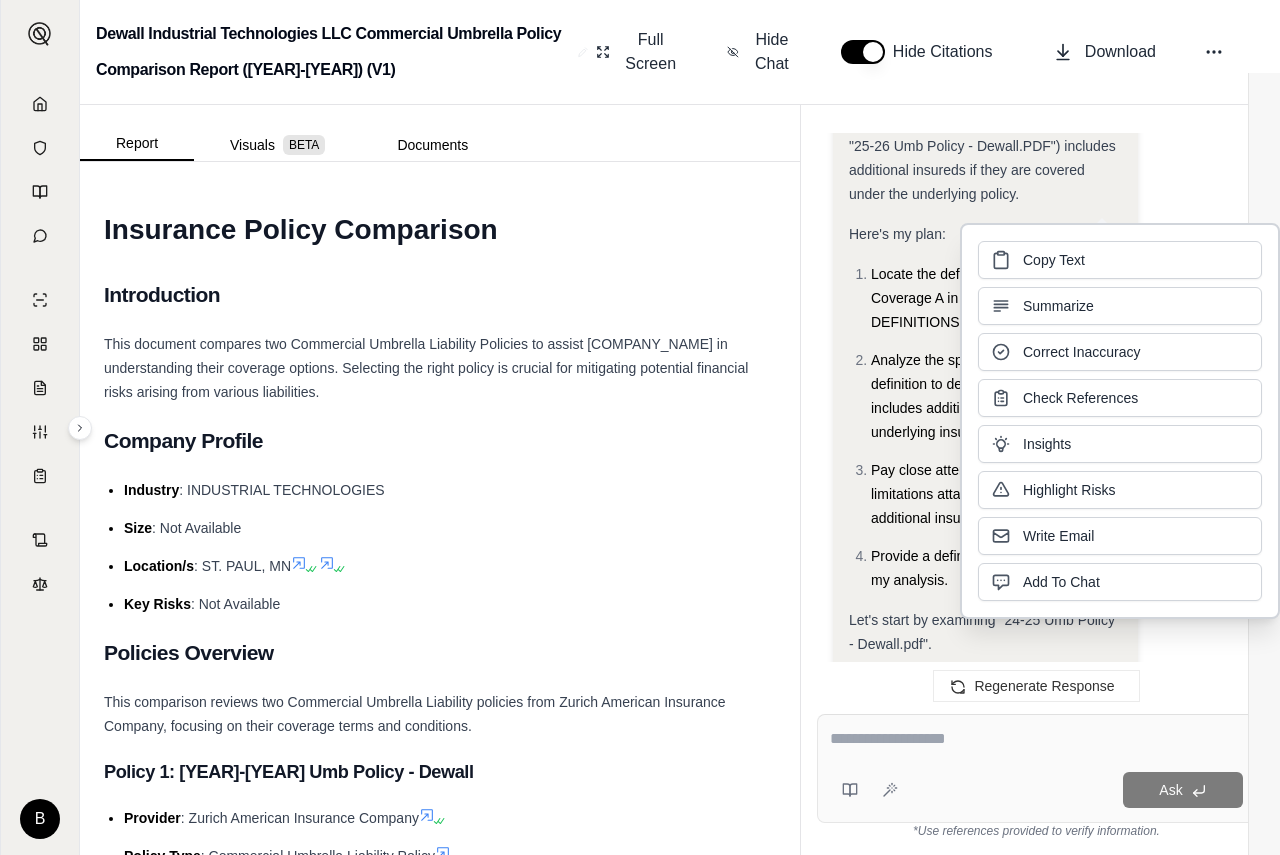 type 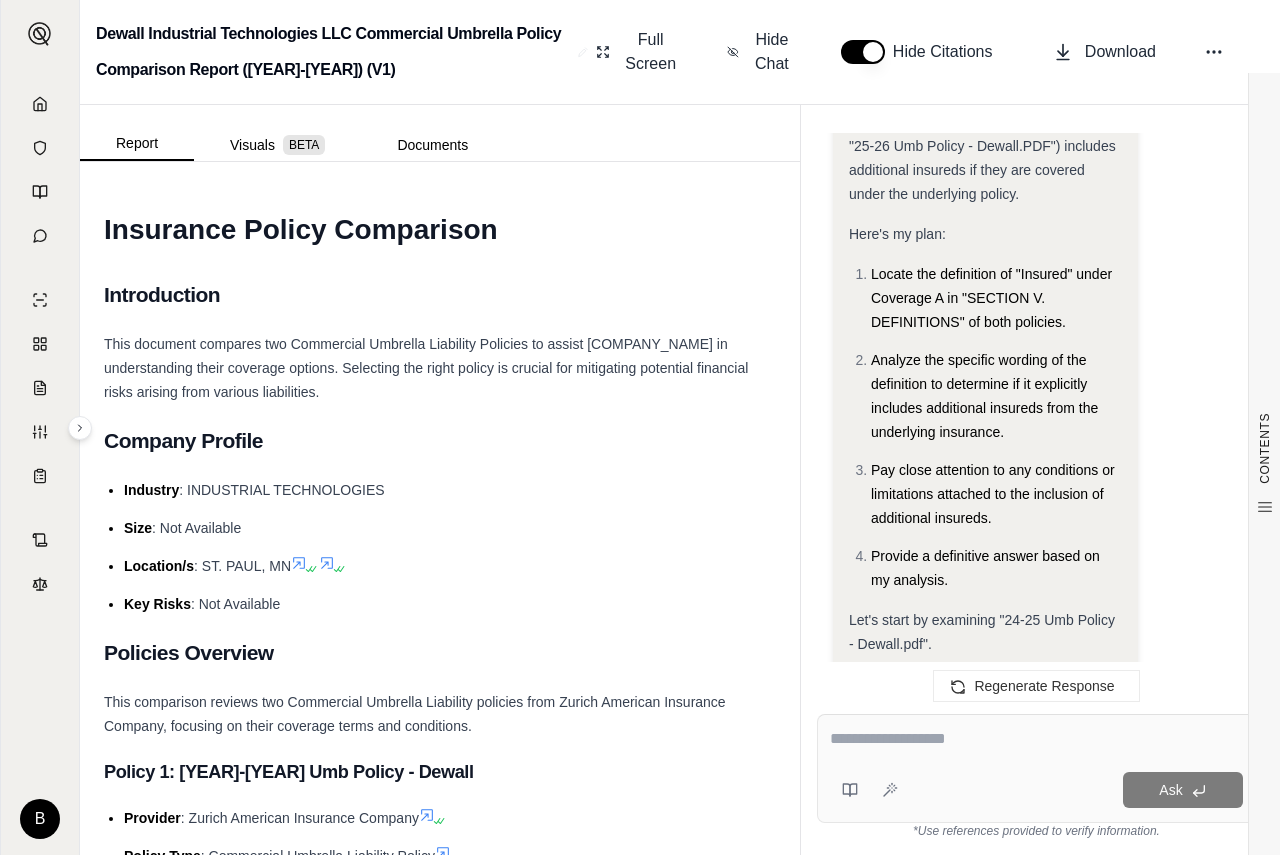 paste on "**********" 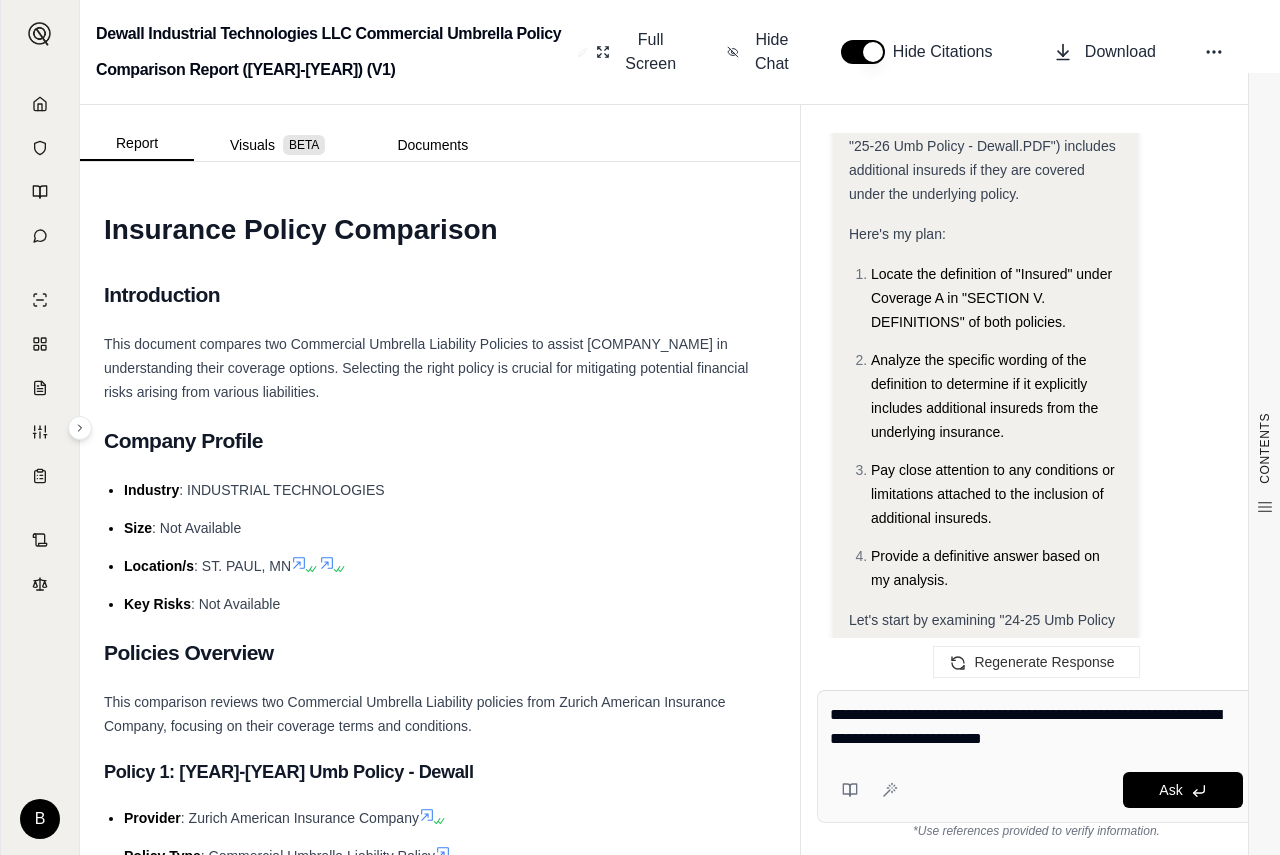 drag, startPoint x: 956, startPoint y: 710, endPoint x: 943, endPoint y: 713, distance: 13.341664 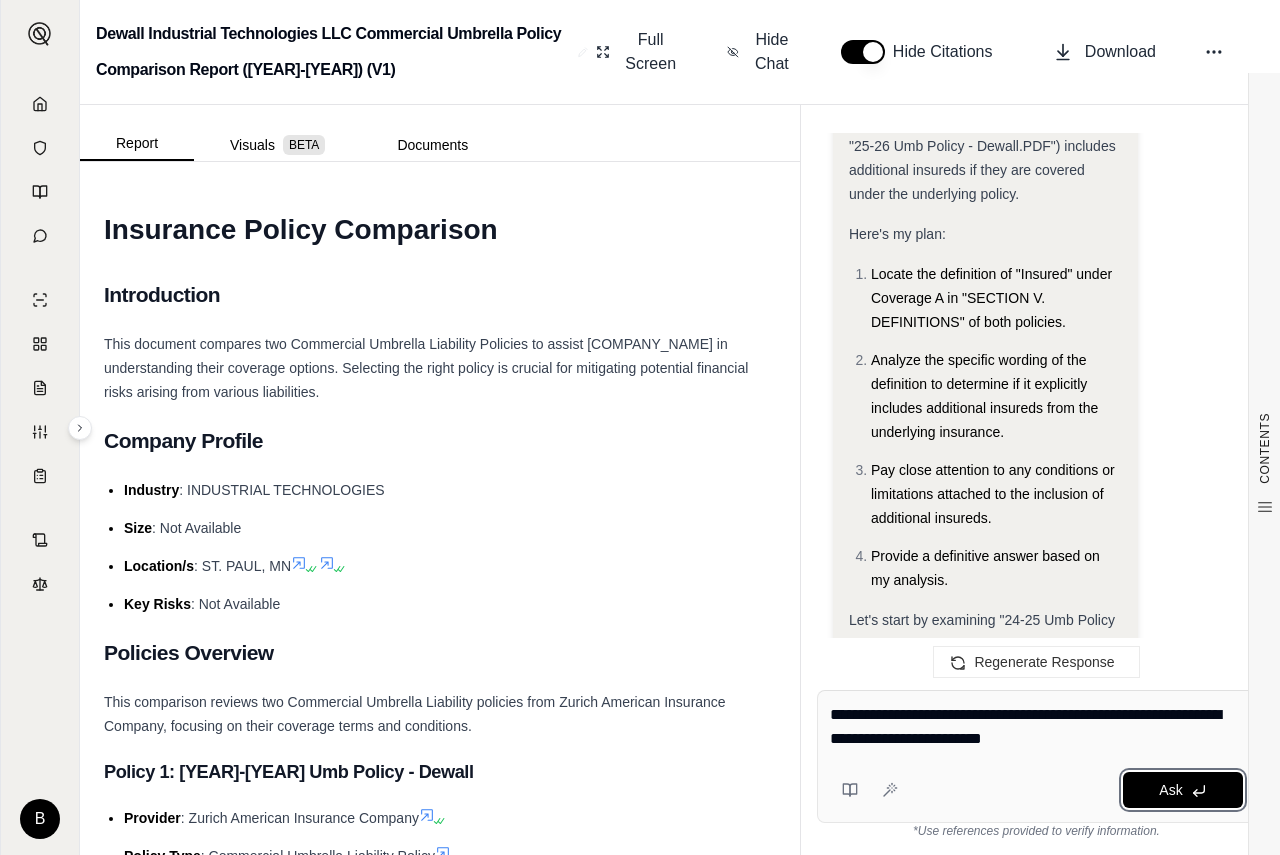 click on "Ask" at bounding box center [1183, 790] 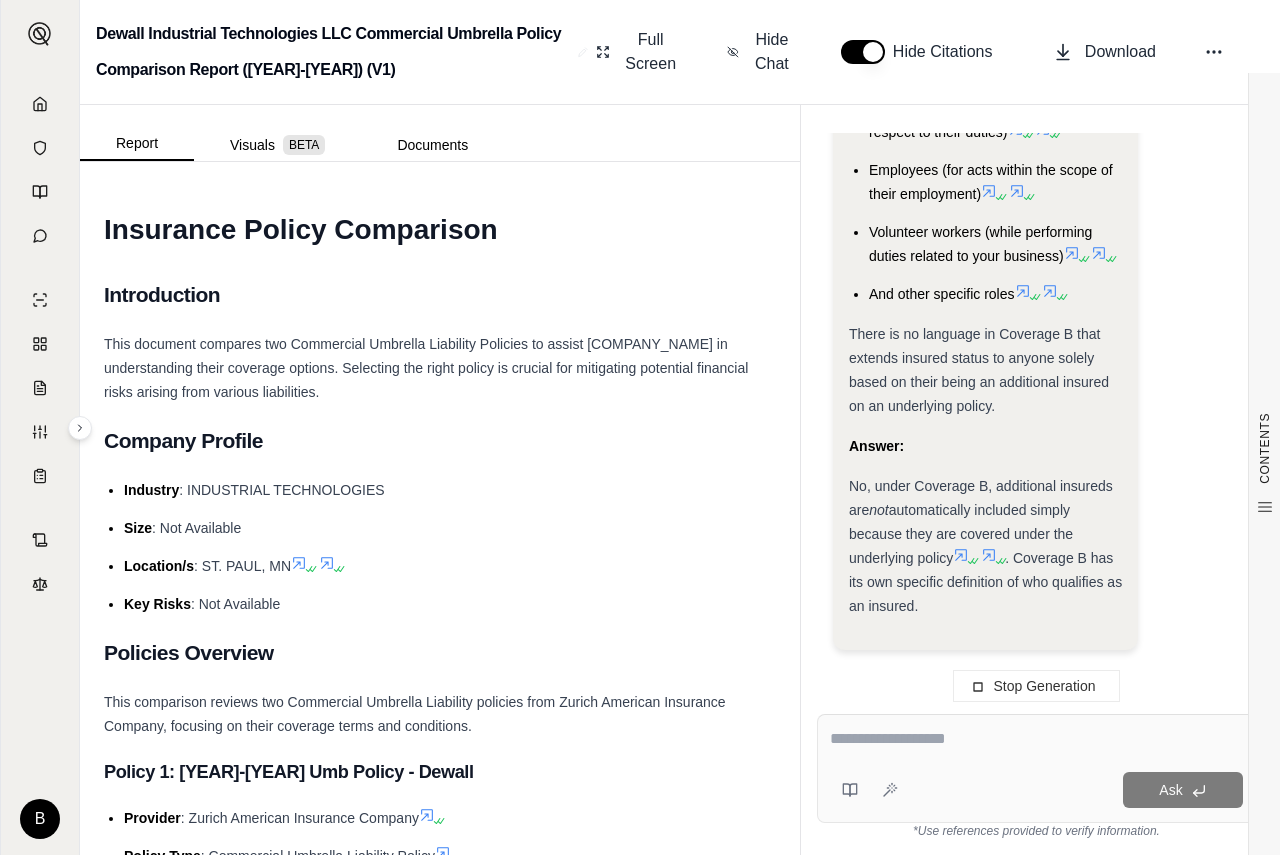 scroll, scrollTop: 25447, scrollLeft: 0, axis: vertical 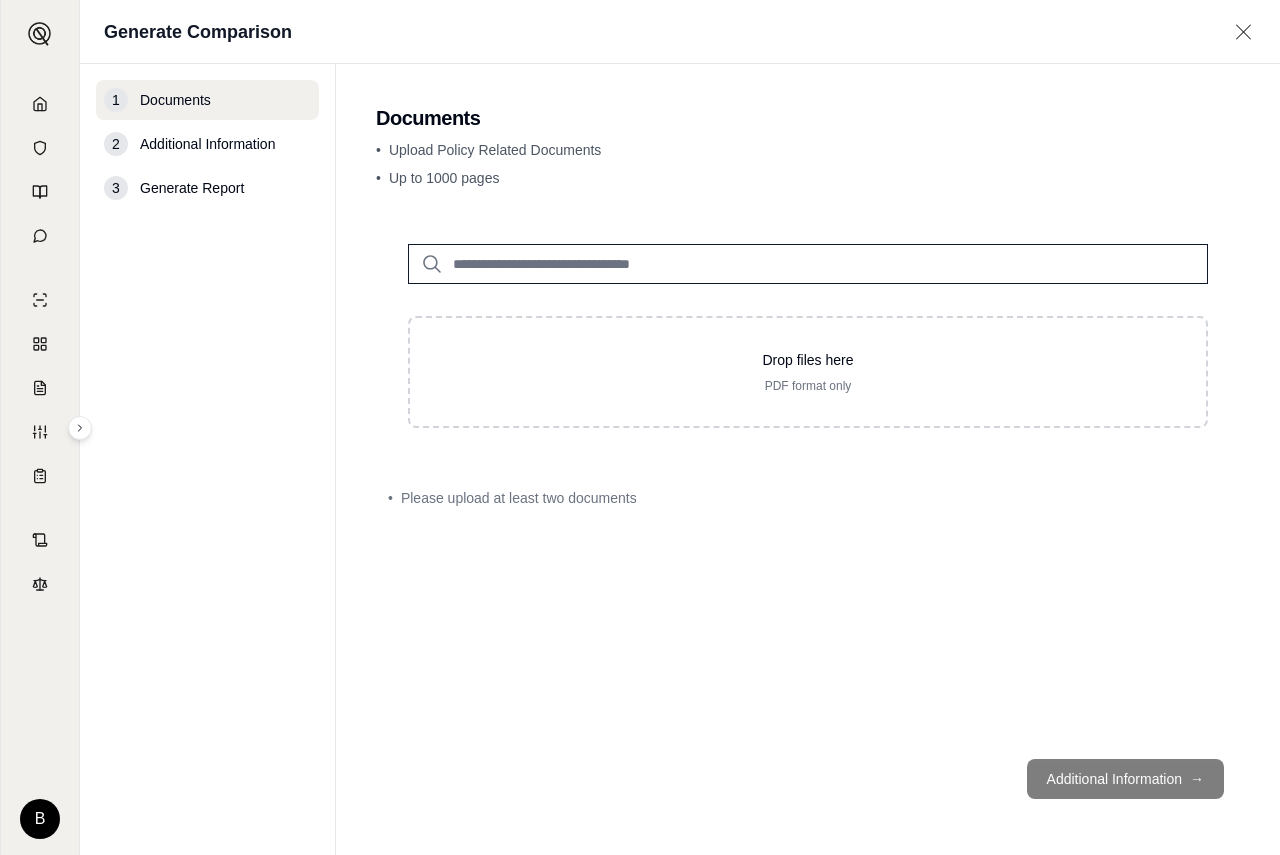 click on "Drop files here" at bounding box center (808, 360) 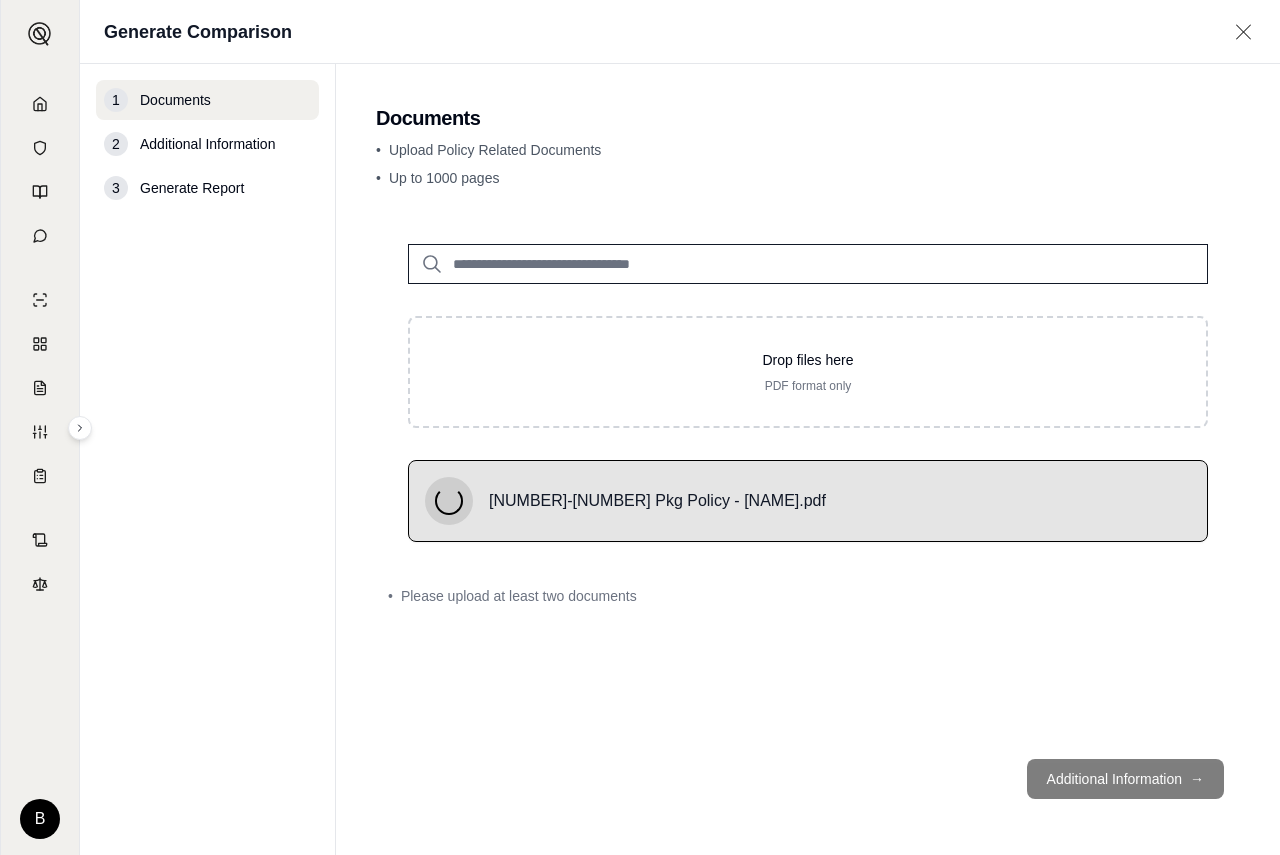 click on "PDF format only" at bounding box center (808, 386) 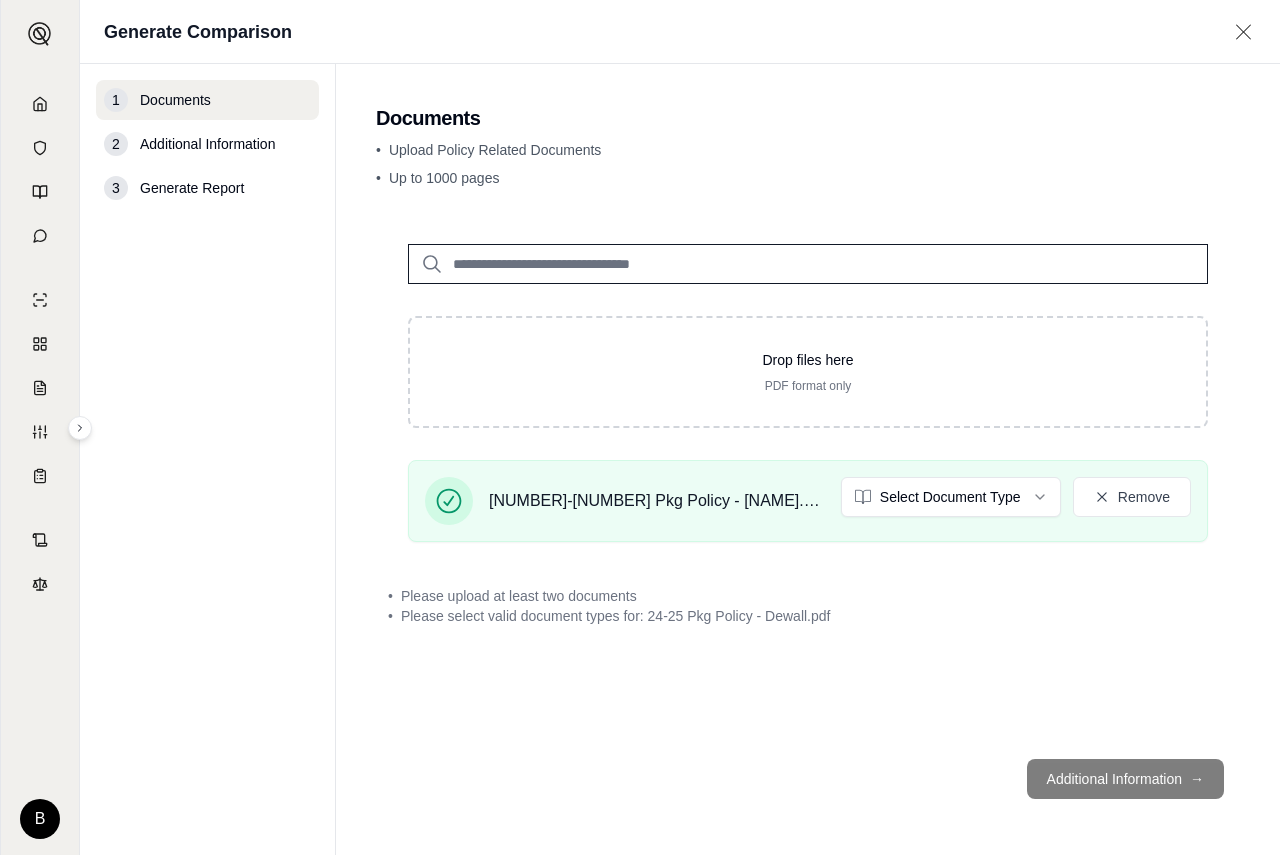 type on "**********" 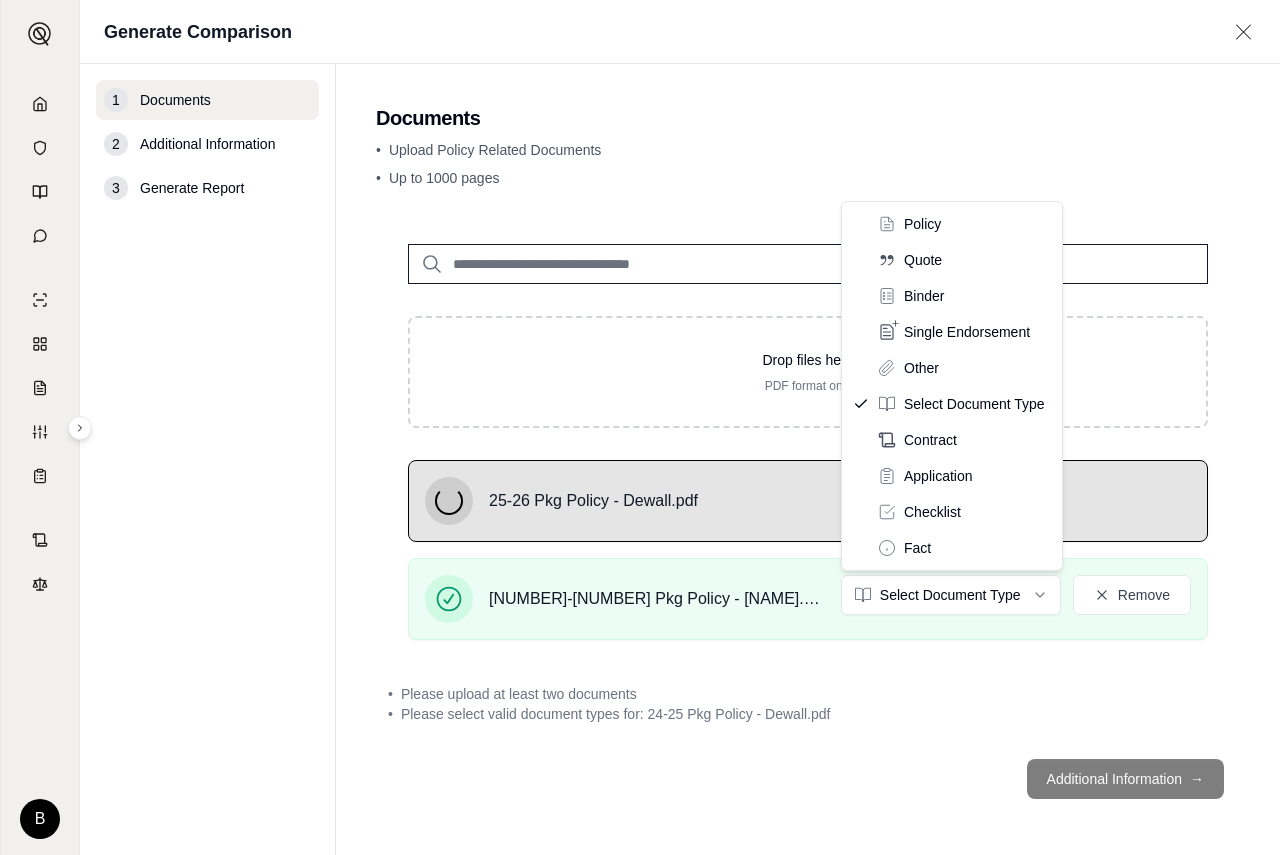 click on "Document type updated successfully B Generate Comparison 1 Documents 2 Additional Information 3 Generate Report Documents • Upload Policy Related Documents • Up to 1000 pages Drop files here PDF format only 25-26 Pkg Policy - Dewall.pdf 24-25 Pkg Policy - Dewall.pdf Select Document Type Remove • Please upload at least two documents • Please select valid document types for: 24-25 Pkg Policy - Dewall.pdf Additional Information →
Policy Quote Binder Single Endorsement Other Select Document Type Contract Application Checklist Fact" at bounding box center [640, 427] 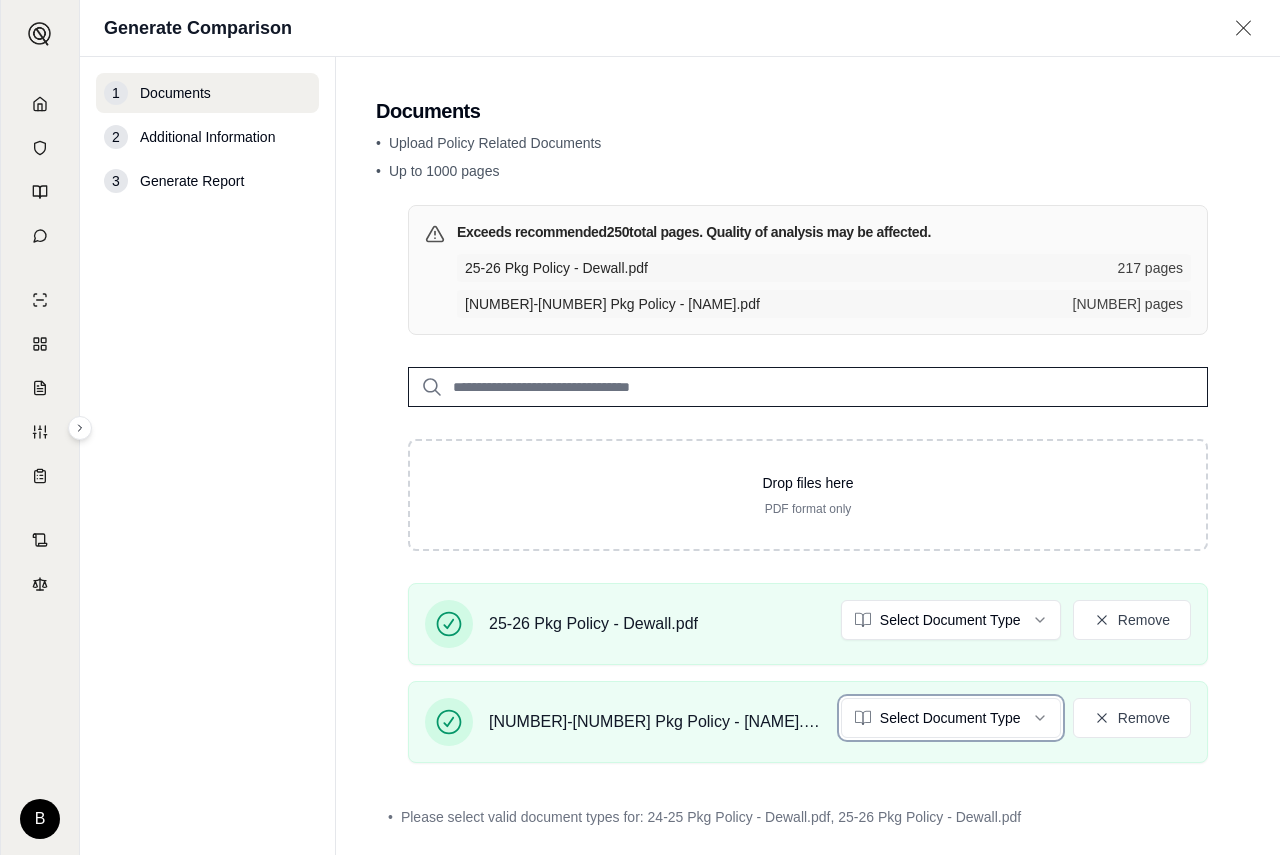 click on "B Generate Comparison 1 Documents 2 Additional Information 3 Generate Report Documents • Upload Policy Related Documents • Up to 1000 pages Exceeds recommended 250 total pages. Quality of analysis may be affected. [YEAR]-[YEAR] Pkg Policy - Dewall.pdf 217 pages [YEAR]-[YEAR] Pkg Policy - Dewall.pdf 215 pages Drop files here PDF format only [YEAR]-[YEAR] Pkg Policy - Dewall.pdf Select Document Type Remove [YEAR]-[YEAR] Pkg Policy - Dewall.pdf Select Document Type Remove • Please select valid document types for: [YEAR]-[YEAR] Pkg Policy - Dewall.pdf,
[YEAR]-[YEAR] Pkg Policy - Dewall.pdf Additional Information →" at bounding box center [640, 427] 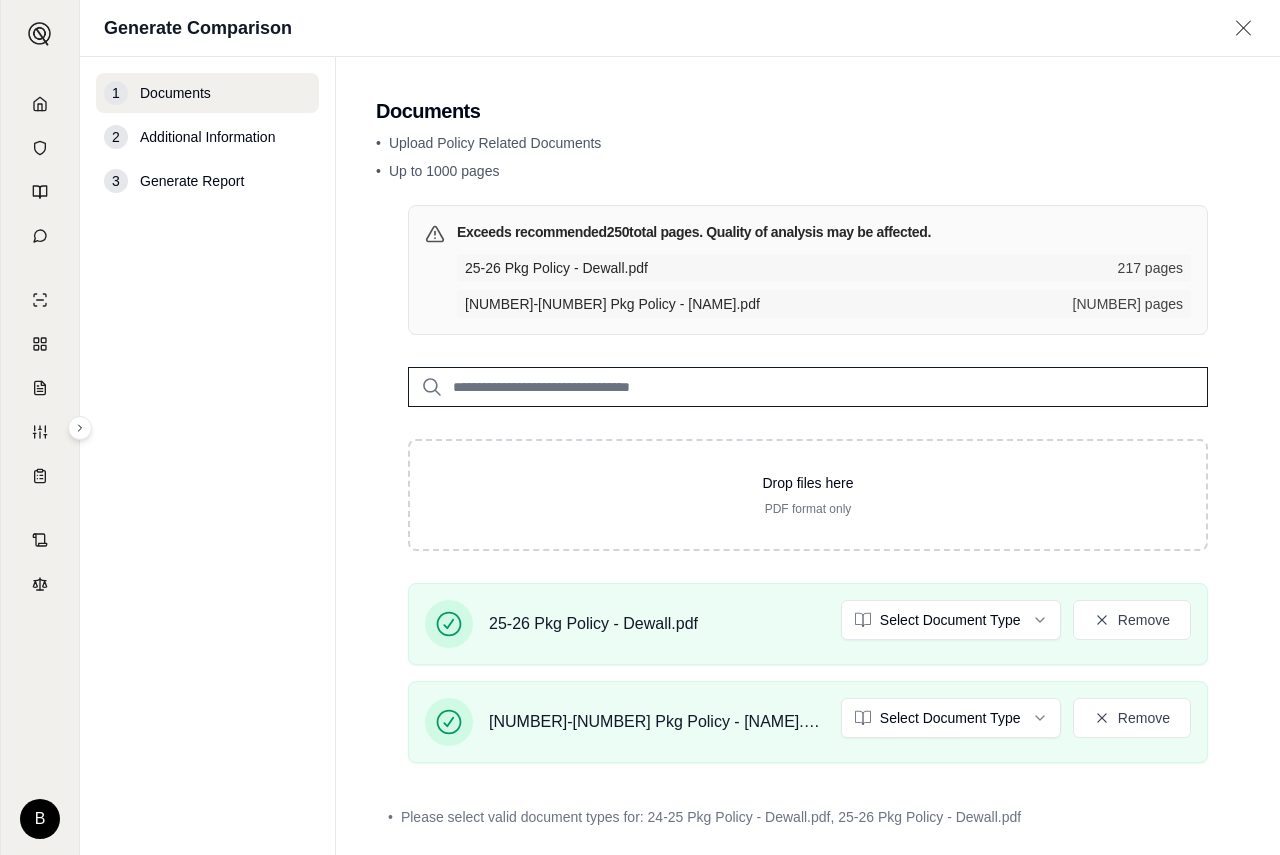 click on "B Generate Comparison 1 Documents 2 Additional Information 3 Generate Report Documents • Upload Policy Related Documents • Up to 1000 pages Exceeds recommended 250 total pages. Quality of analysis may be affected. [YEAR]-[YEAR] Pkg Policy - Dewall.pdf 217 pages [YEAR]-[YEAR] Pkg Policy - Dewall.pdf 215 pages Drop files here PDF format only [YEAR]-[YEAR] Pkg Policy - Dewall.pdf Select Document Type Remove [YEAR]-[YEAR] Pkg Policy - Dewall.pdf Select Document Type Remove • Please select valid document types for: [YEAR]-[YEAR] Pkg Policy - Dewall.pdf,
[YEAR]-[YEAR] Pkg Policy - Dewall.pdf Additional Information →" at bounding box center [640, 427] 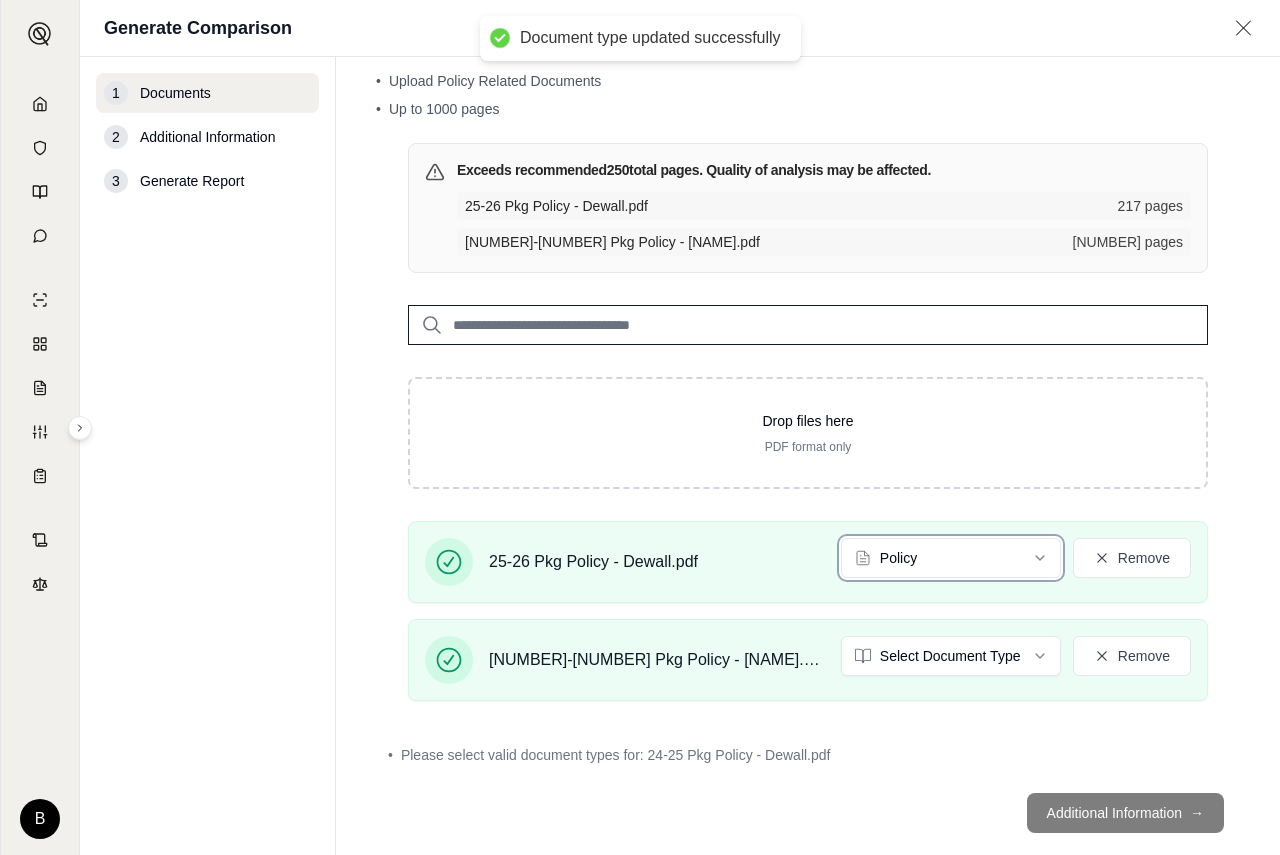 scroll, scrollTop: 96, scrollLeft: 0, axis: vertical 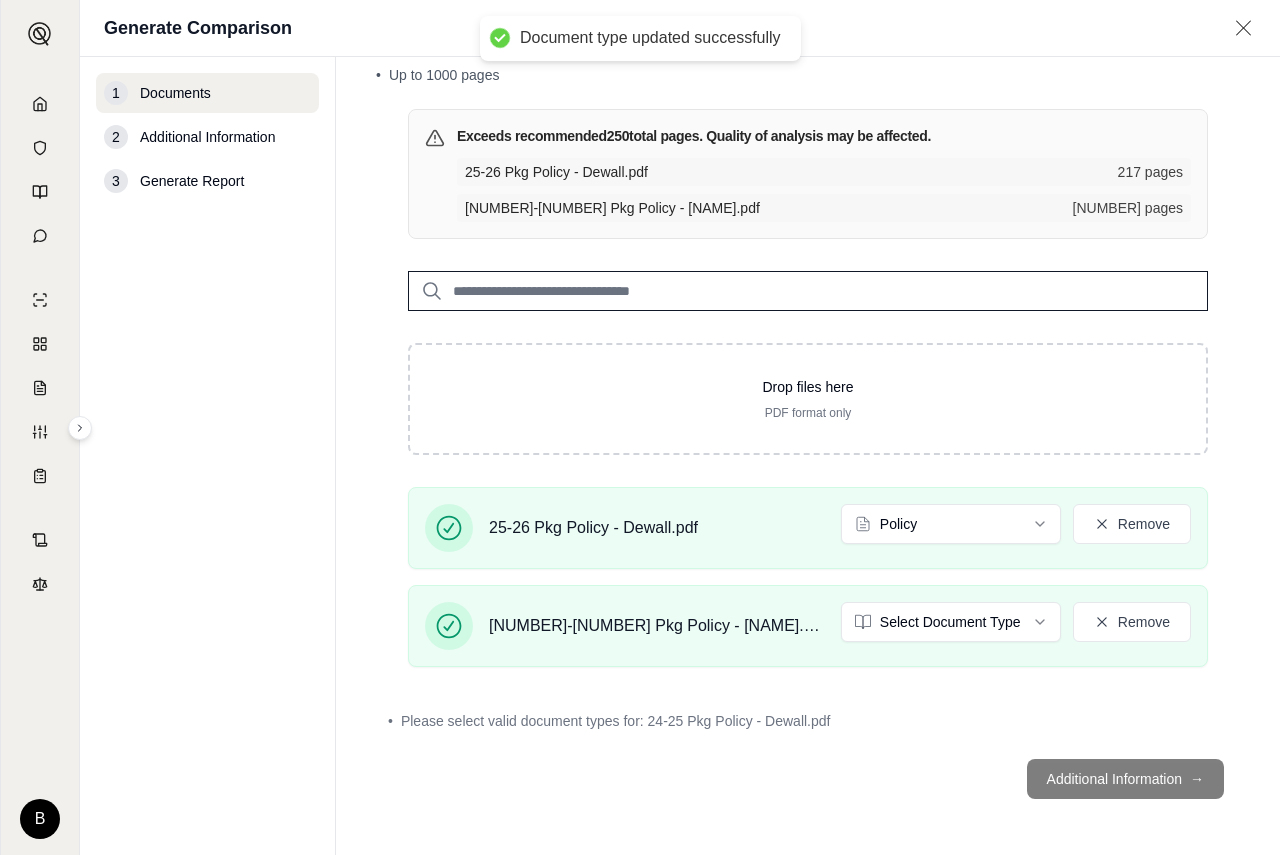 click on "Document type updated successfully B Generate Comparison 1 Documents 2 Additional Information 3 Generate Report Documents • Upload Policy Related Documents • Up to 1000 pages Exceeds recommended  250  total pages. Quality of analysis may be affected. 25-26 Pkg Policy - Dewall.pdf 217 pages 24-25 Pkg Policy - Dewall.pdf 215 pages Drop files here PDF format only 25-26 Pkg Policy - Dewall.pdf Policy Remove 24-25 Pkg Policy - Dewall.pdf Select Document Type Remove • Please select valid document types for: 24-25 Pkg Policy - Dewall.pdf Additional Information →" at bounding box center (640, 427) 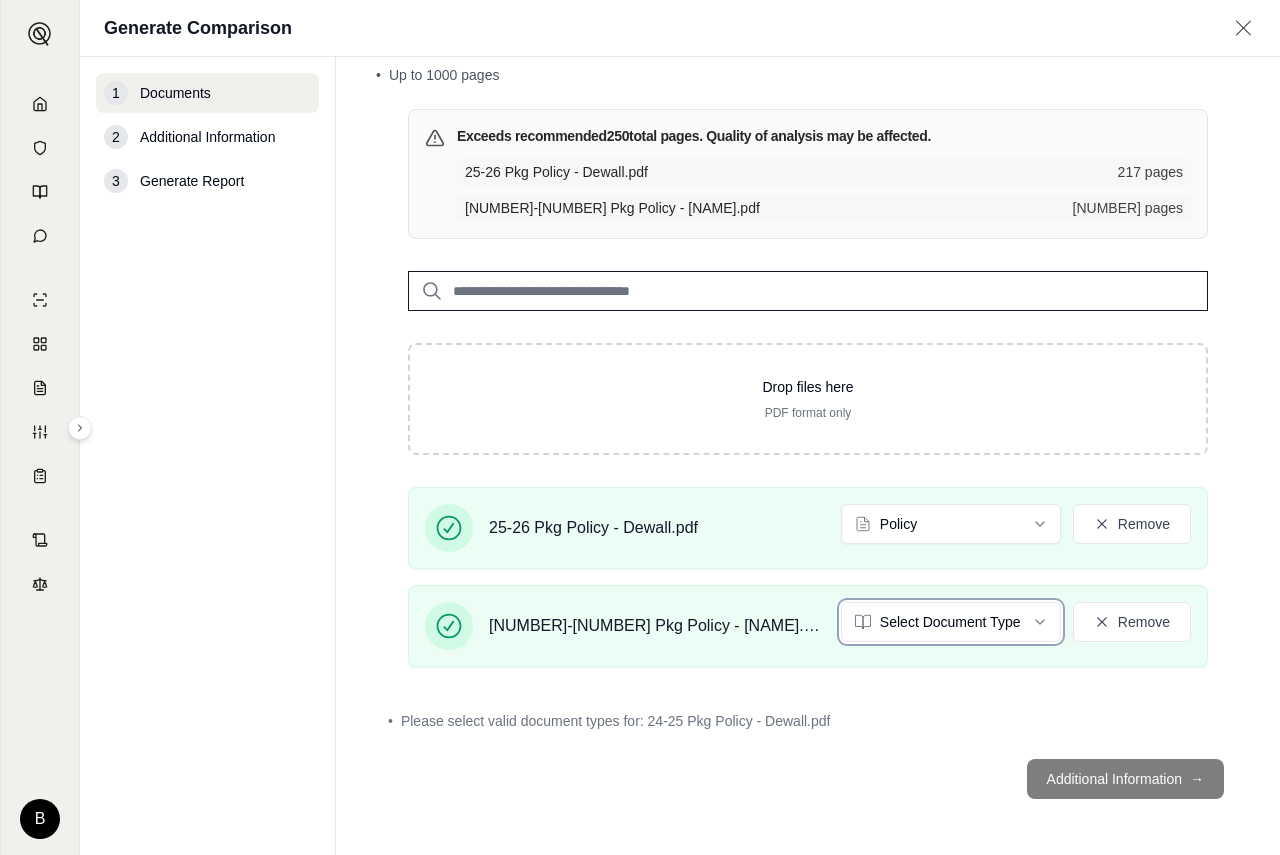 scroll, scrollTop: 40, scrollLeft: 0, axis: vertical 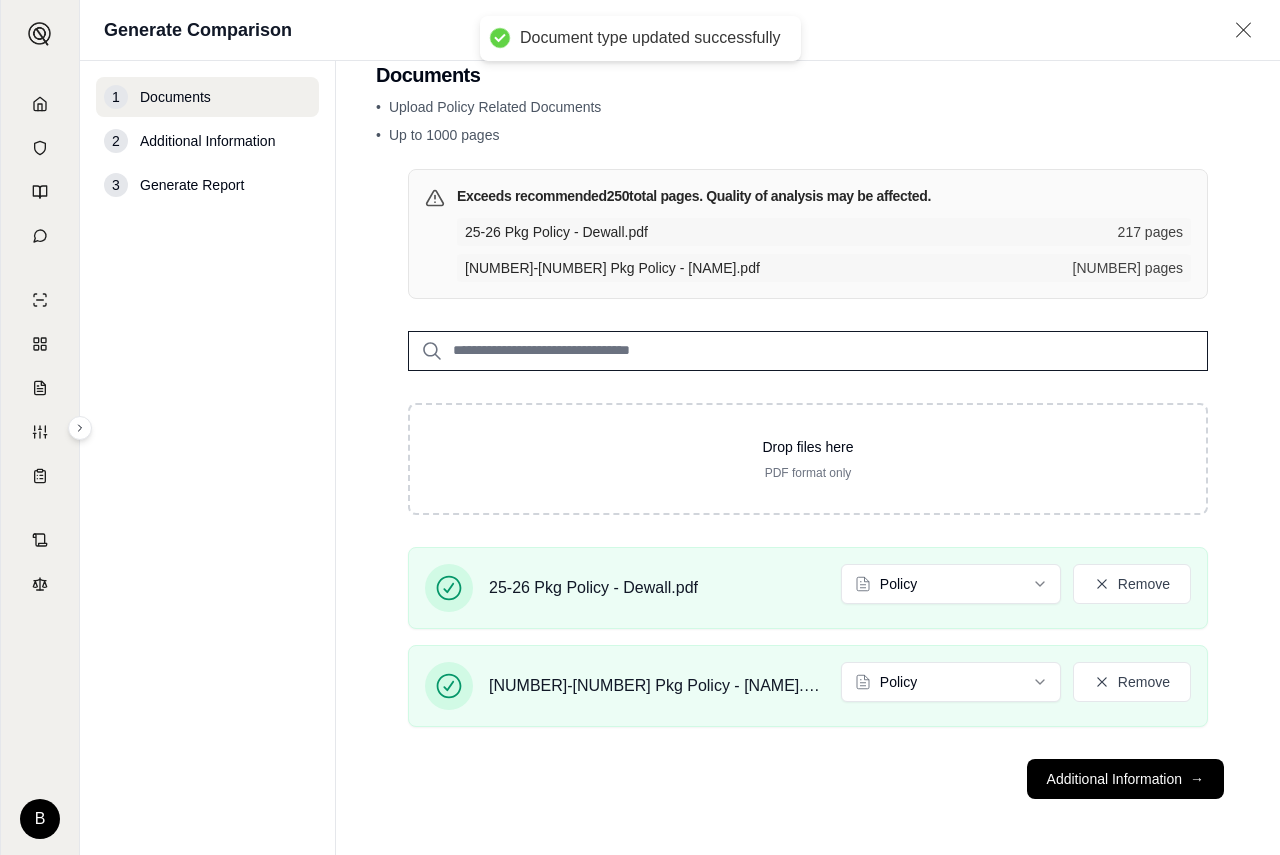 click on "Additional Information →" at bounding box center (1125, 779) 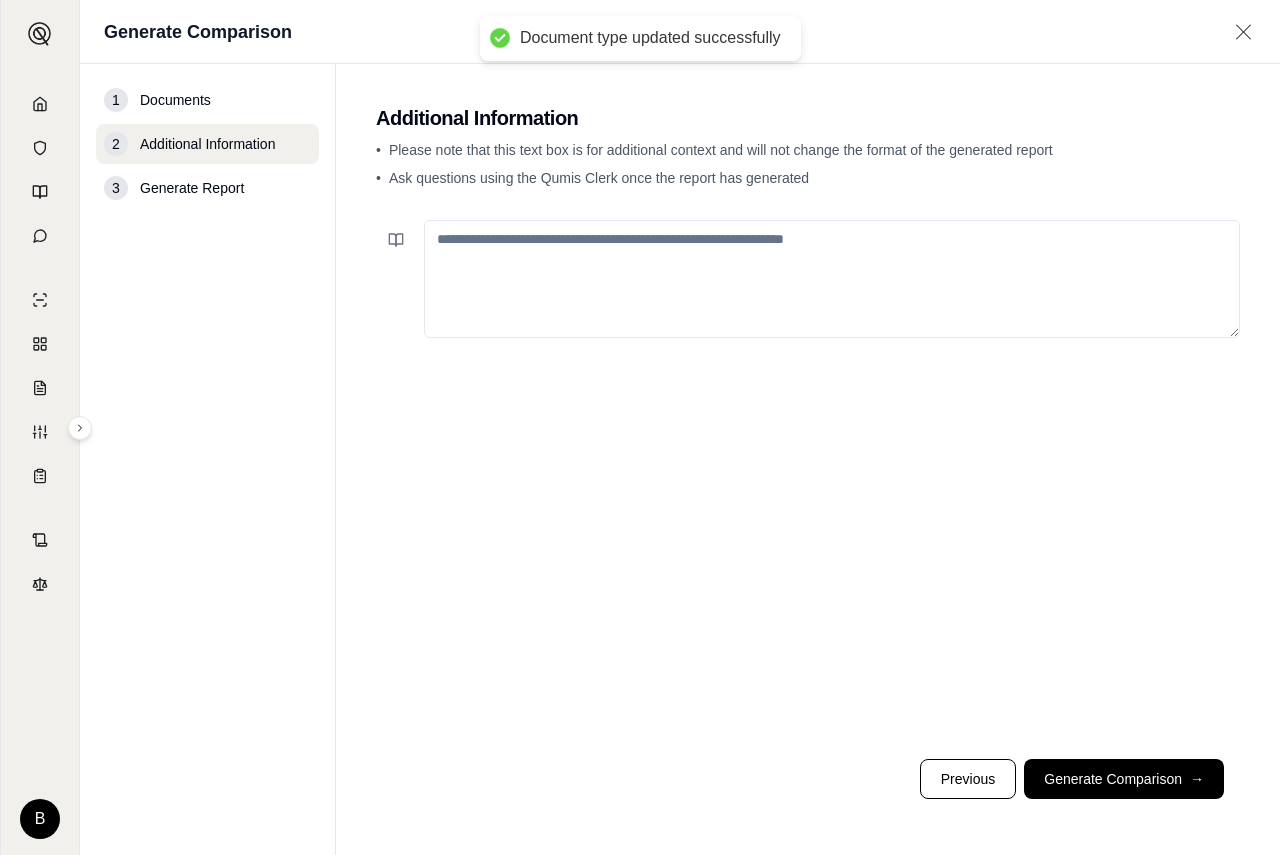 scroll, scrollTop: 0, scrollLeft: 0, axis: both 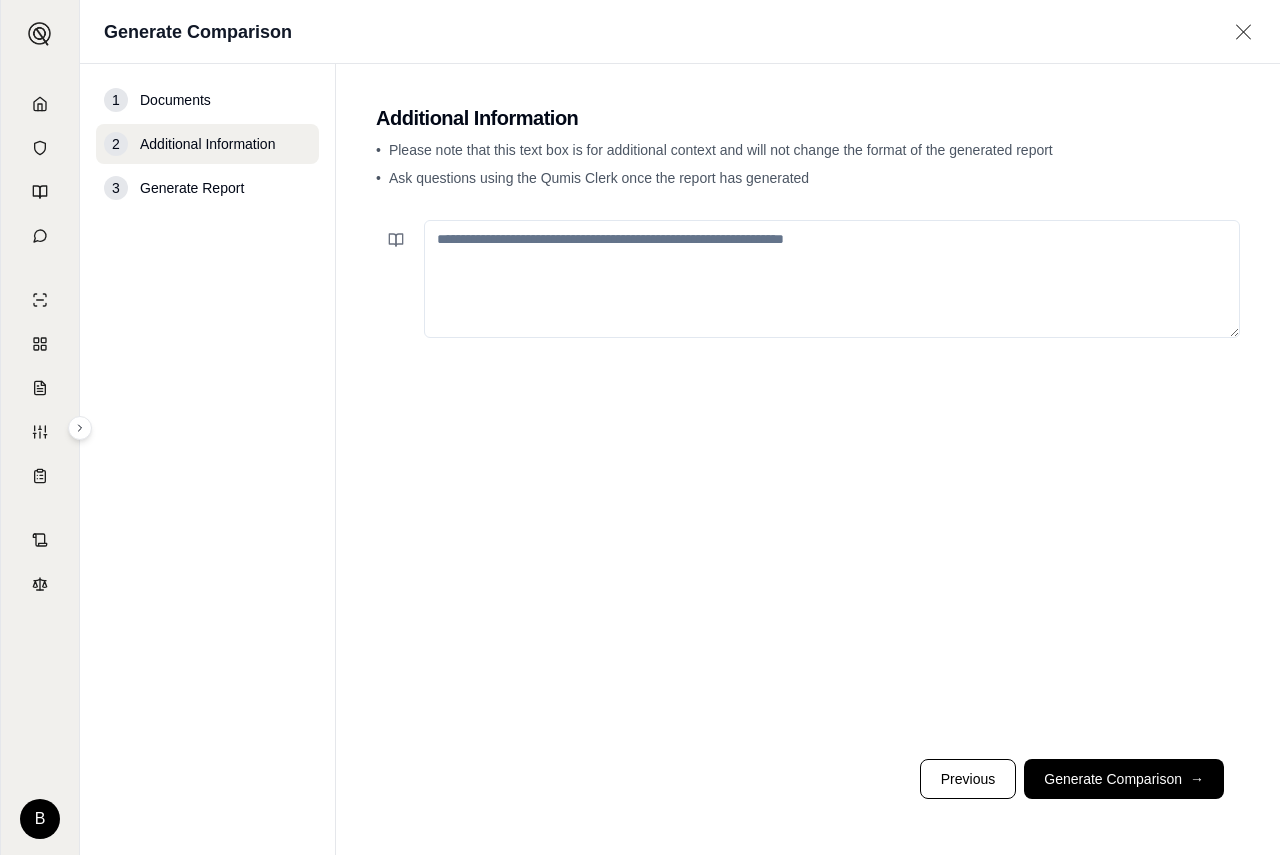 click on "Generate Comparison →" at bounding box center (1124, 779) 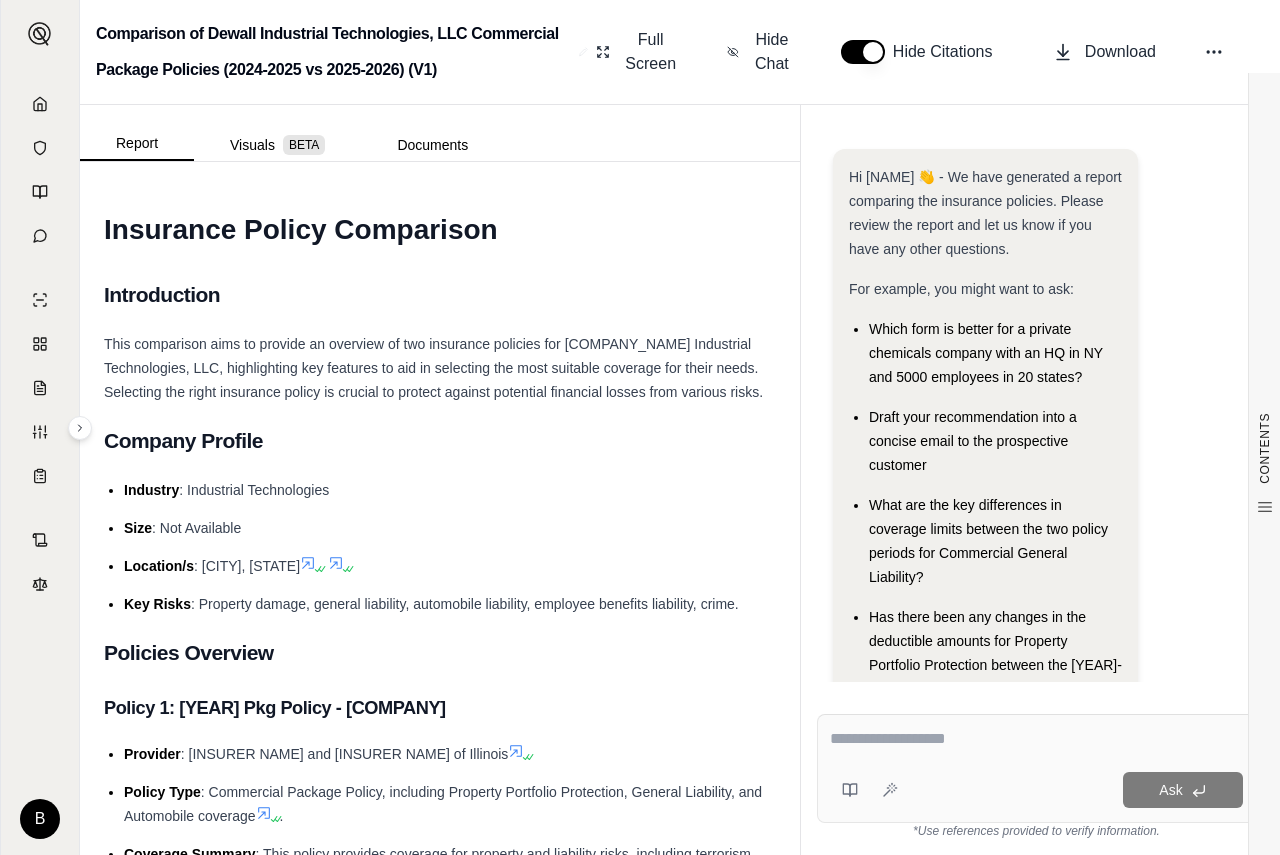 scroll, scrollTop: 0, scrollLeft: 0, axis: both 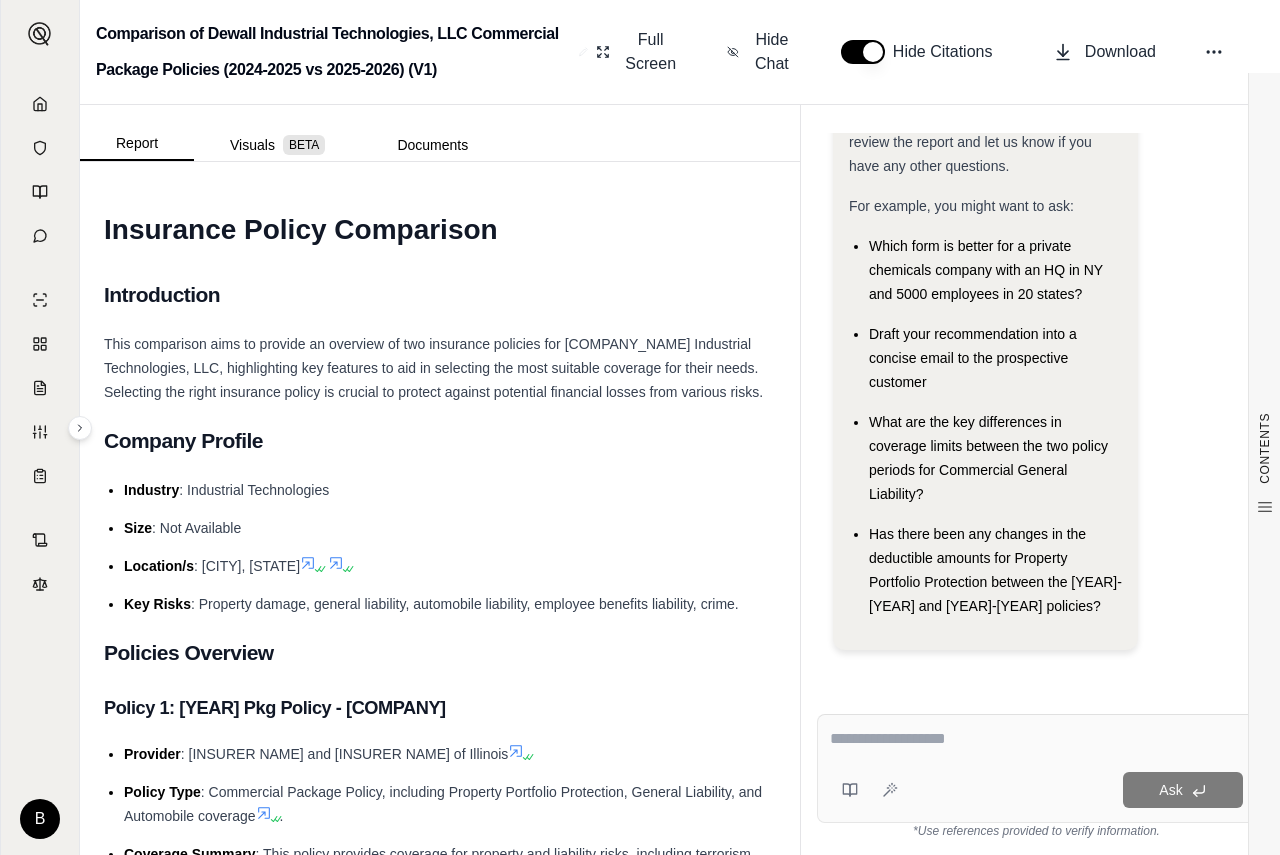 drag, startPoint x: 847, startPoint y: 739, endPoint x: 880, endPoint y: 731, distance: 33.955853 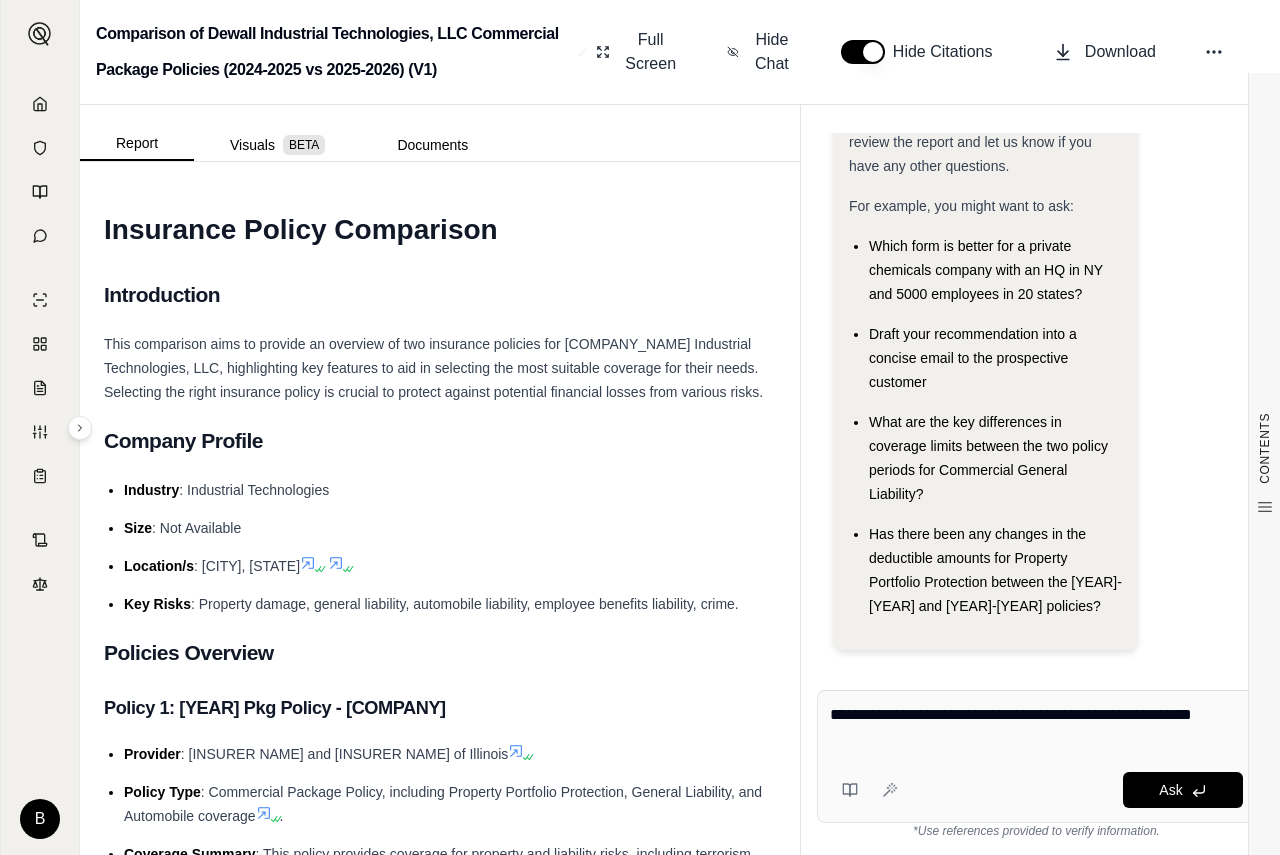 click on "**********" at bounding box center (1036, 727) 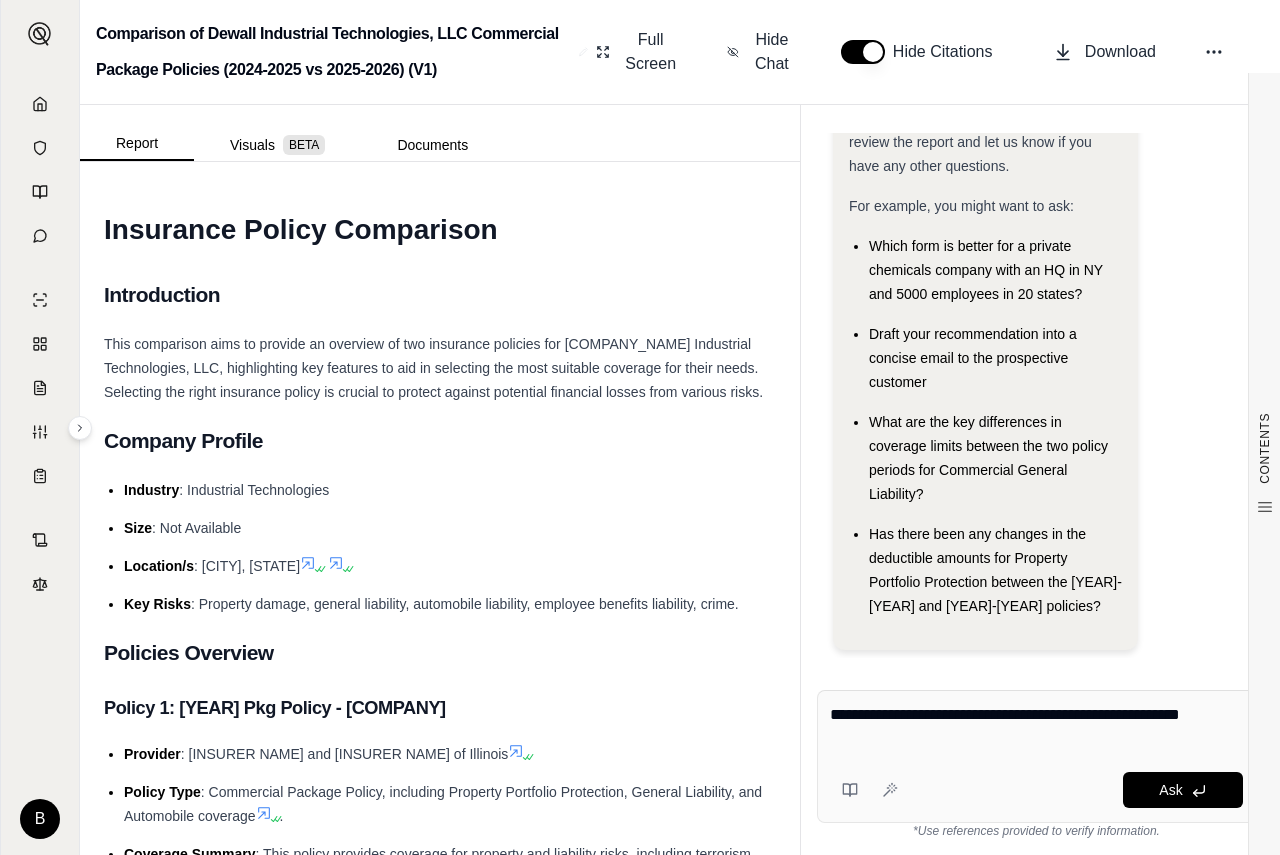 click on "**********" at bounding box center [1036, 727] 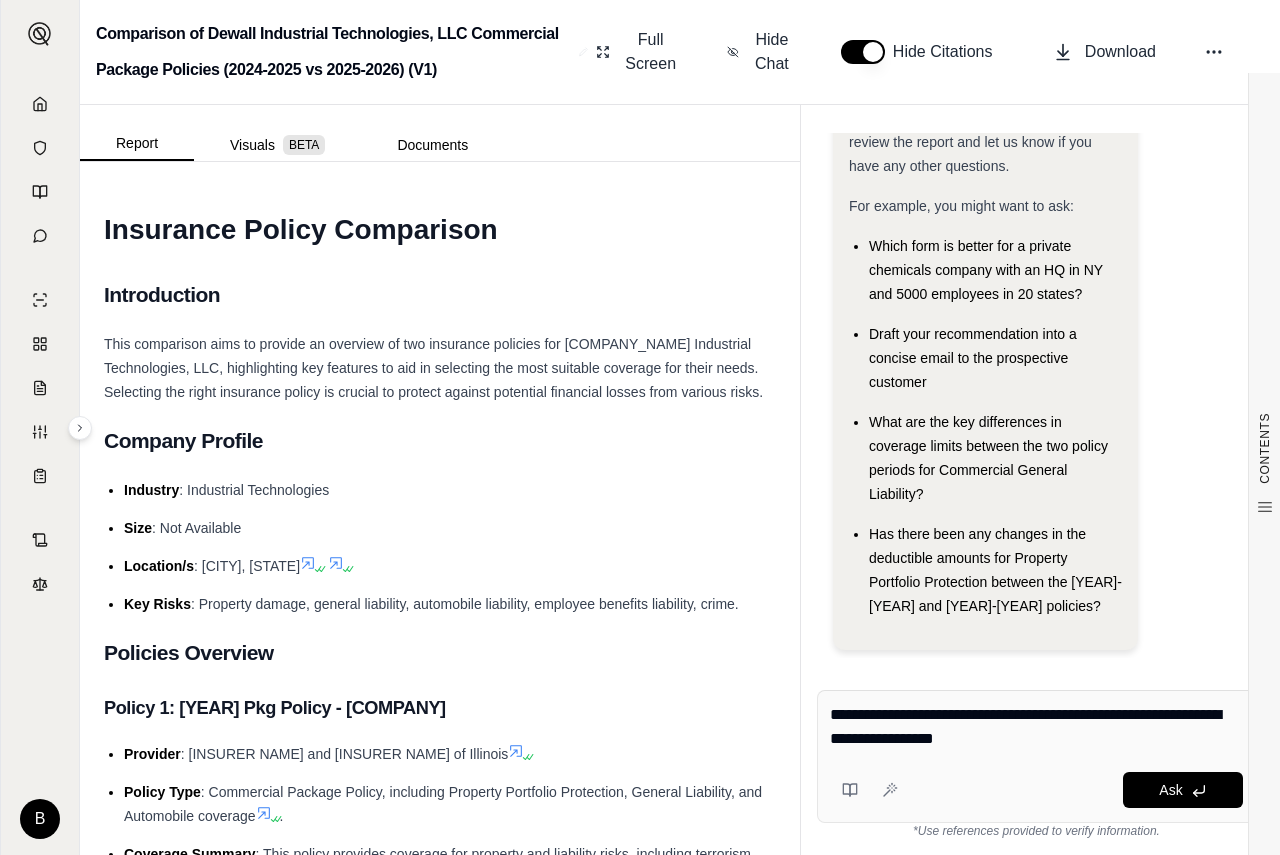 type on "**********" 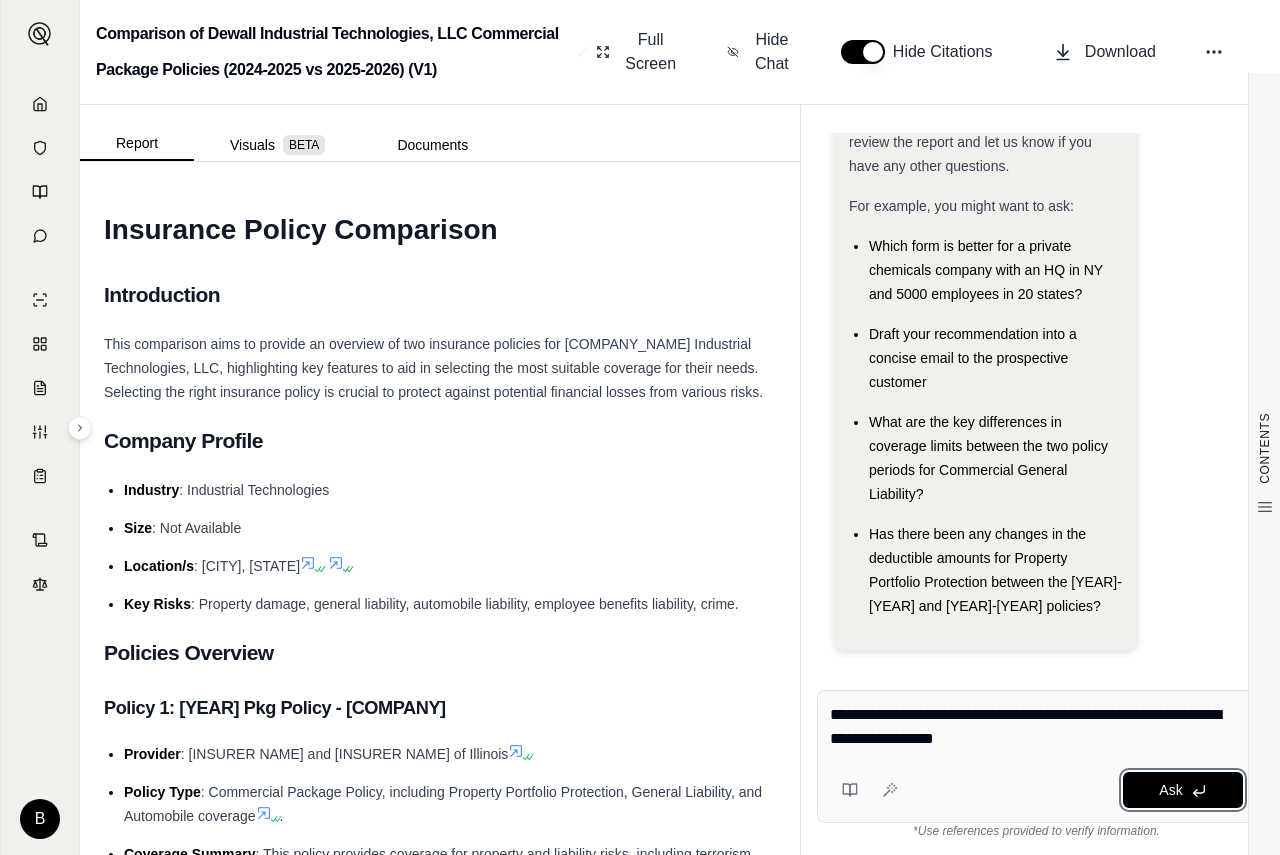 click 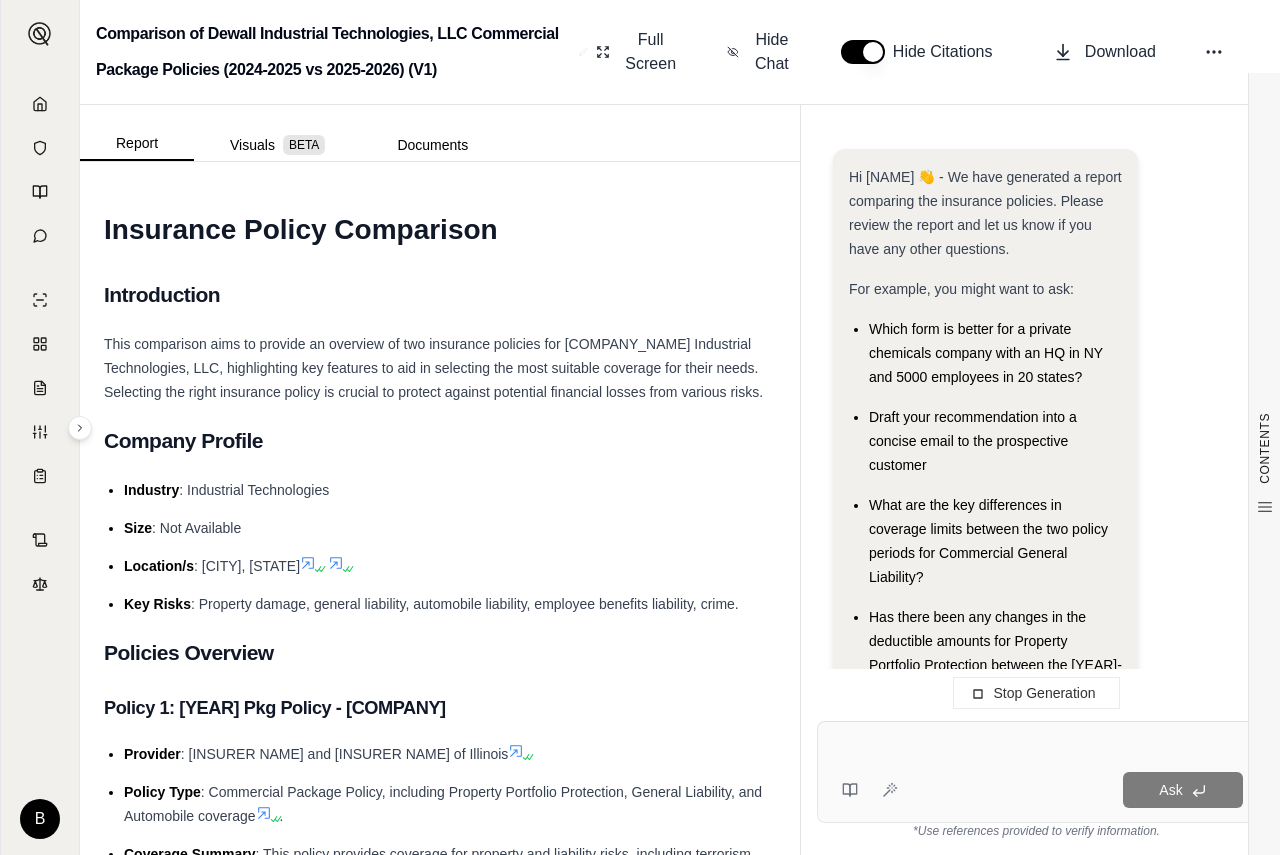 scroll, scrollTop: 0, scrollLeft: 0, axis: both 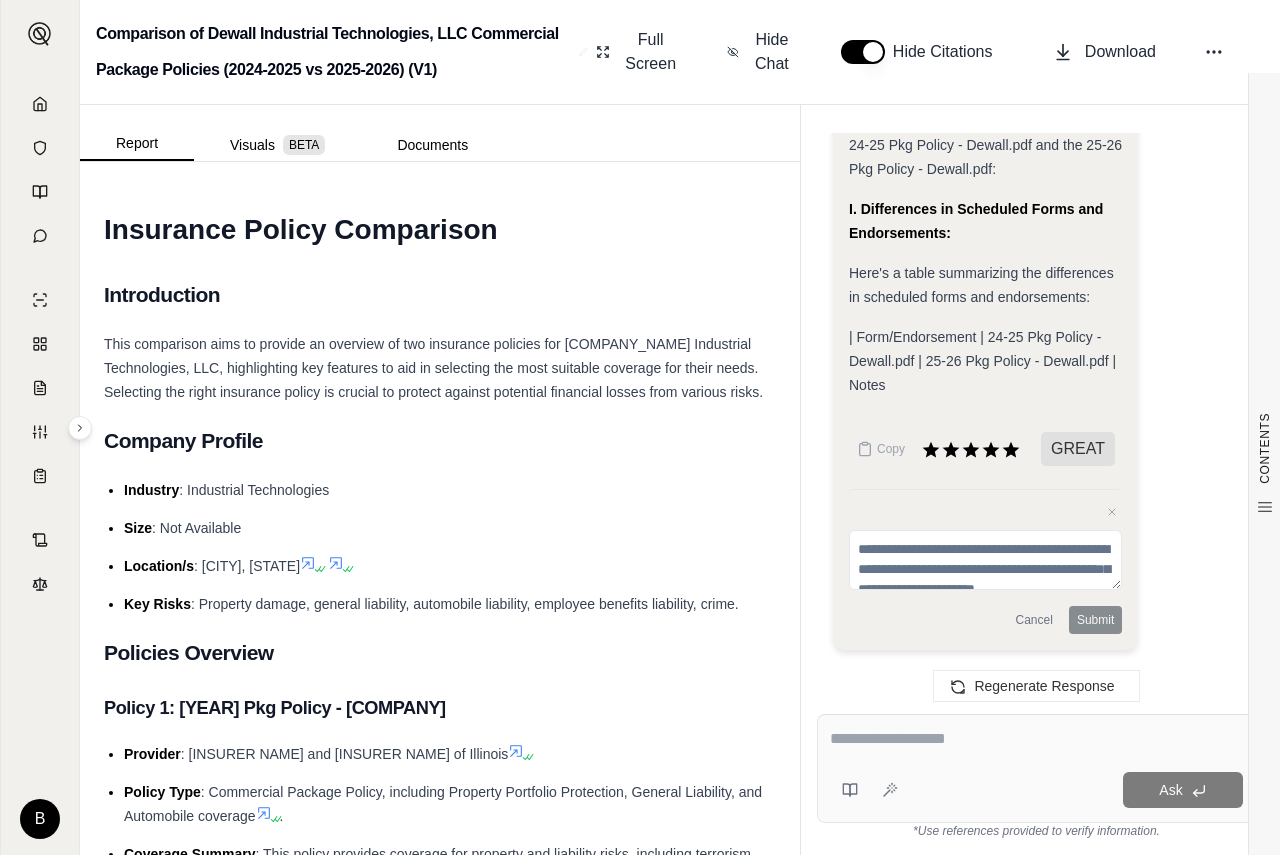 click at bounding box center (1036, 739) 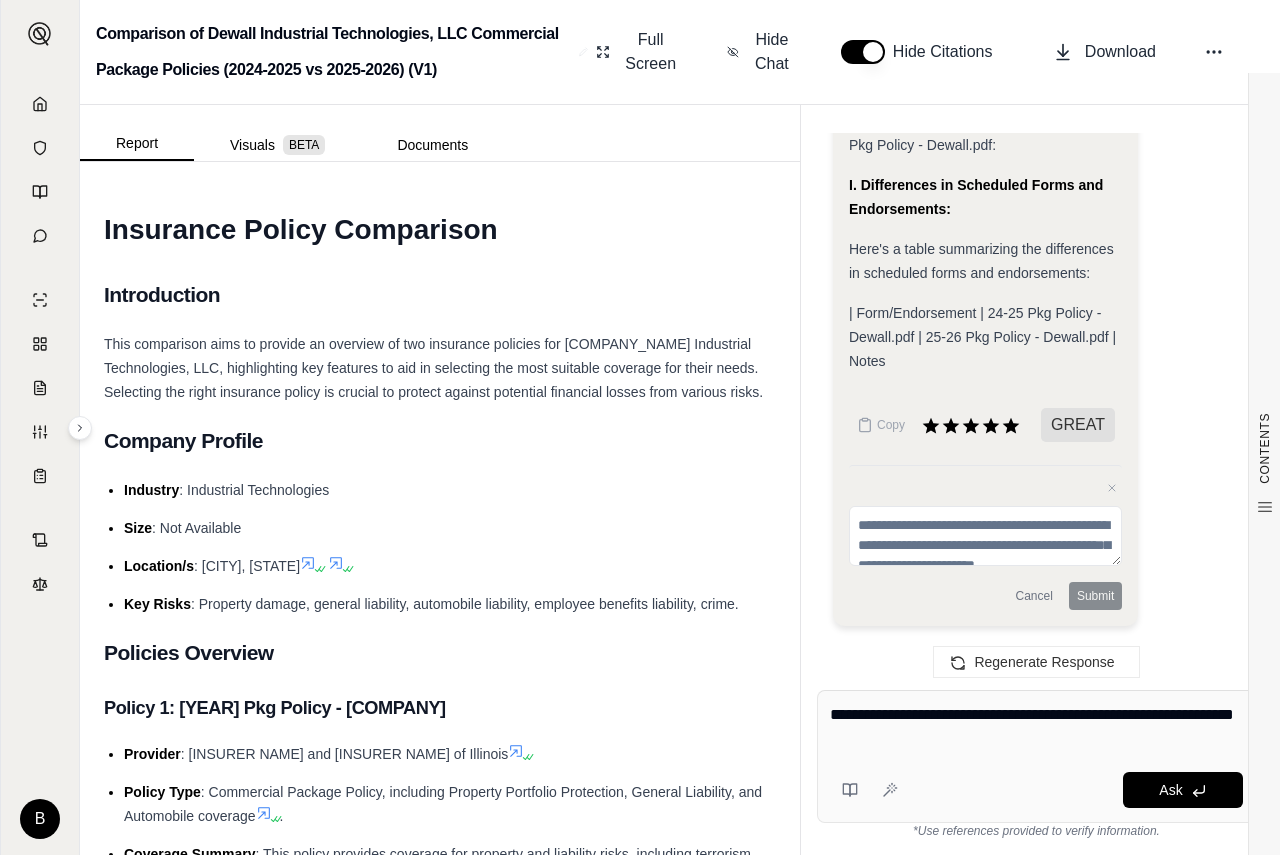 type on "**********" 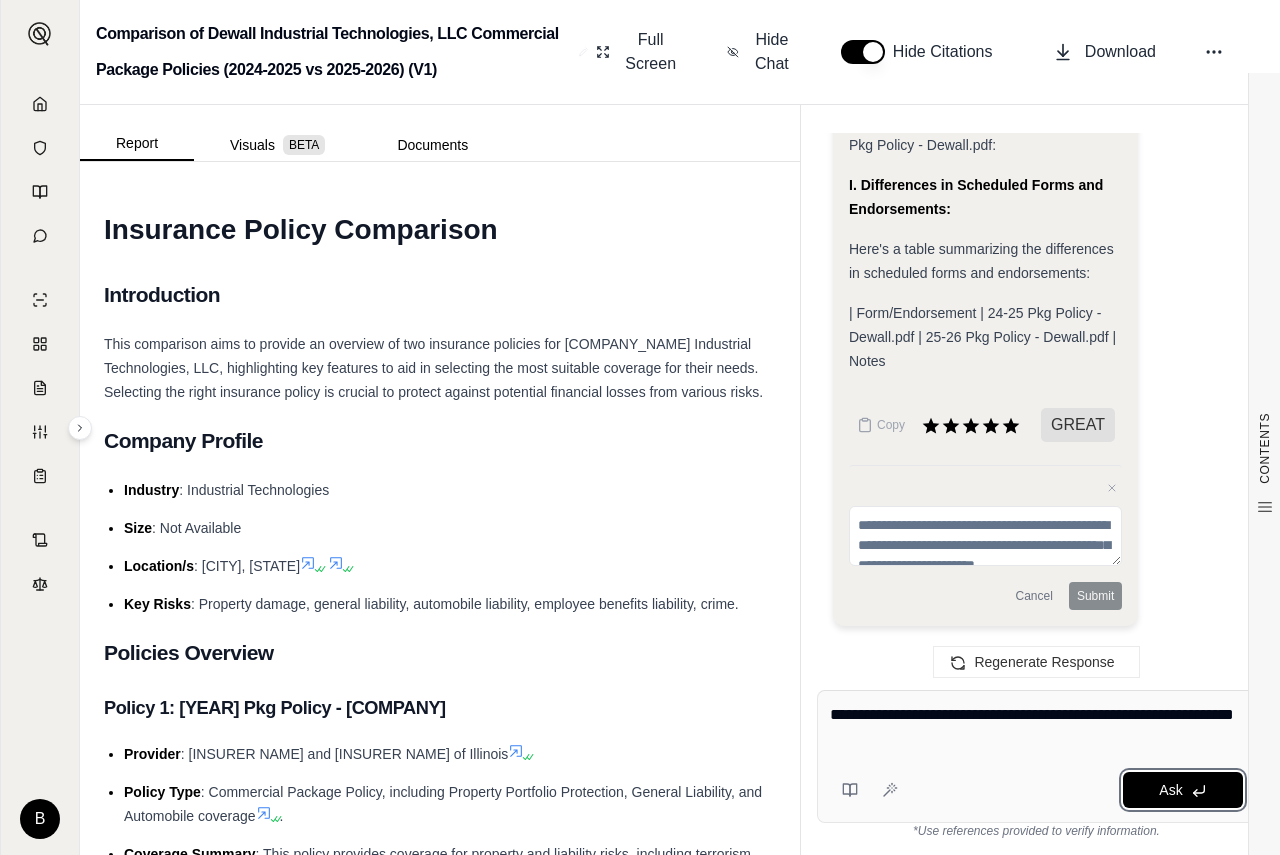 click on "Ask" at bounding box center [1170, 790] 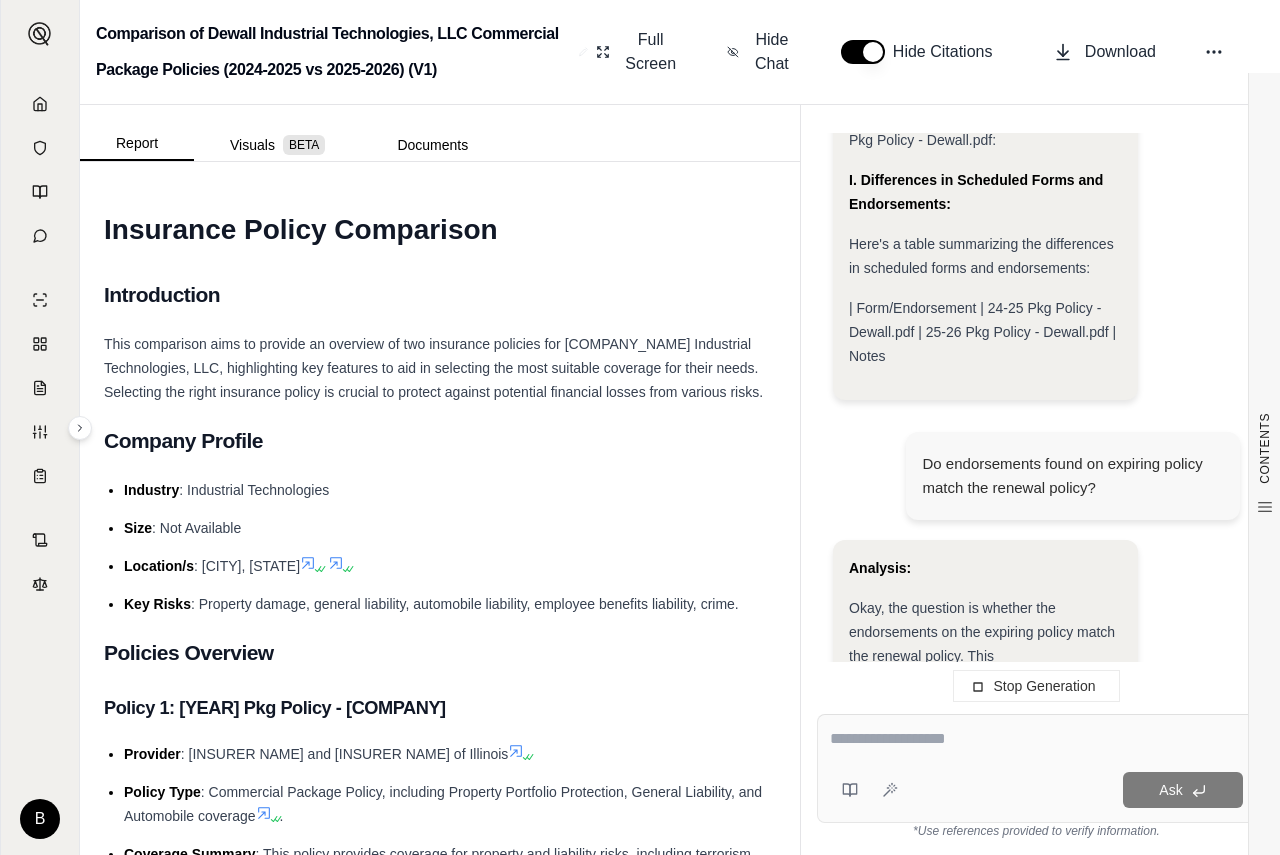 scroll, scrollTop: 2323, scrollLeft: 0, axis: vertical 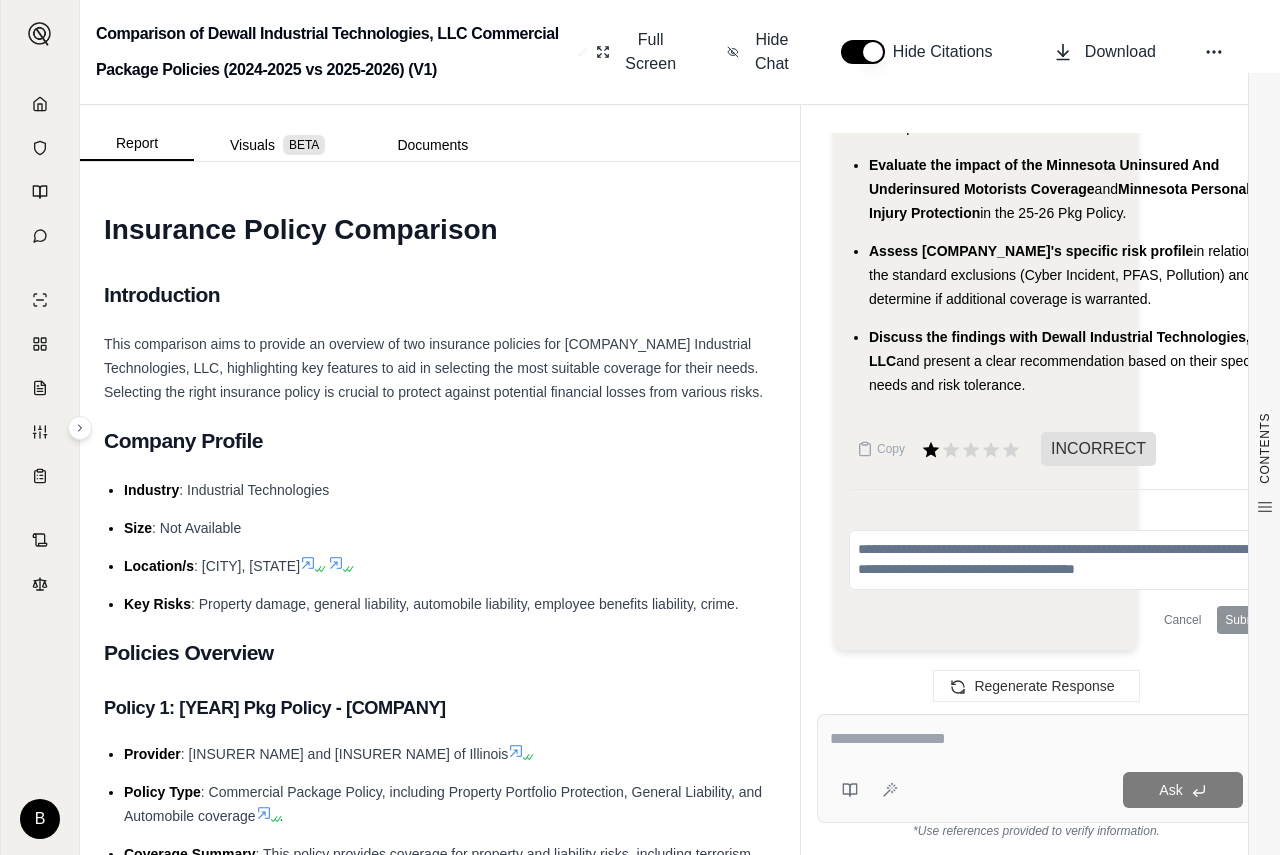 click at bounding box center (1036, 739) 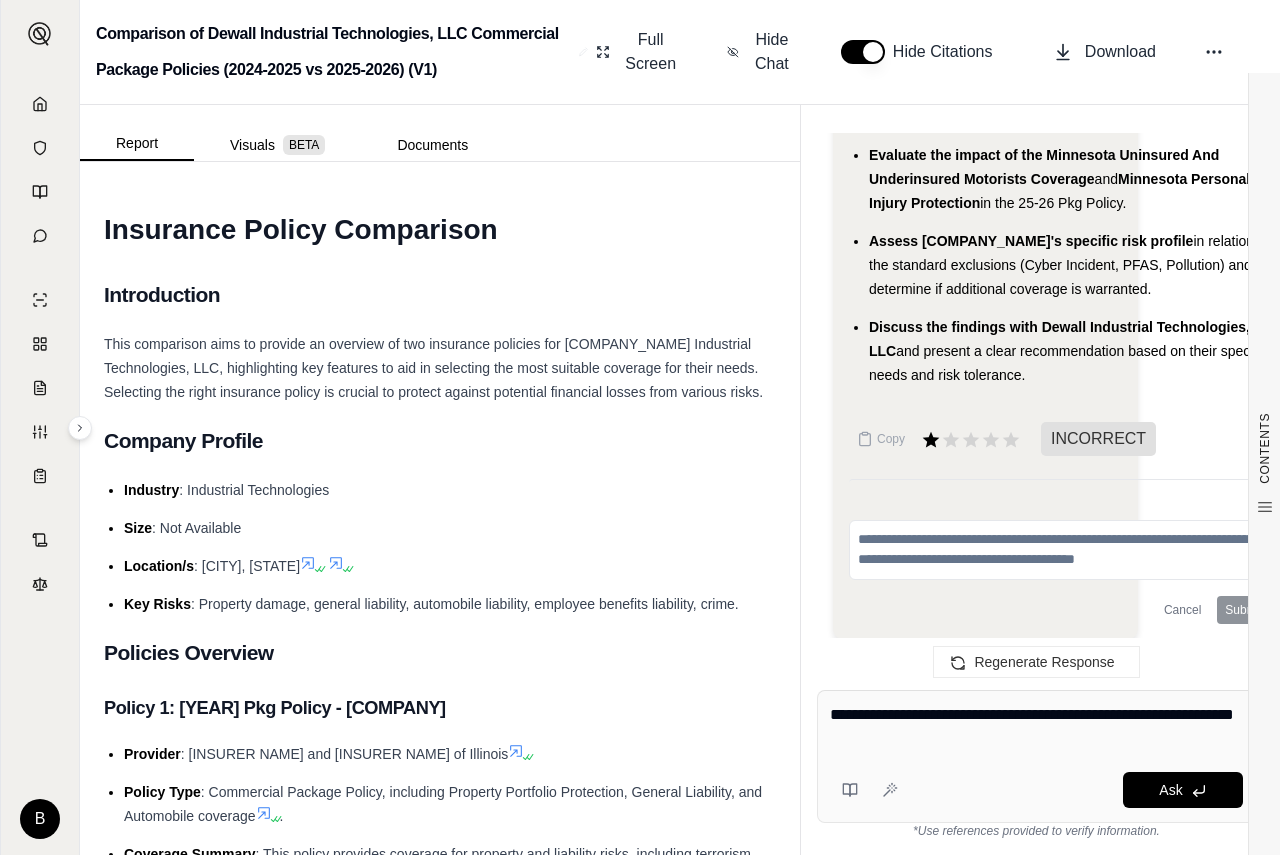 type on "**********" 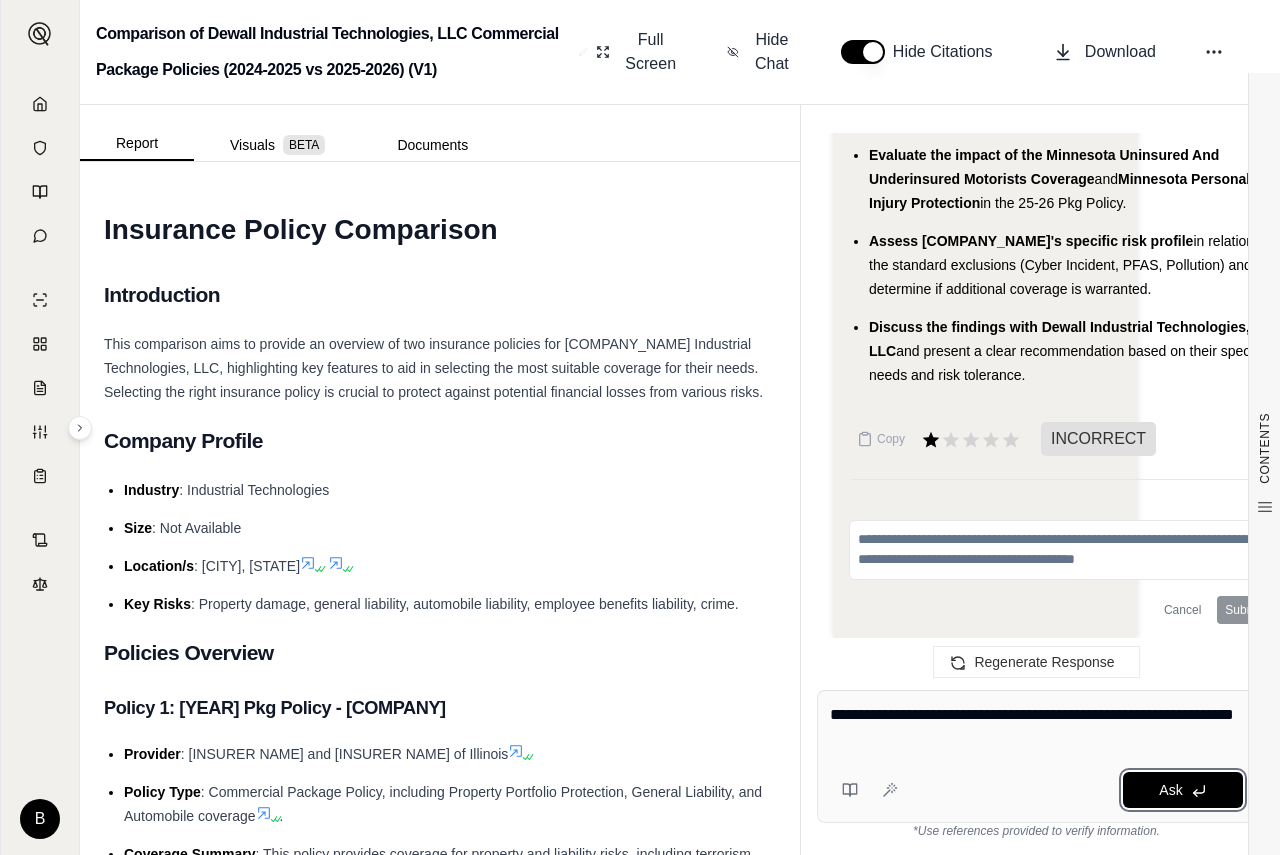 click on "Ask" at bounding box center [1170, 790] 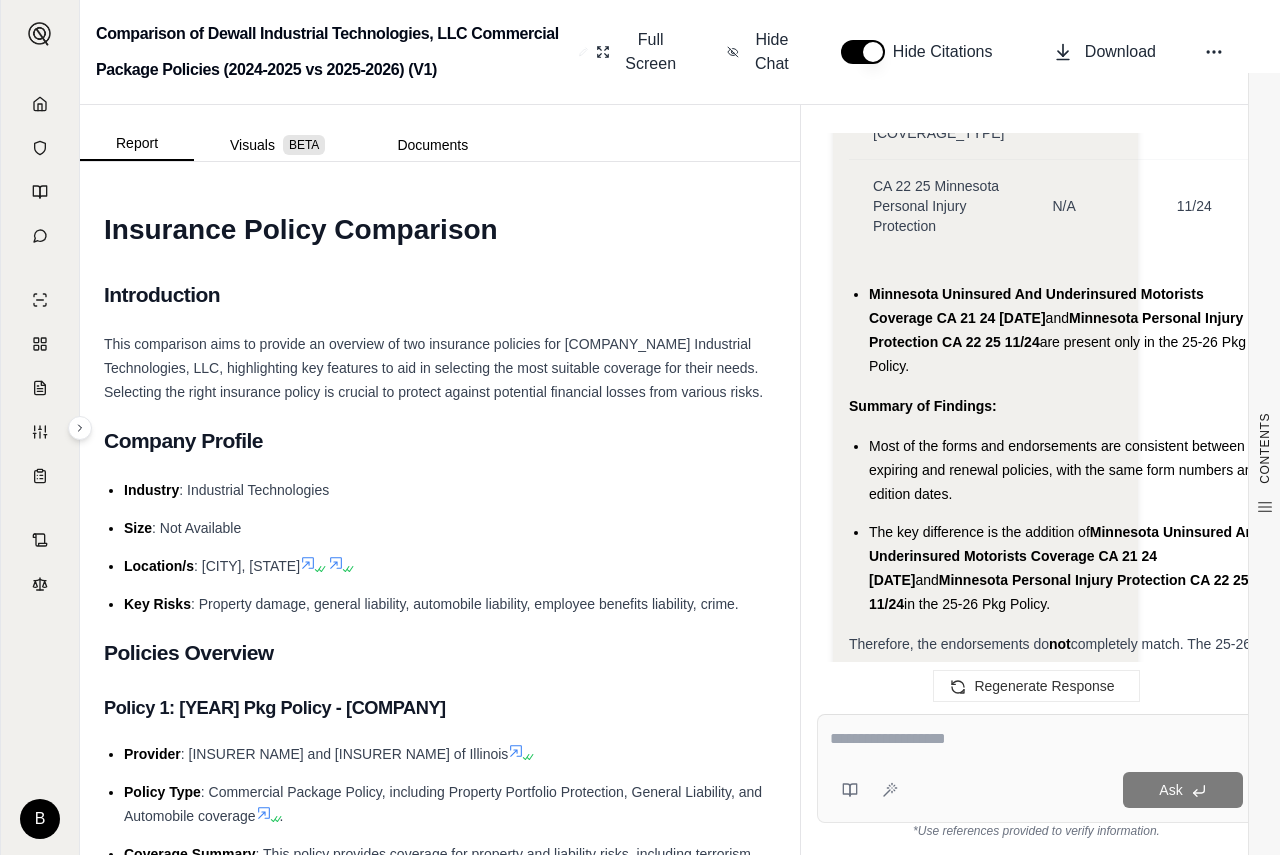 scroll, scrollTop: 19949, scrollLeft: 0, axis: vertical 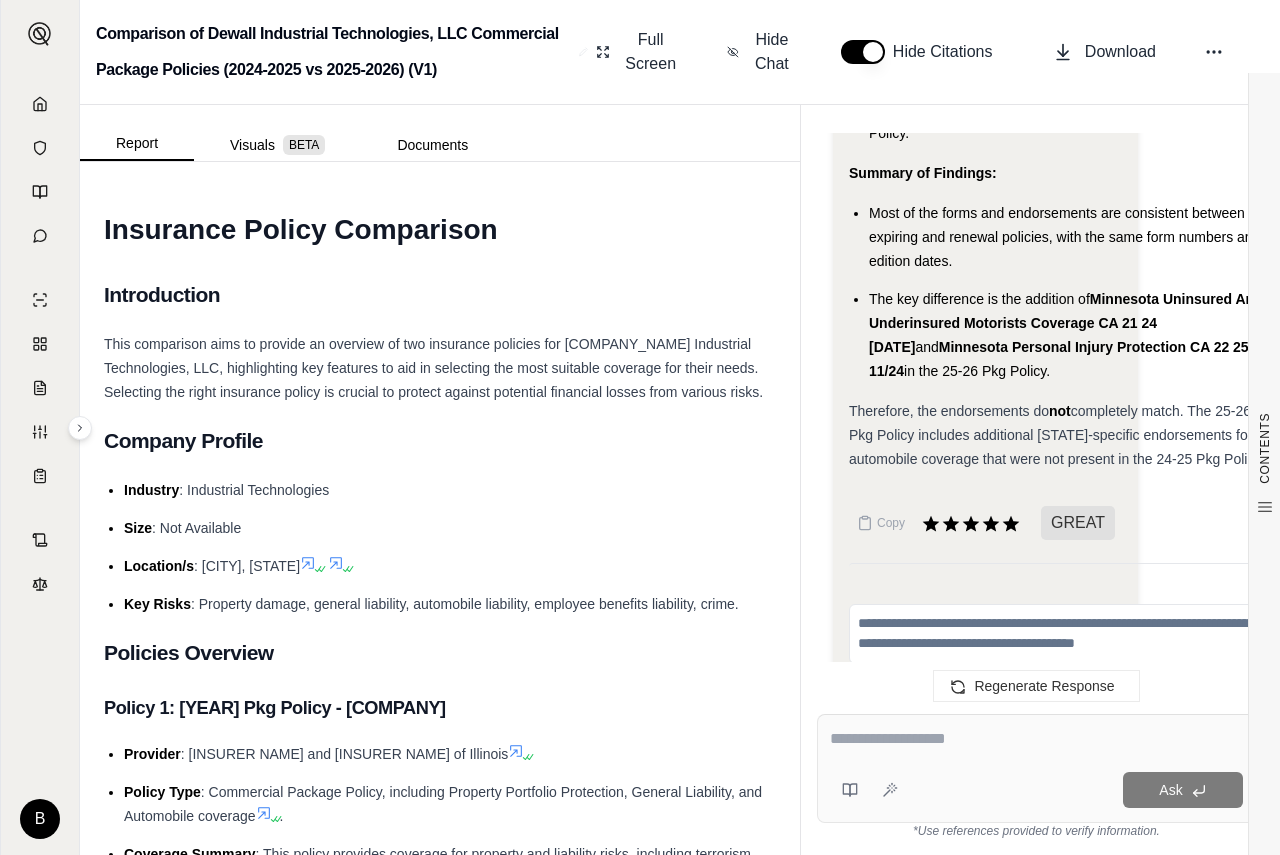 drag, startPoint x: 917, startPoint y: 313, endPoint x: 1217, endPoint y: 382, distance: 307.83273 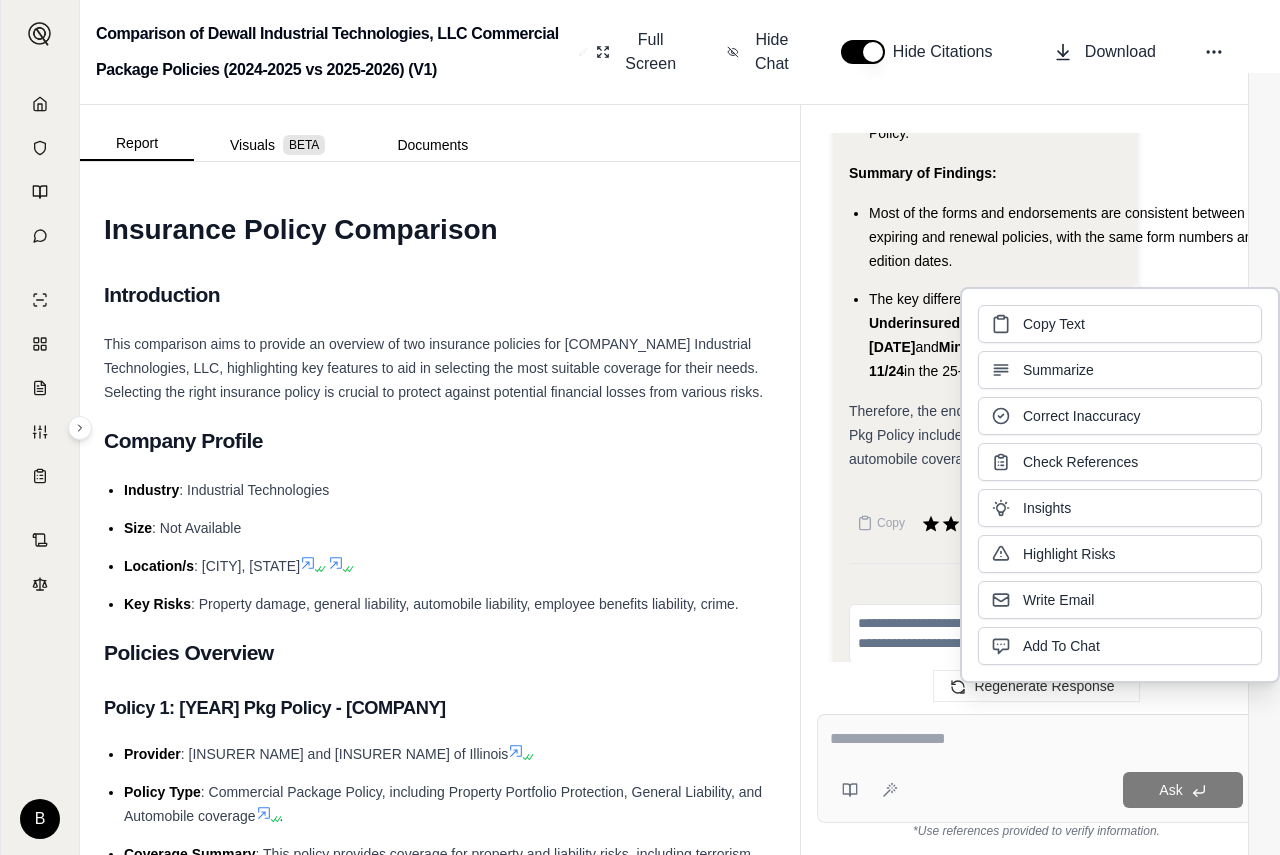 type 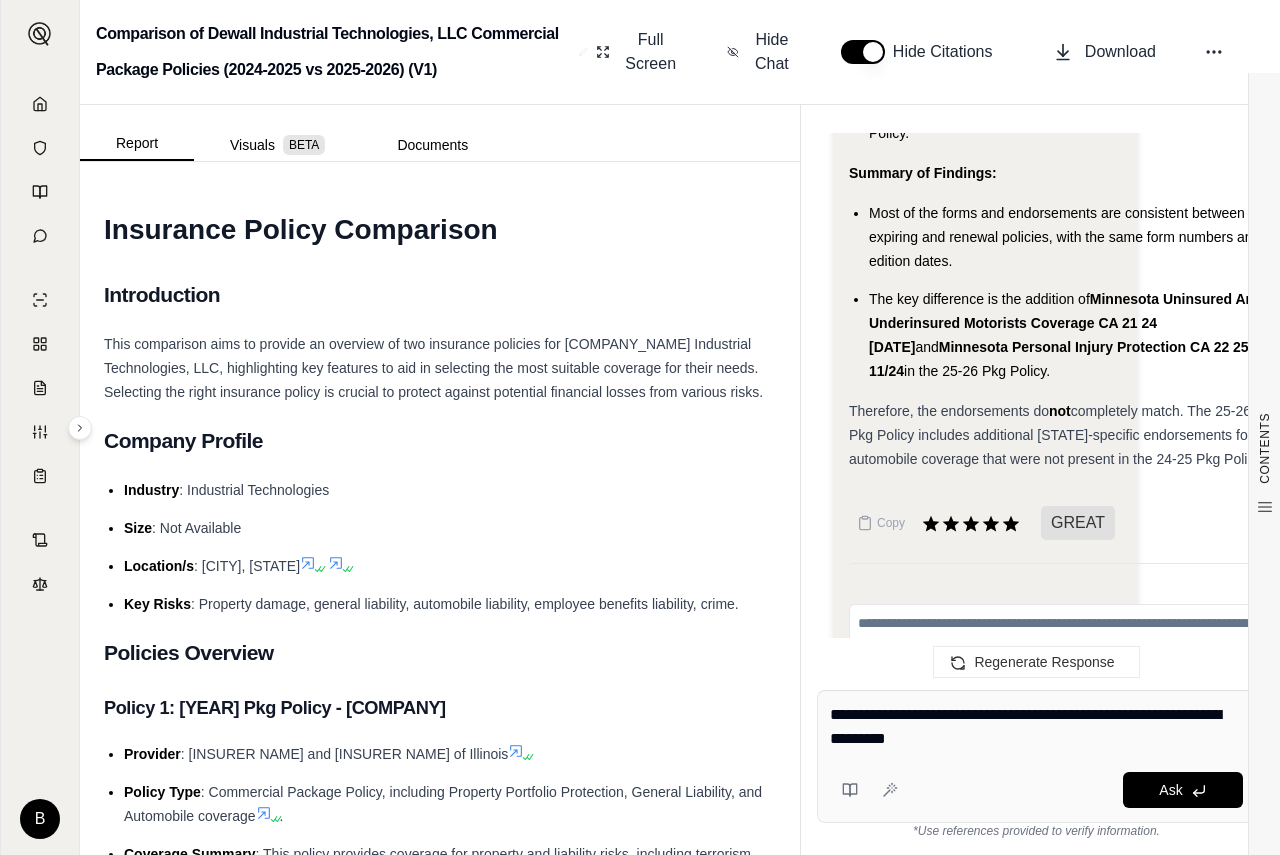 type on "**********" 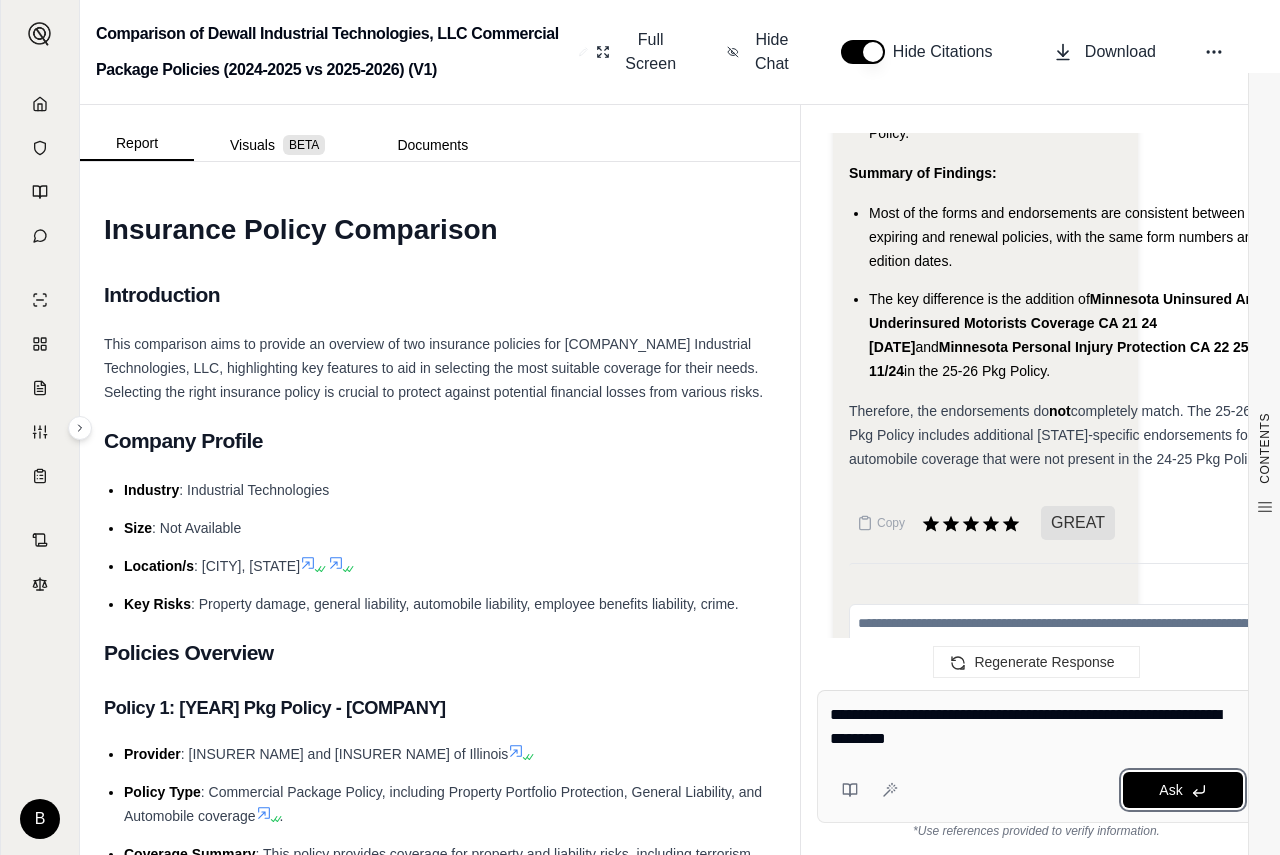 click on "Ask" at bounding box center [1183, 790] 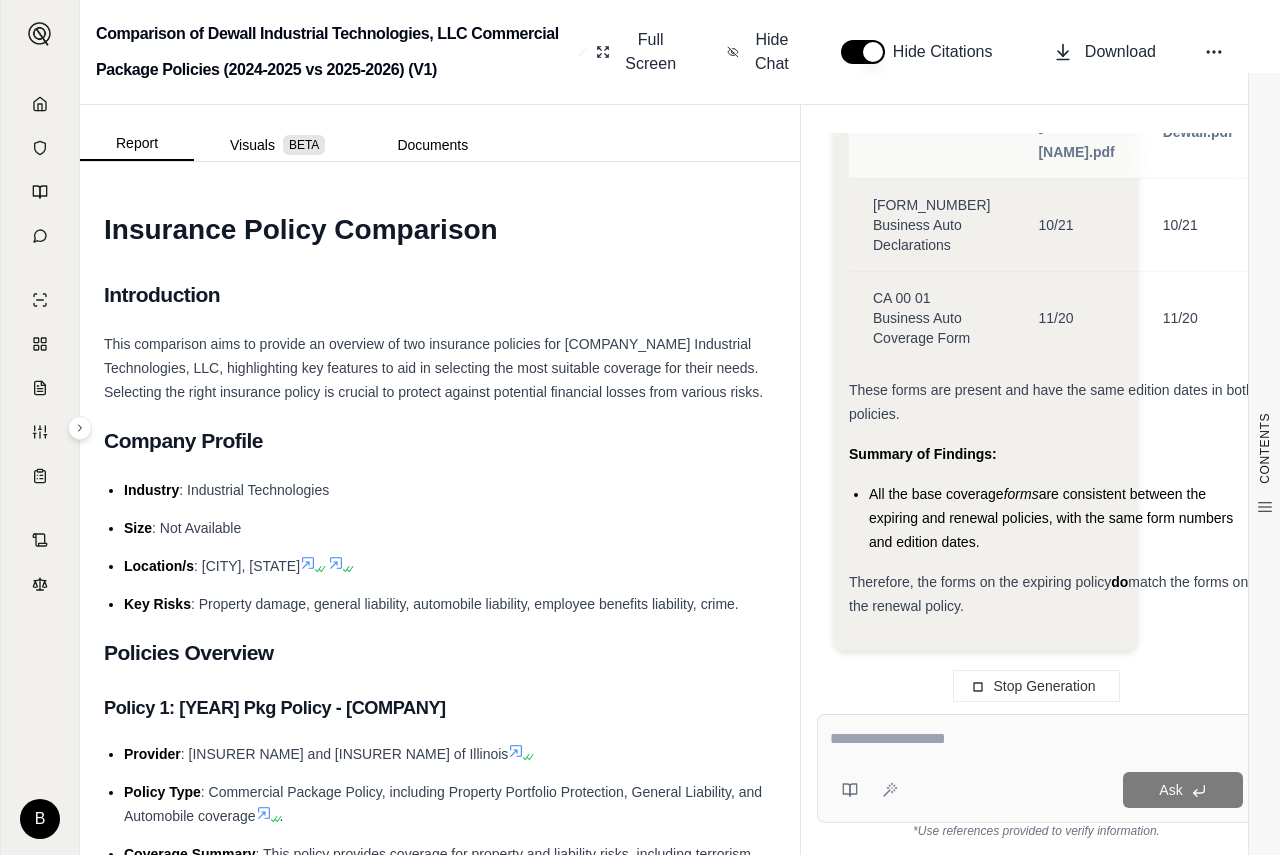 scroll, scrollTop: 24774, scrollLeft: 0, axis: vertical 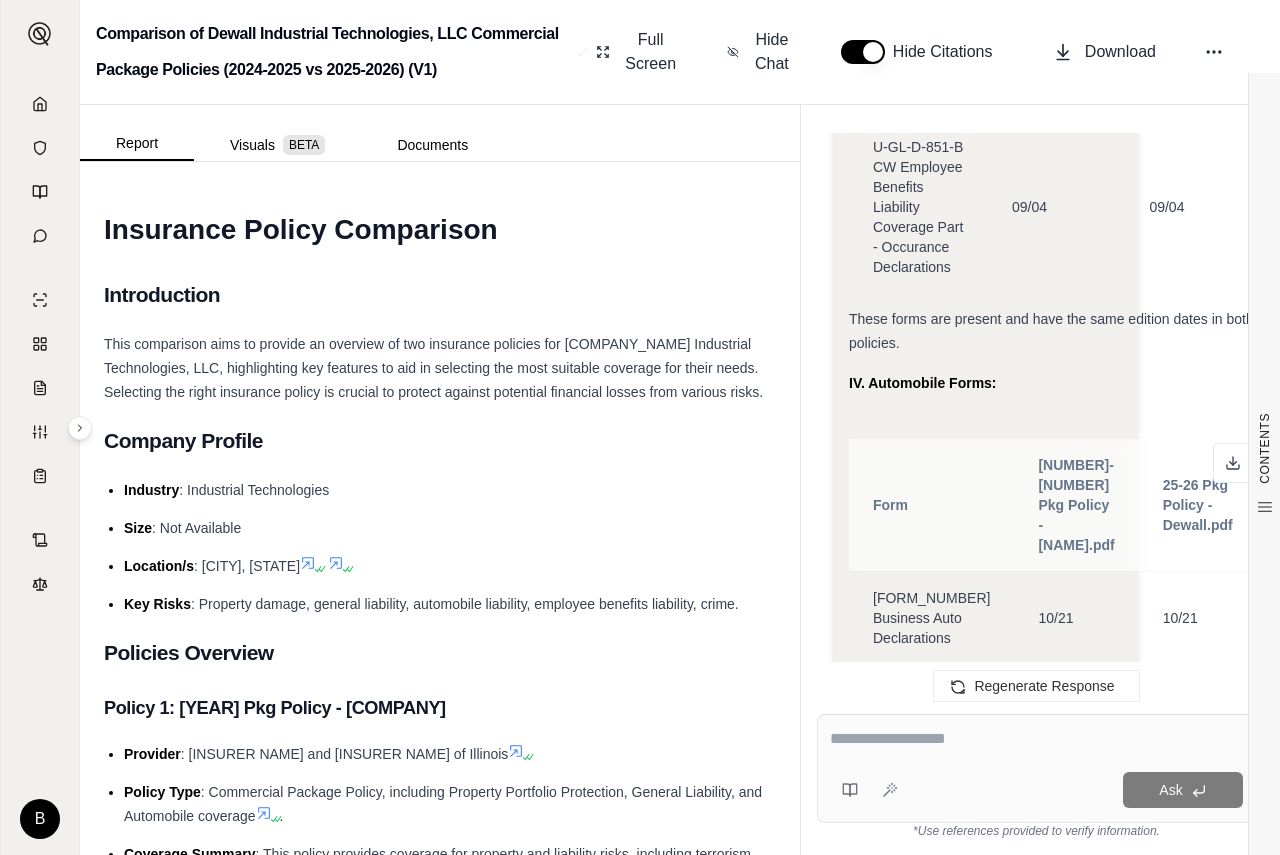 click at bounding box center (1036, 739) 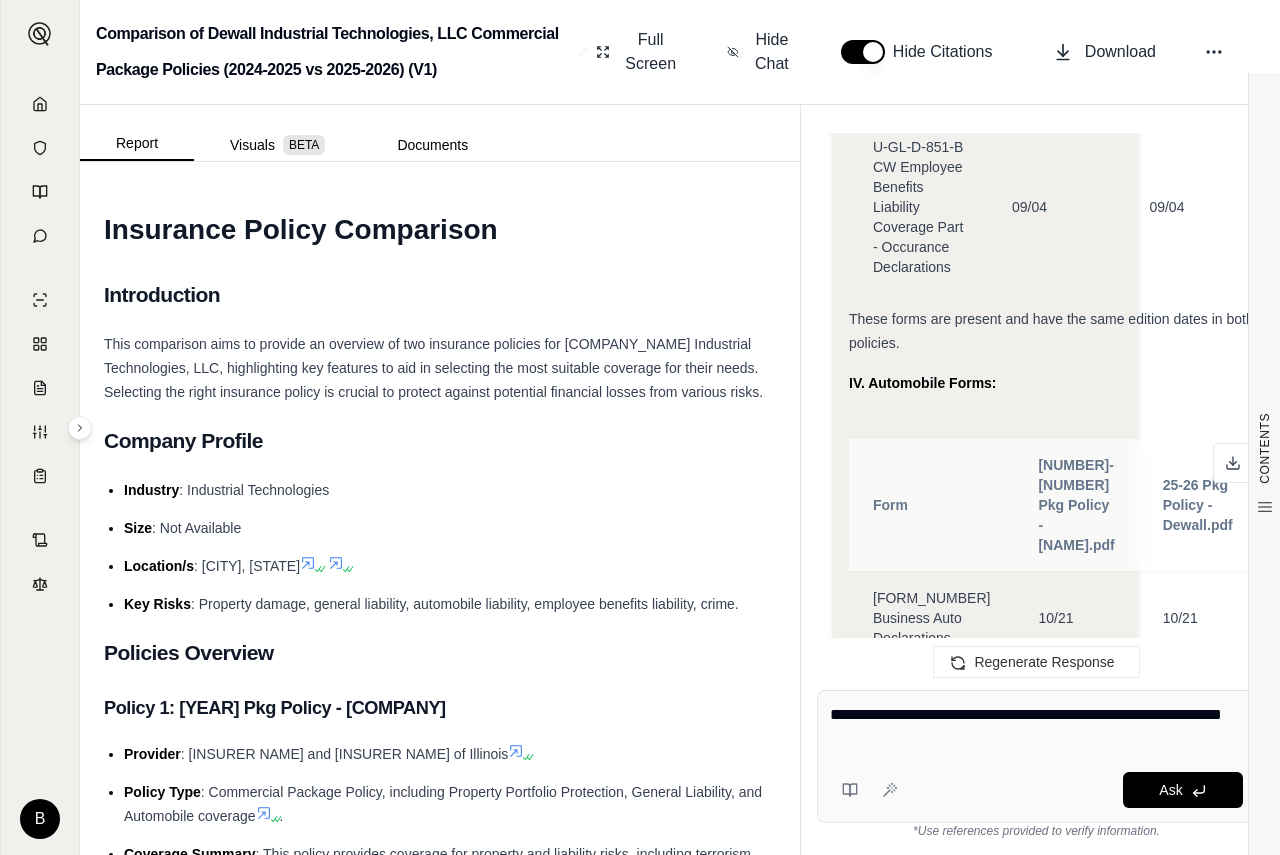 type on "**********" 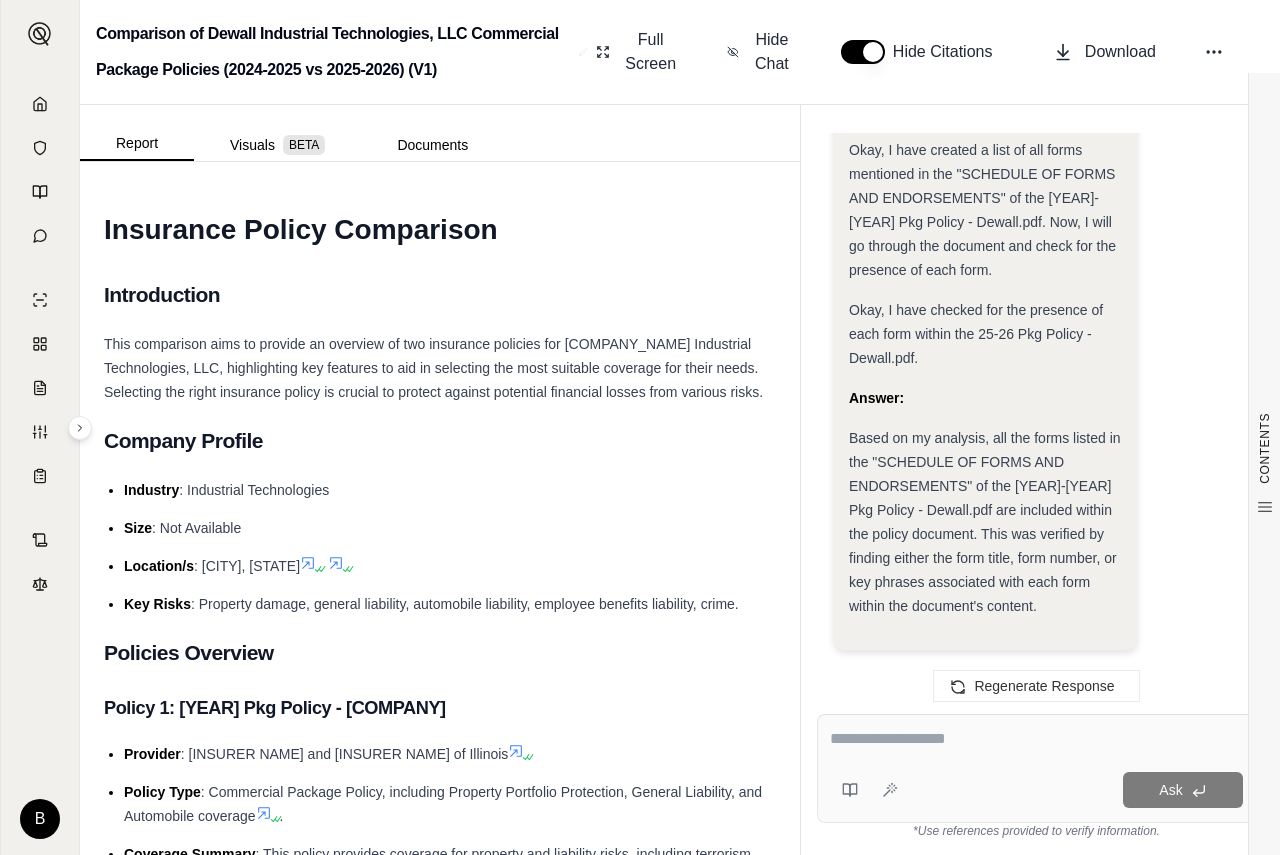 scroll, scrollTop: 26212, scrollLeft: 0, axis: vertical 